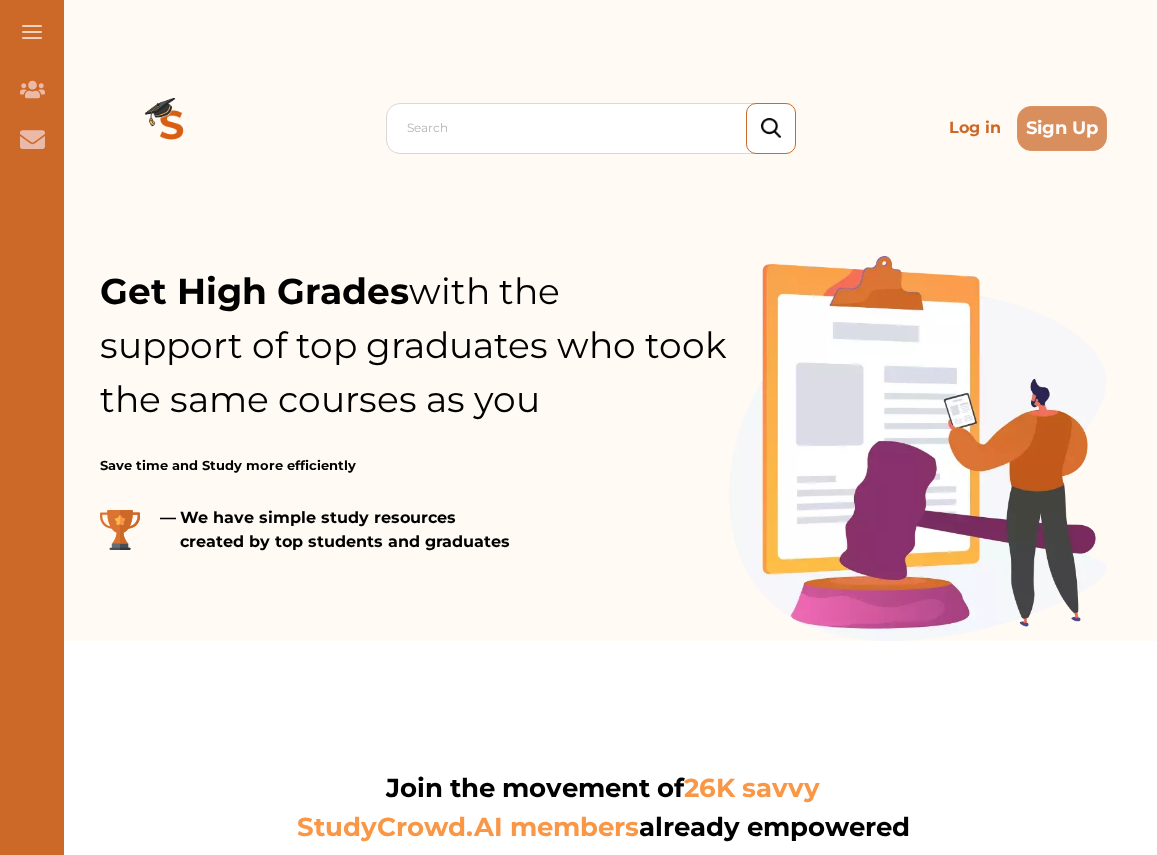 scroll, scrollTop: 0, scrollLeft: 0, axis: both 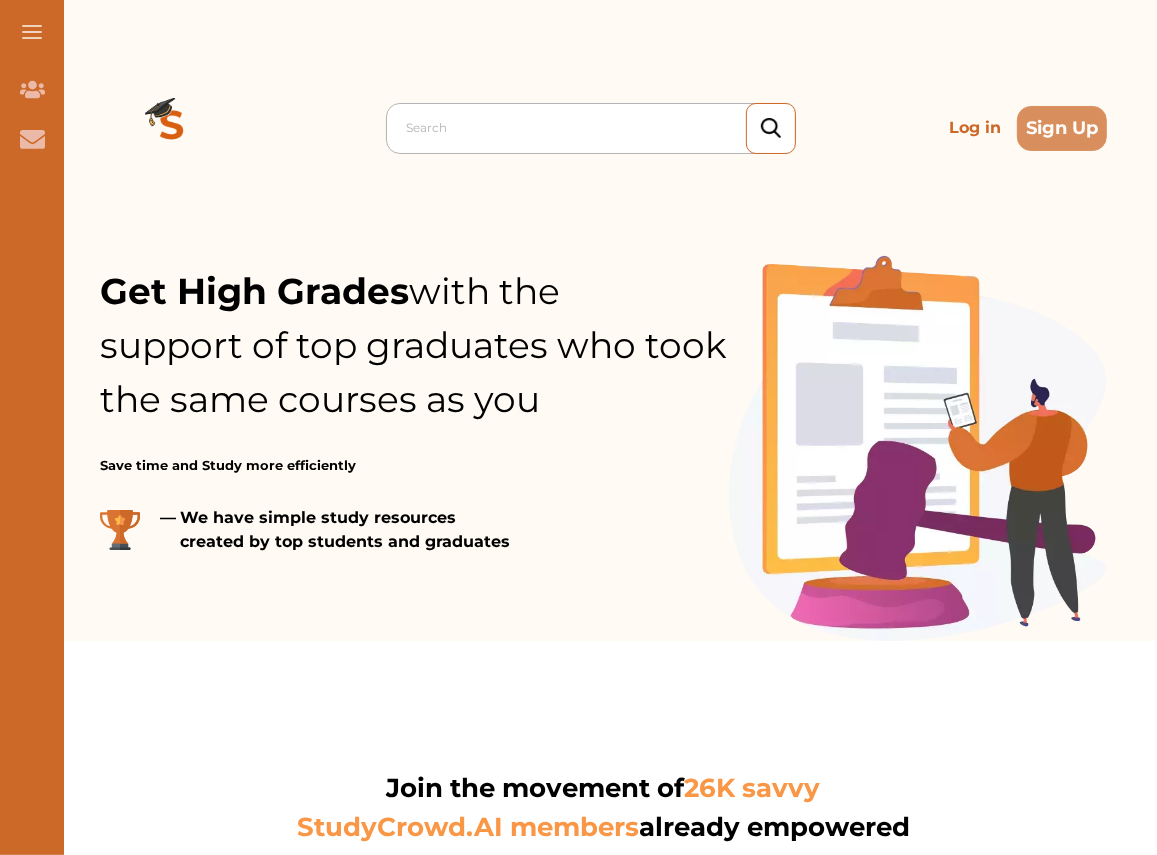 click at bounding box center [596, 128] 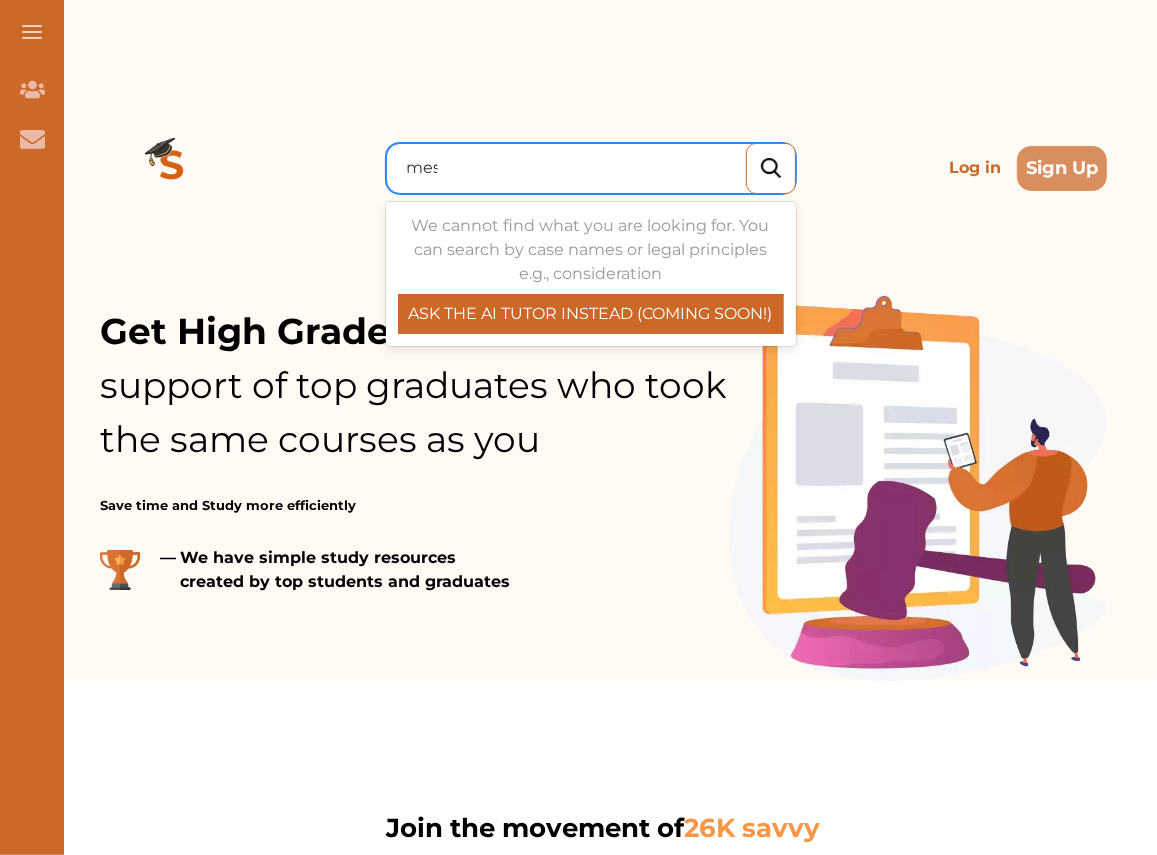 scroll, scrollTop: 0, scrollLeft: 0, axis: both 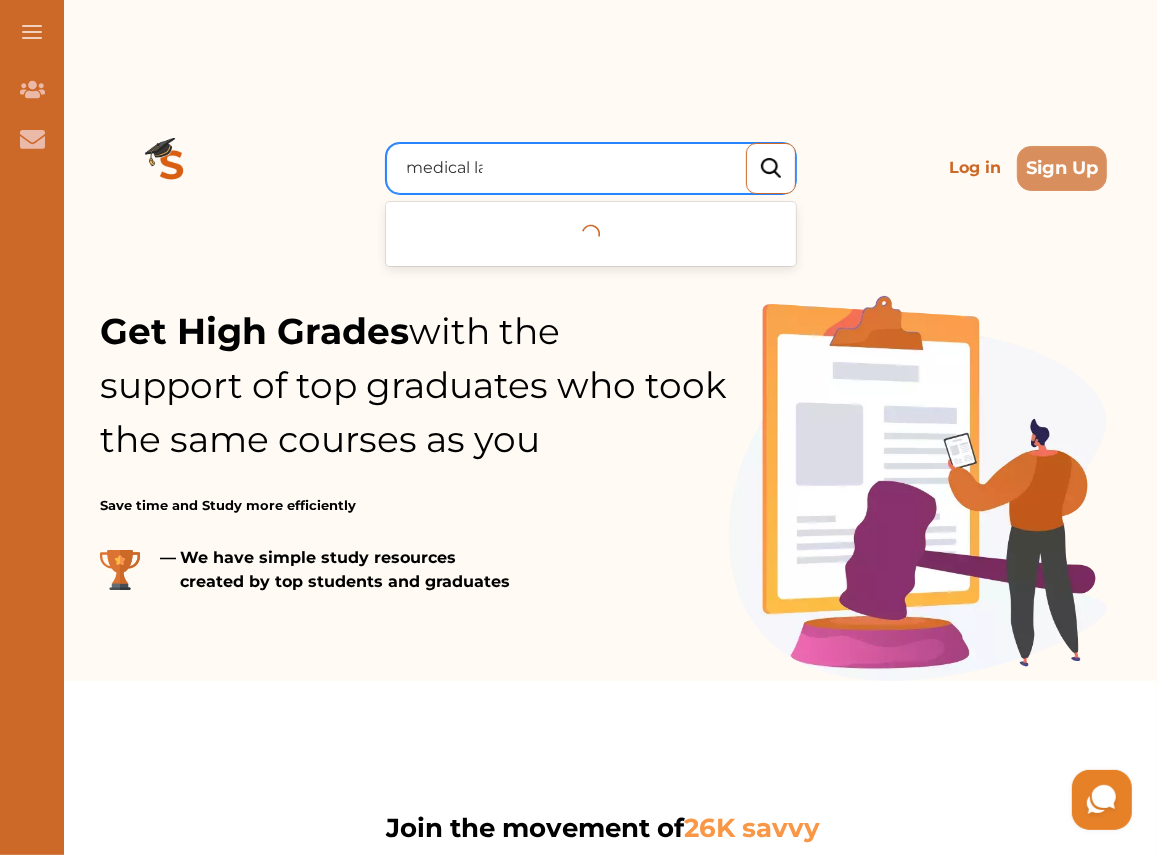 type on "medical law" 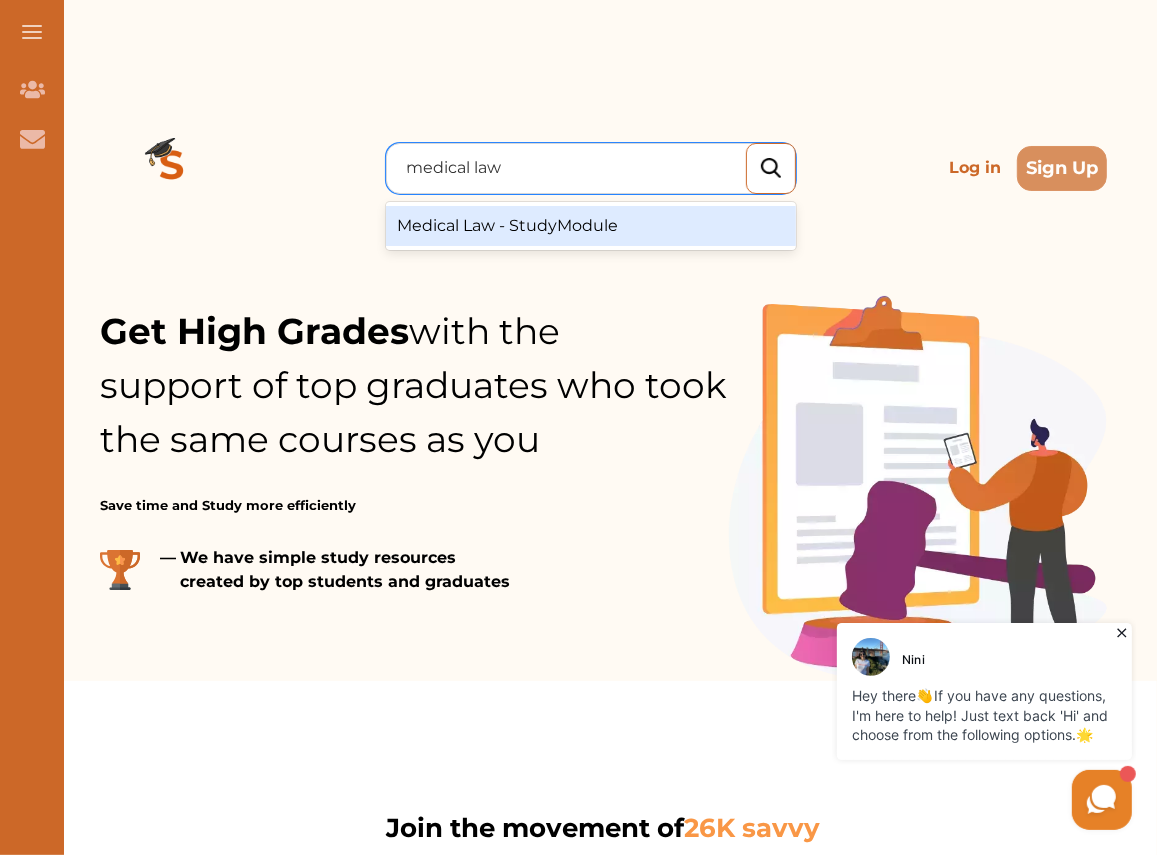 click on "Medical Law  -  StudyModule" at bounding box center (591, 226) 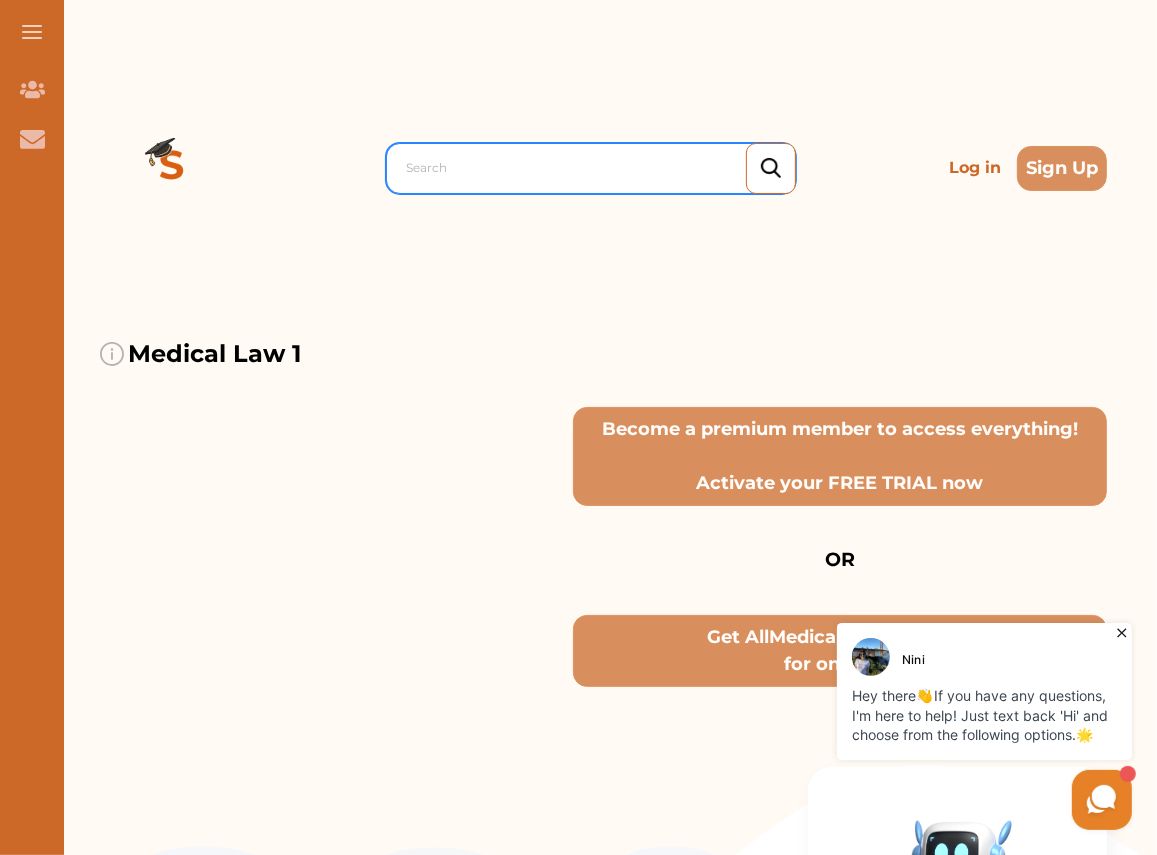 click at bounding box center [596, 168] 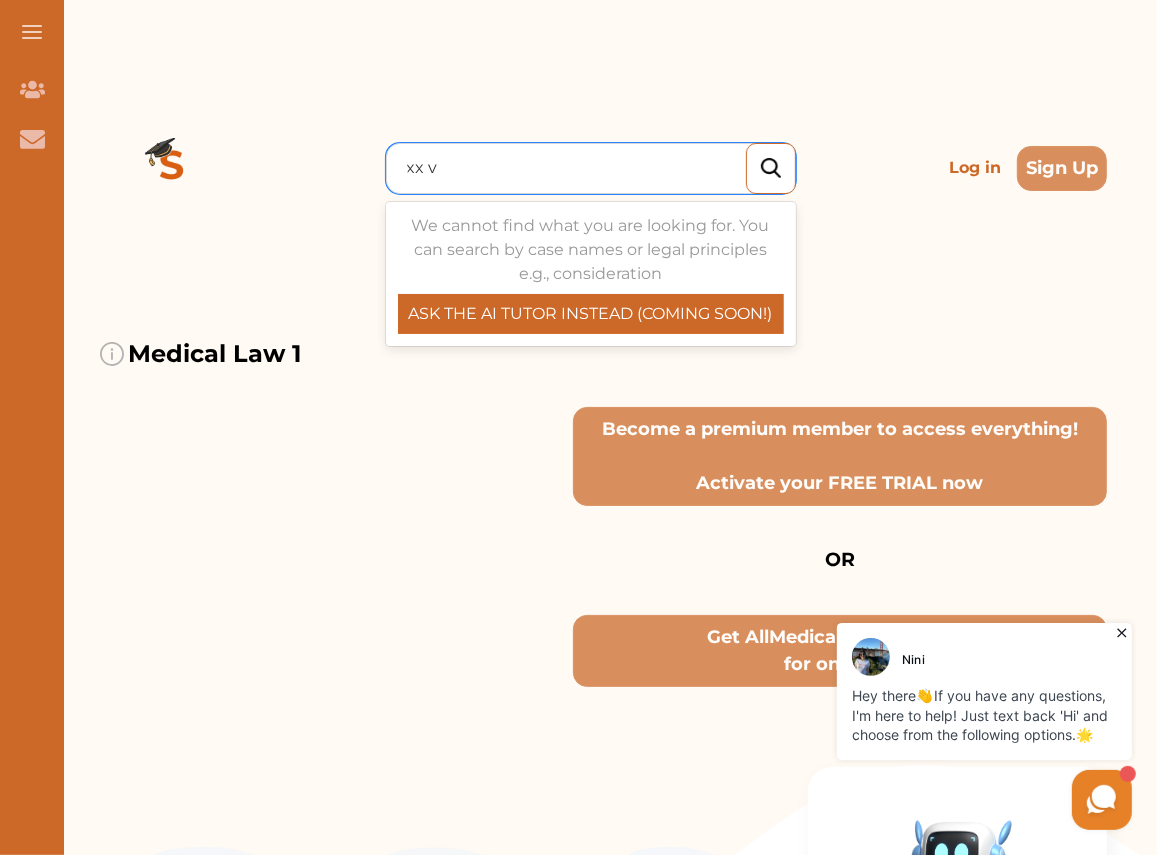 type on "xx v" 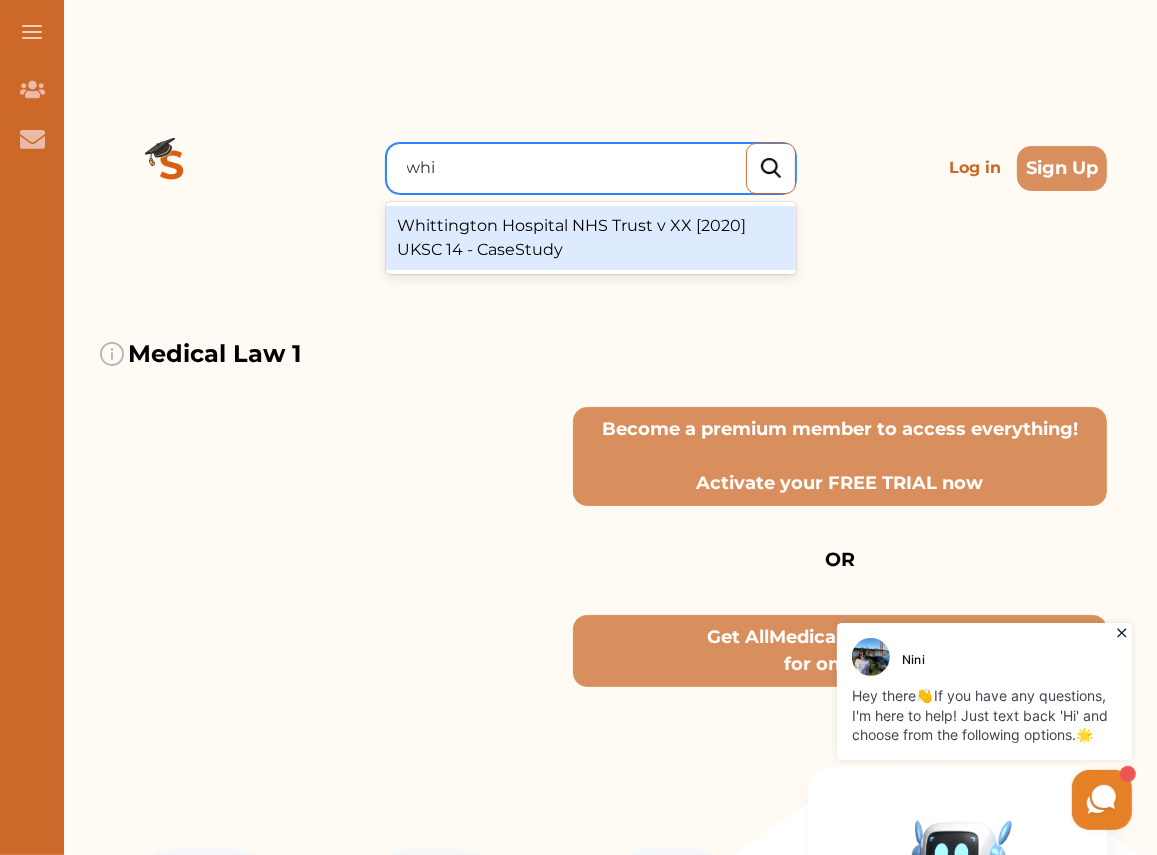 type on "whit" 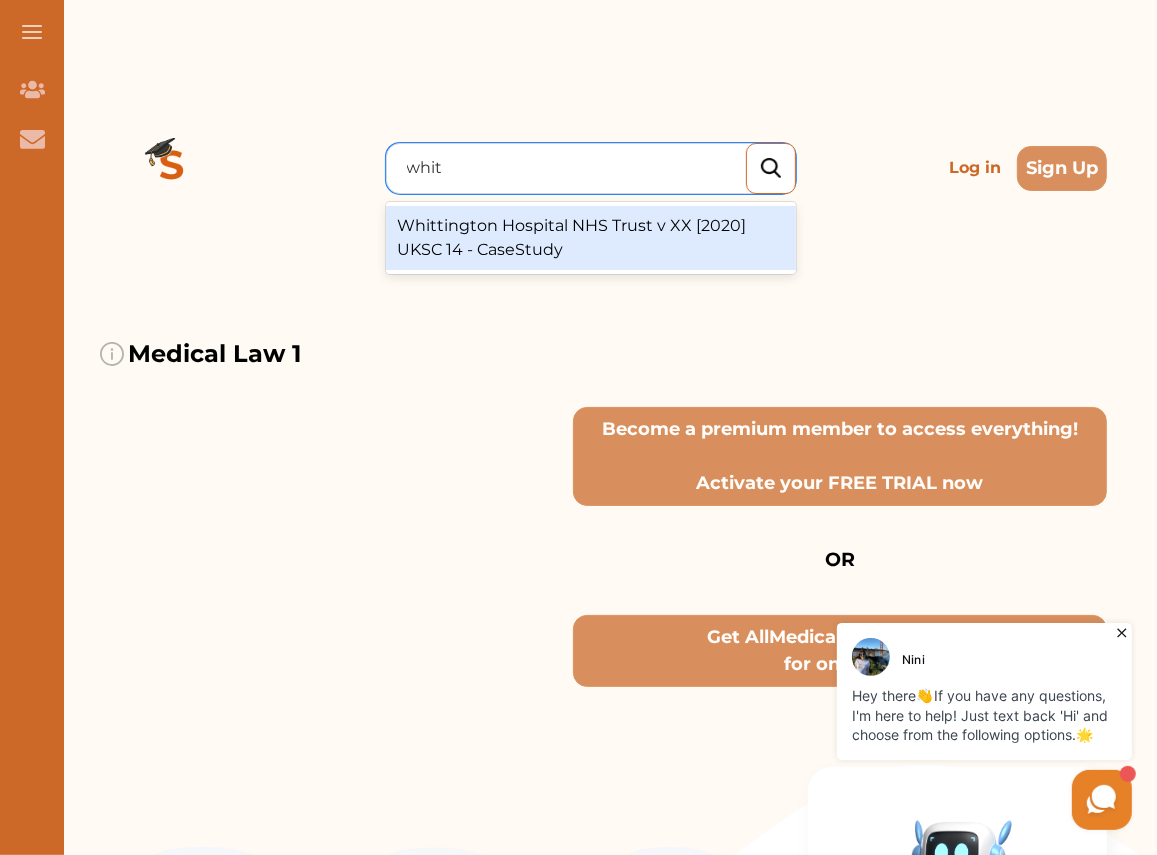 click on "Whittington Hospital NHS Trust v XX [2020] UKSC 14  -  CaseStudy" at bounding box center (591, 238) 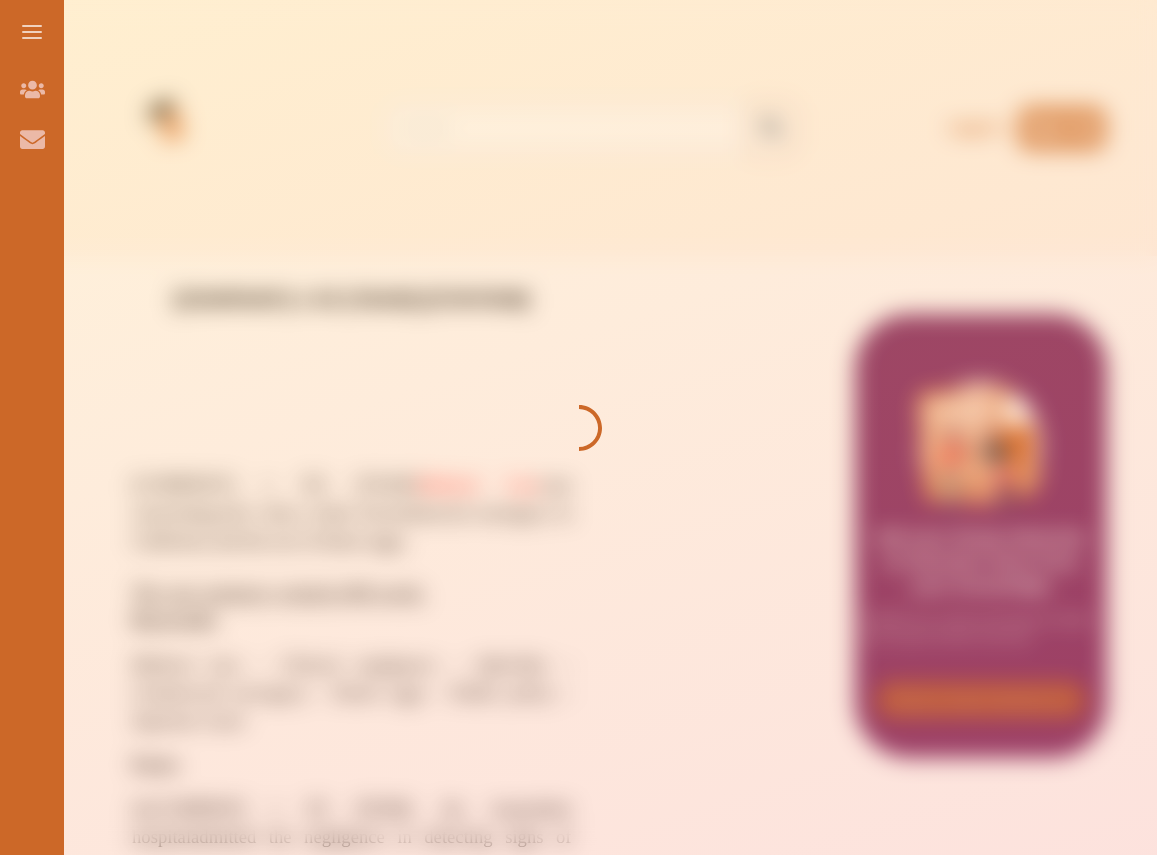 scroll, scrollTop: 0, scrollLeft: 0, axis: both 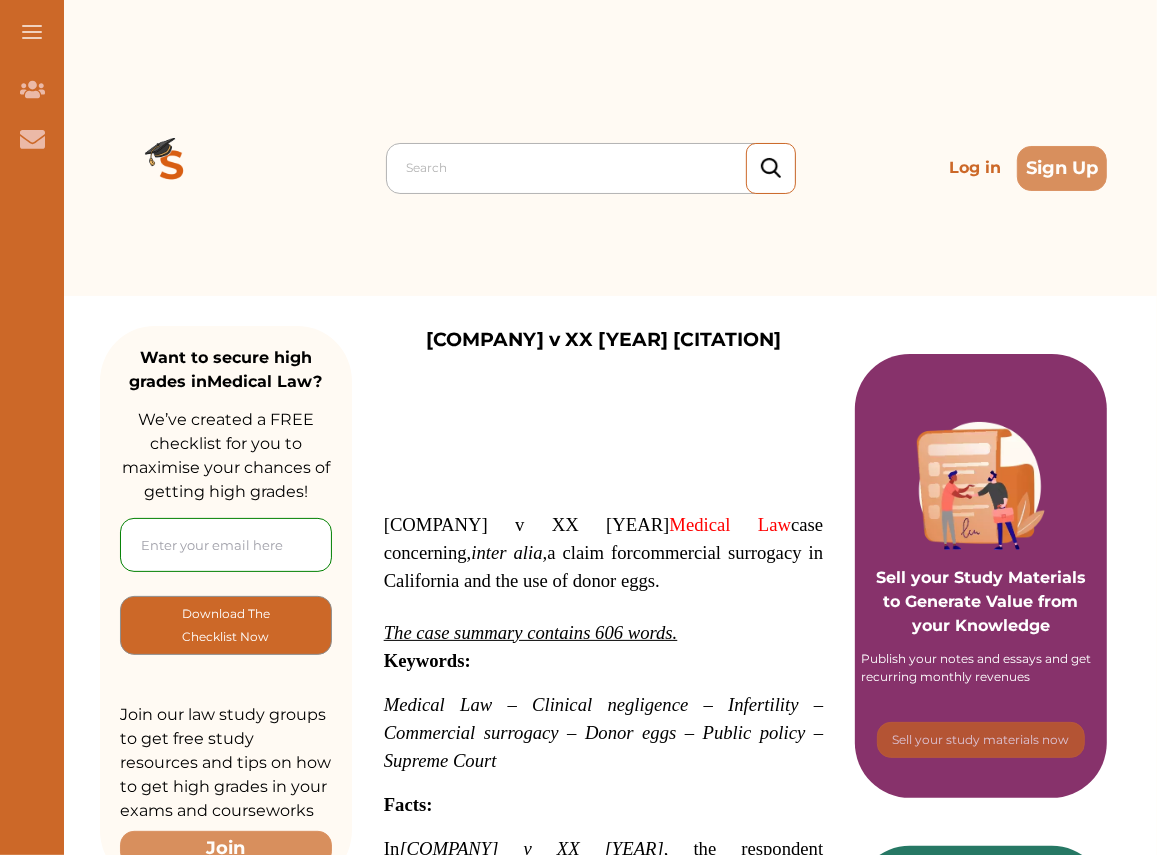 click at bounding box center [596, 168] 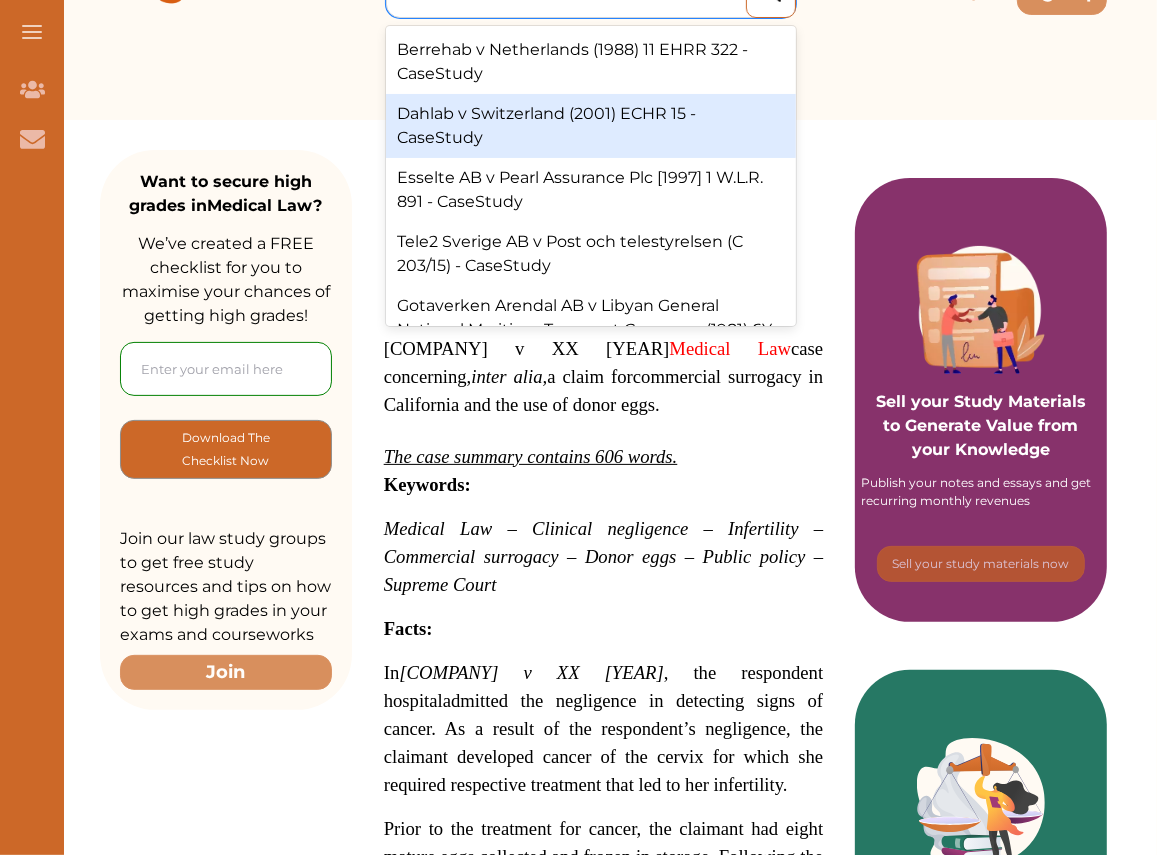 scroll, scrollTop: 178, scrollLeft: 0, axis: vertical 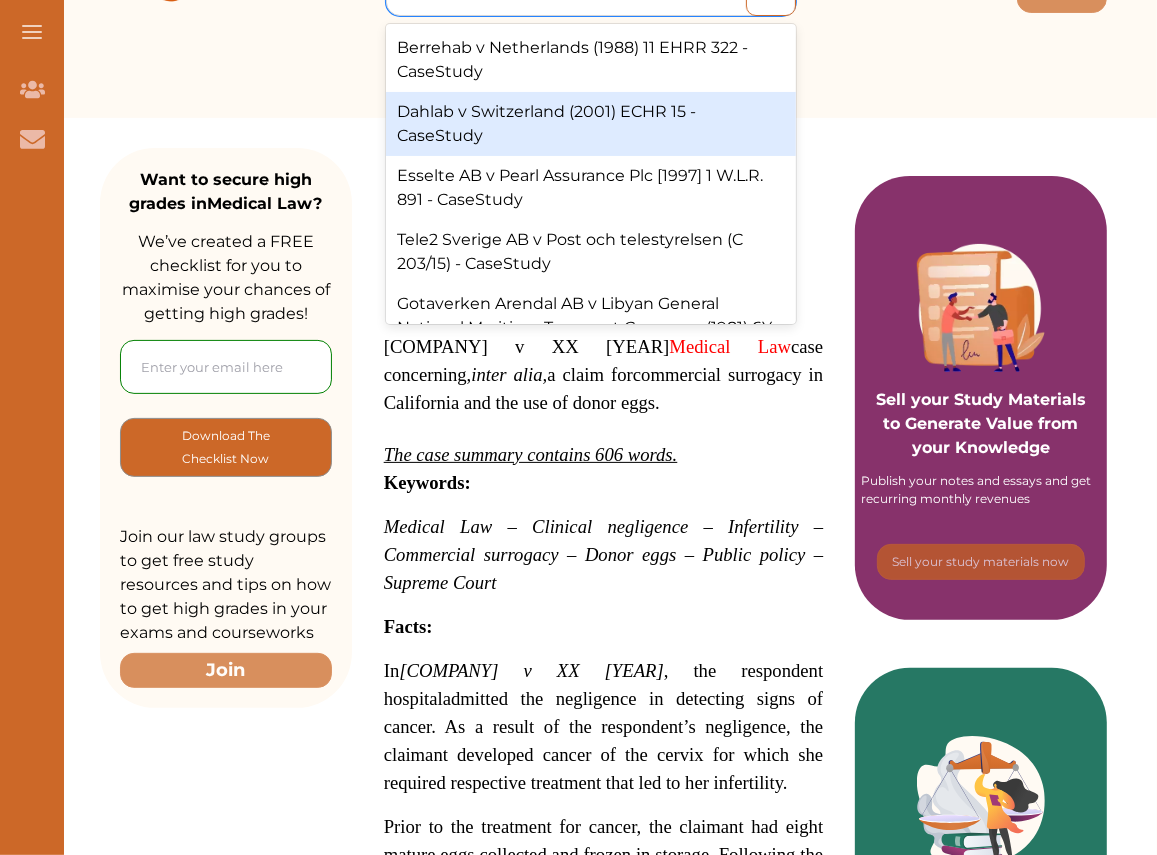 type on "ab" 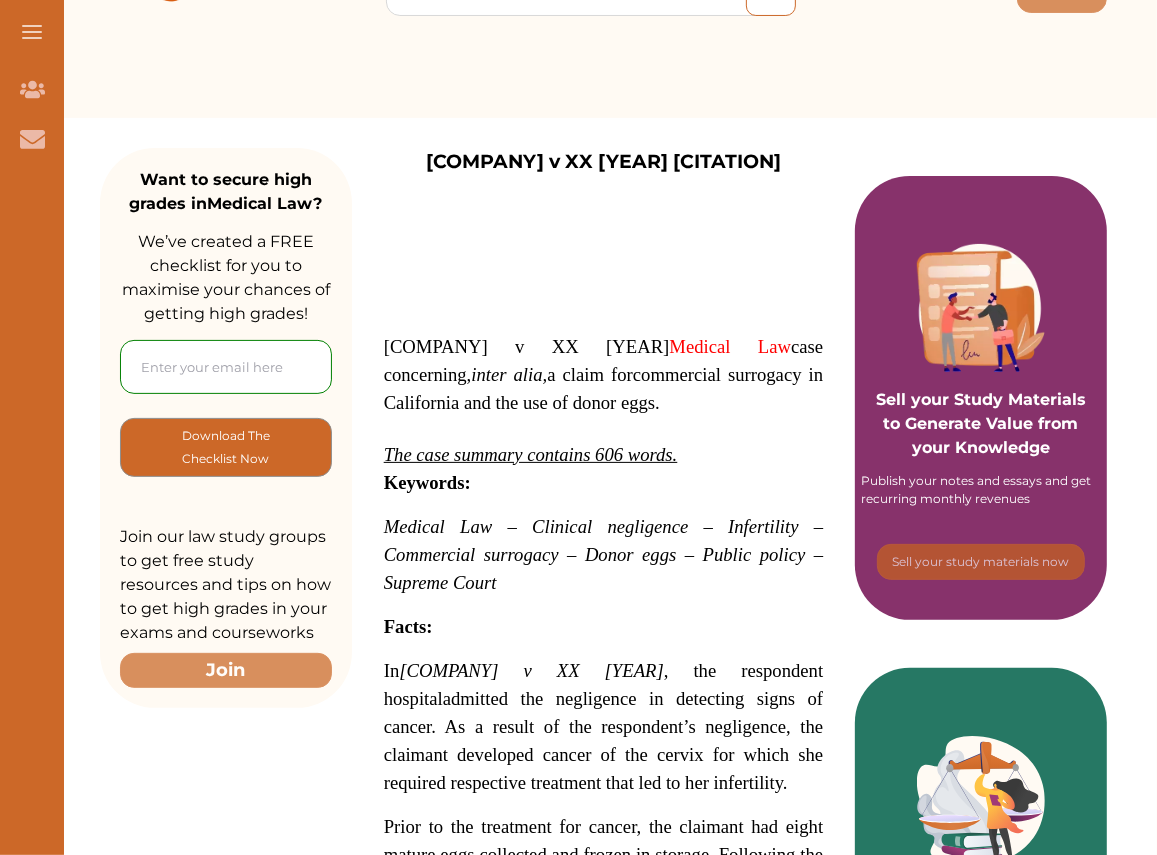 click on "Whittington Hospital NHS Trust v XX [2020] is a  Medical Law  case concerning,  inter alia,  a claim for  commercial surrogacy in California and the use of donor eggs.
The case summary contains 606 words.
Keywords:
Medical Law – Clinical negligence – Infertility – Commercial surrogacy – Donor eggs – Public policy – Supreme Court
Facts:
In  Whittington Hospital NHS Trust v XX [2020] , the respondent hospital  admitted the negligence in detecting signs of cancer. As a result of the respondent’s negligence, the claimant developed cancer of the cervix for which she required respective treatment that led to her infertility.
The expert evidence revealed that the claimant could have had two children through  surrogacy and then two more children using donor eggs. The claimant stated that she would prefer to use commercial surrogacy in California, USA. But if this is not funded, she will use non-commercial arrangements in the UK.
Issue:
Held:
(Briody)" at bounding box center (604, 1639) 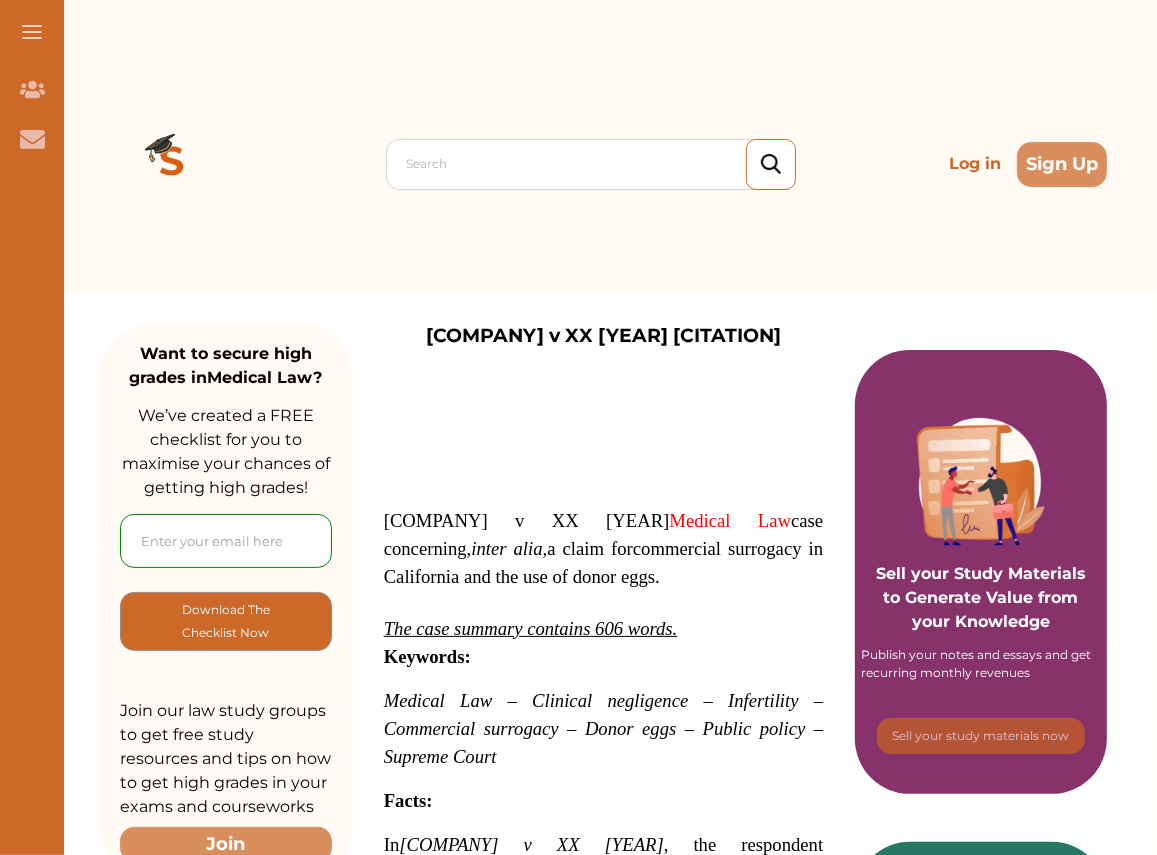 scroll, scrollTop: 0, scrollLeft: 0, axis: both 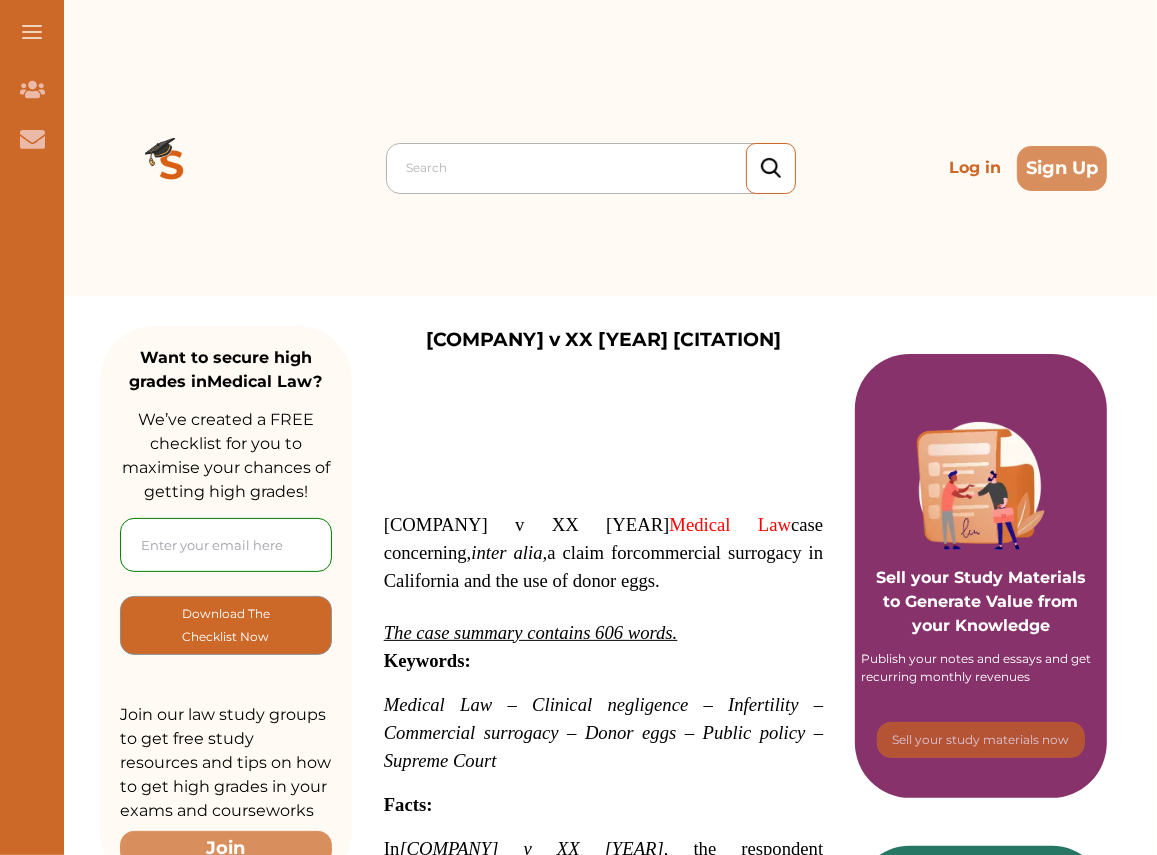 click at bounding box center (596, 168) 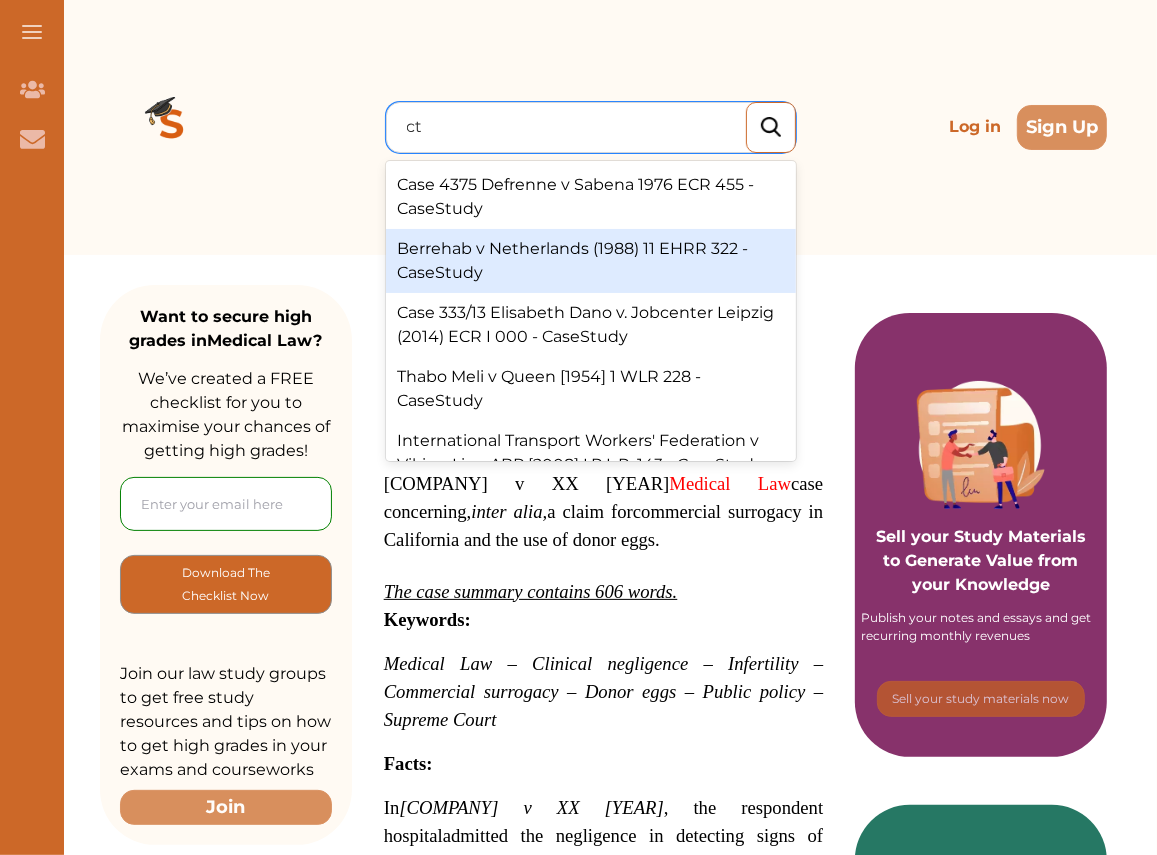 scroll, scrollTop: 53, scrollLeft: 0, axis: vertical 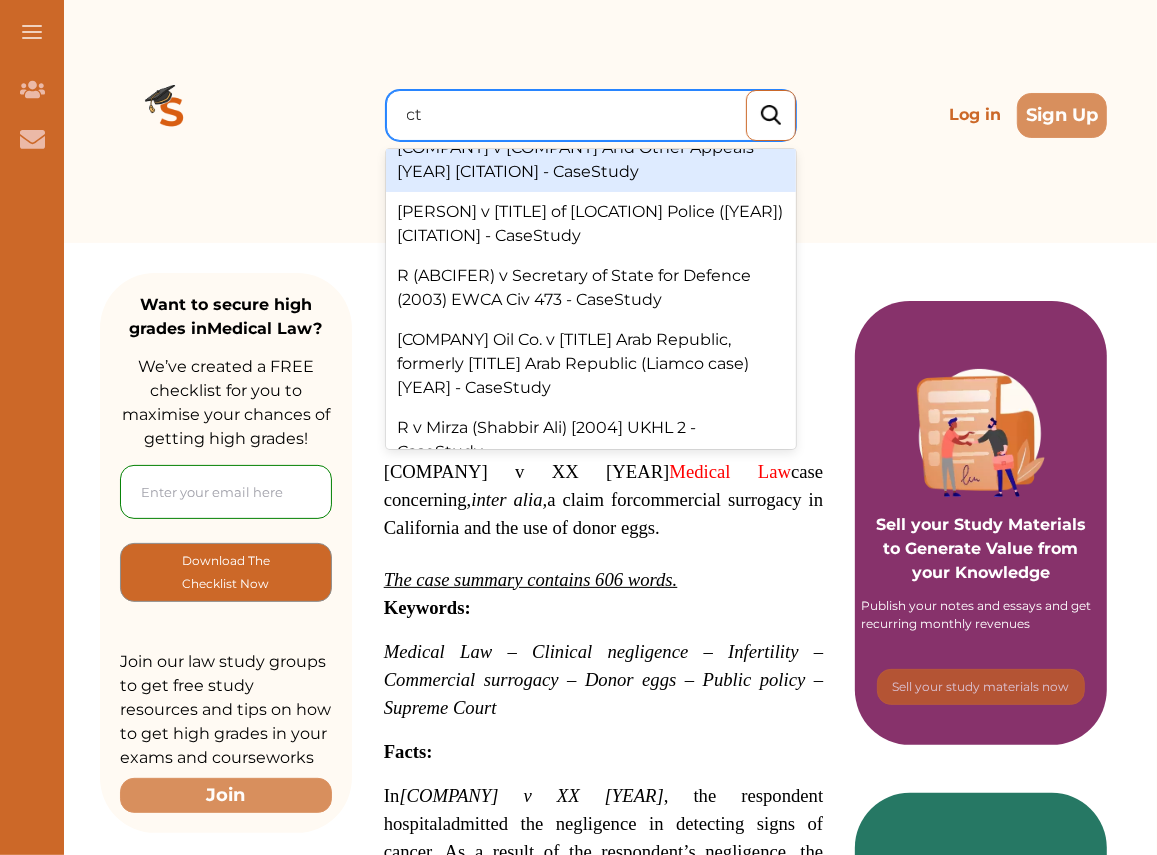 click on "ct" at bounding box center (417, 115) 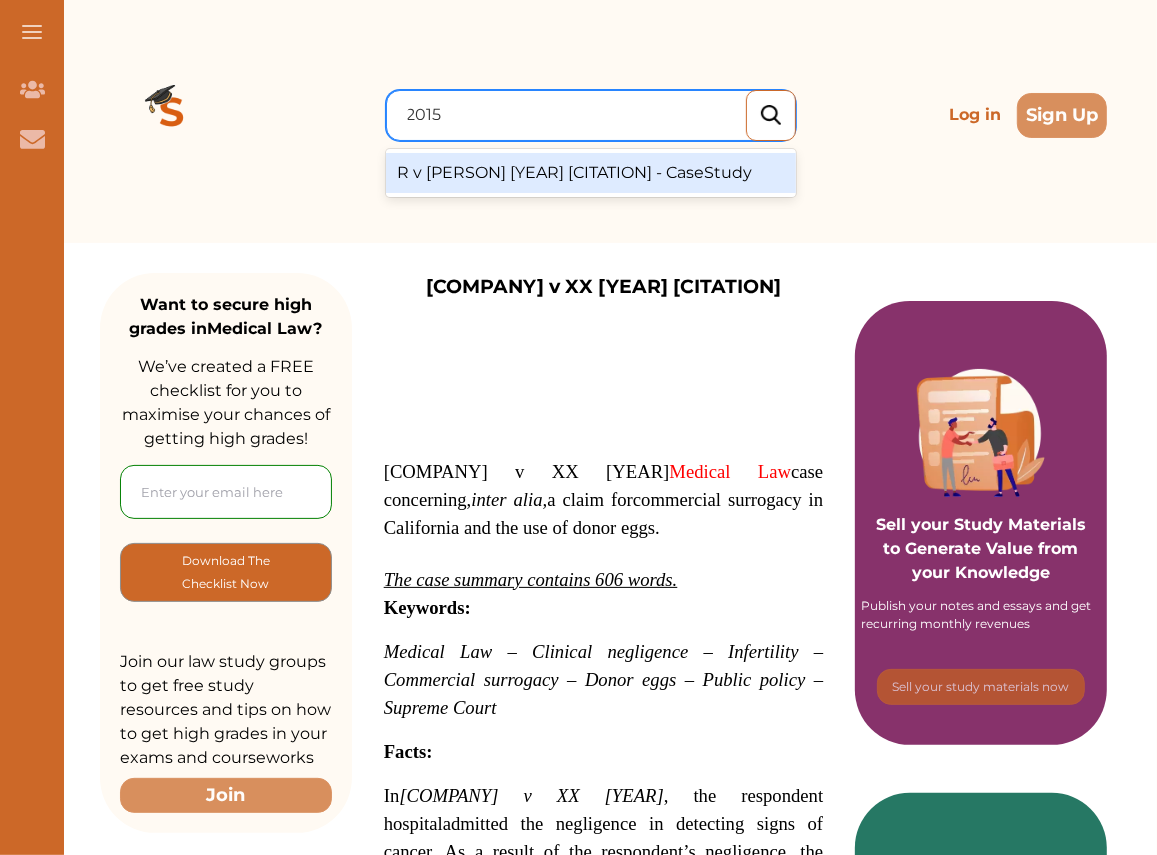 scroll, scrollTop: 0, scrollLeft: 0, axis: both 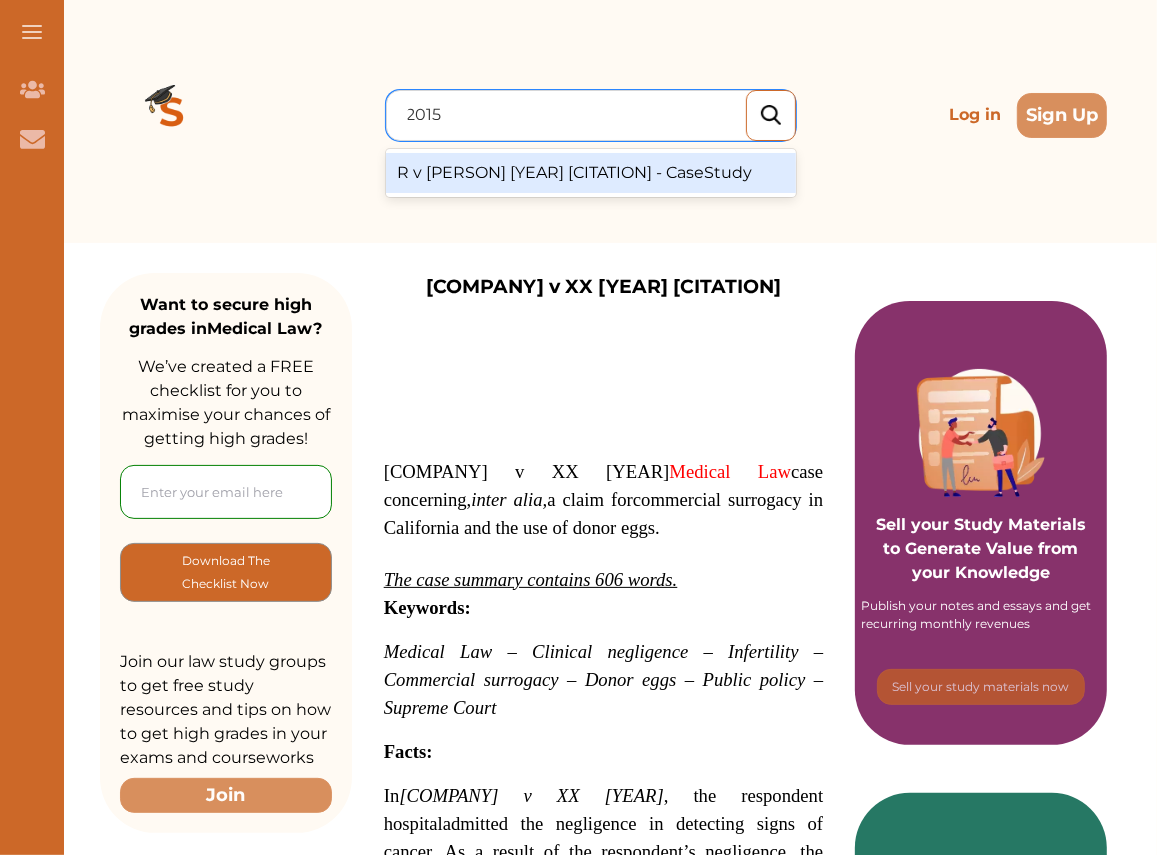 type on "2015" 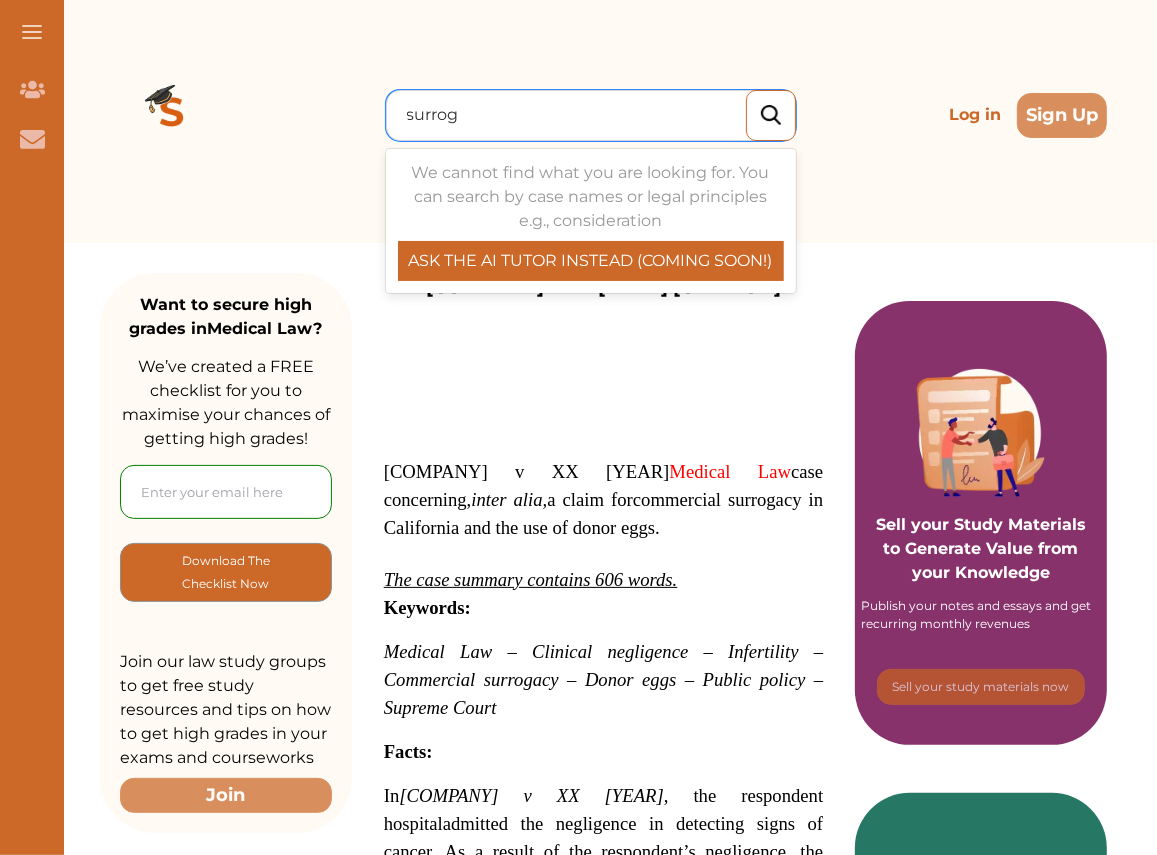 scroll, scrollTop: 0, scrollLeft: 0, axis: both 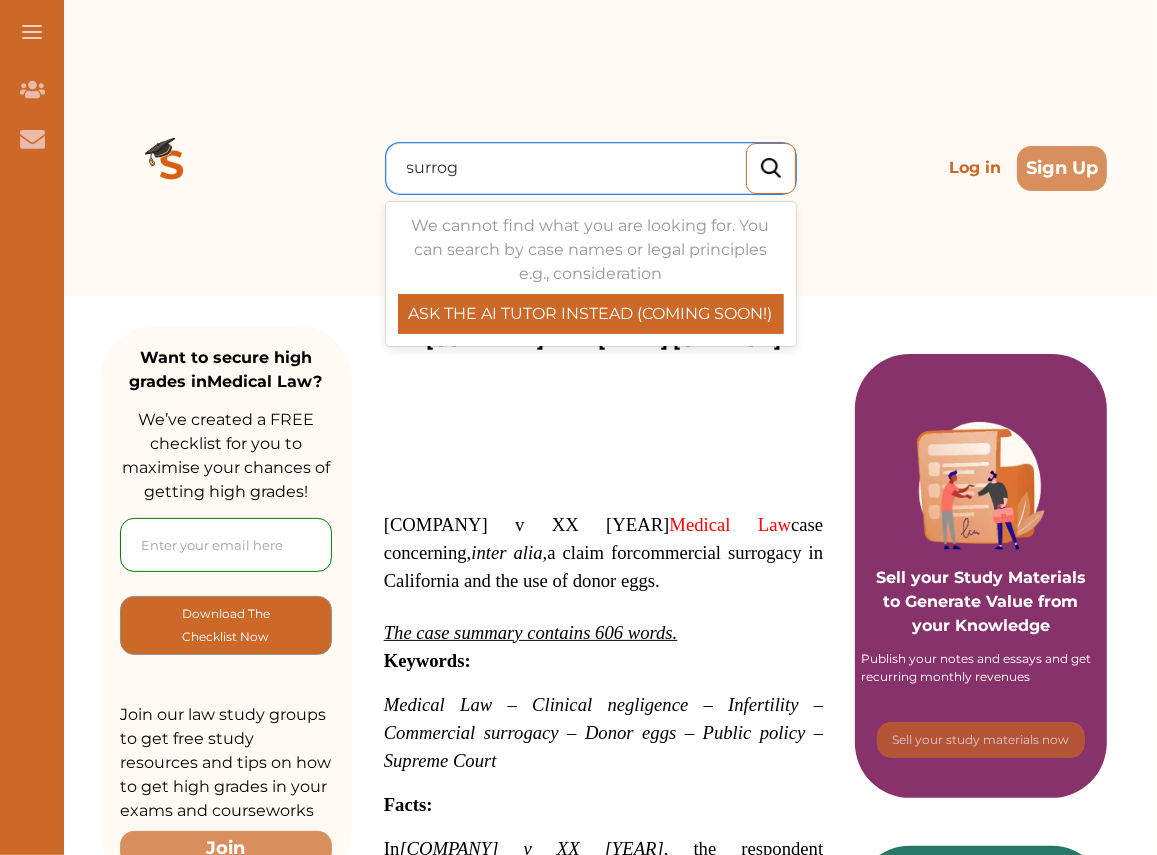 type on "surrog" 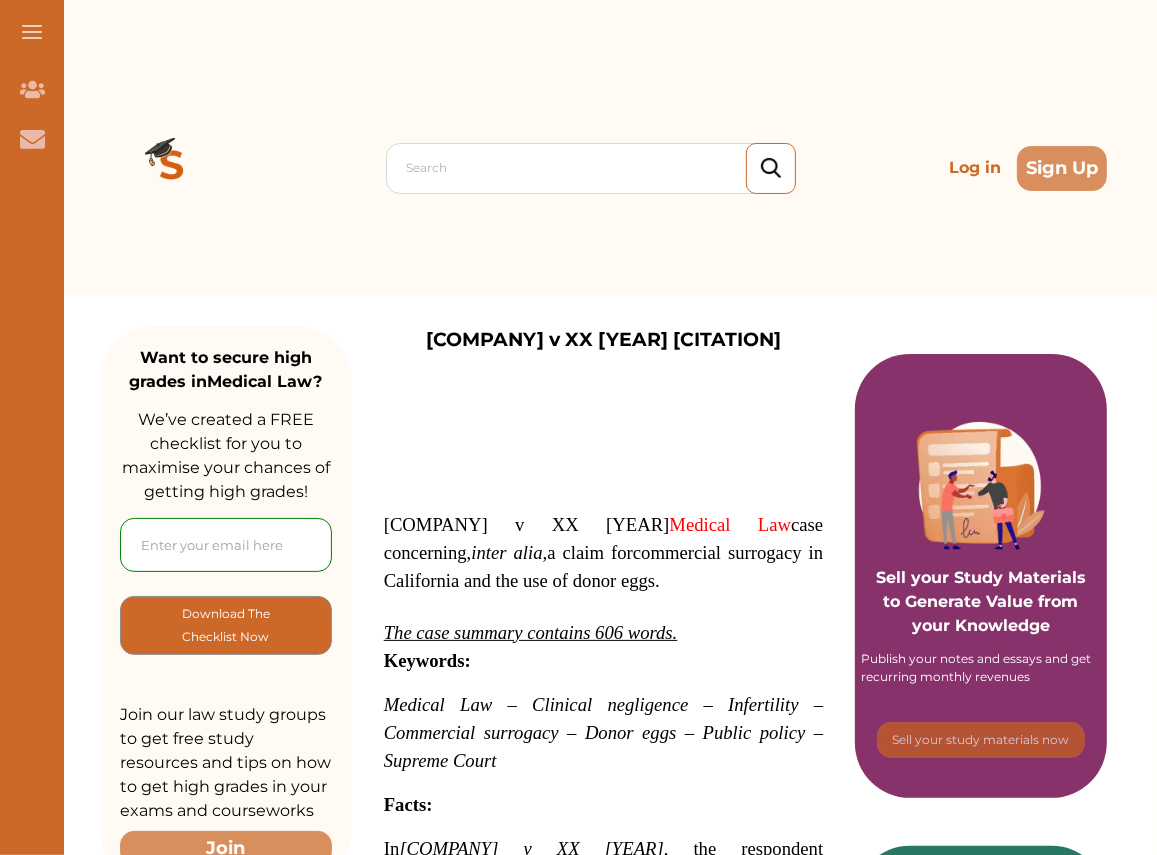 click on "Log in" at bounding box center (975, 168) 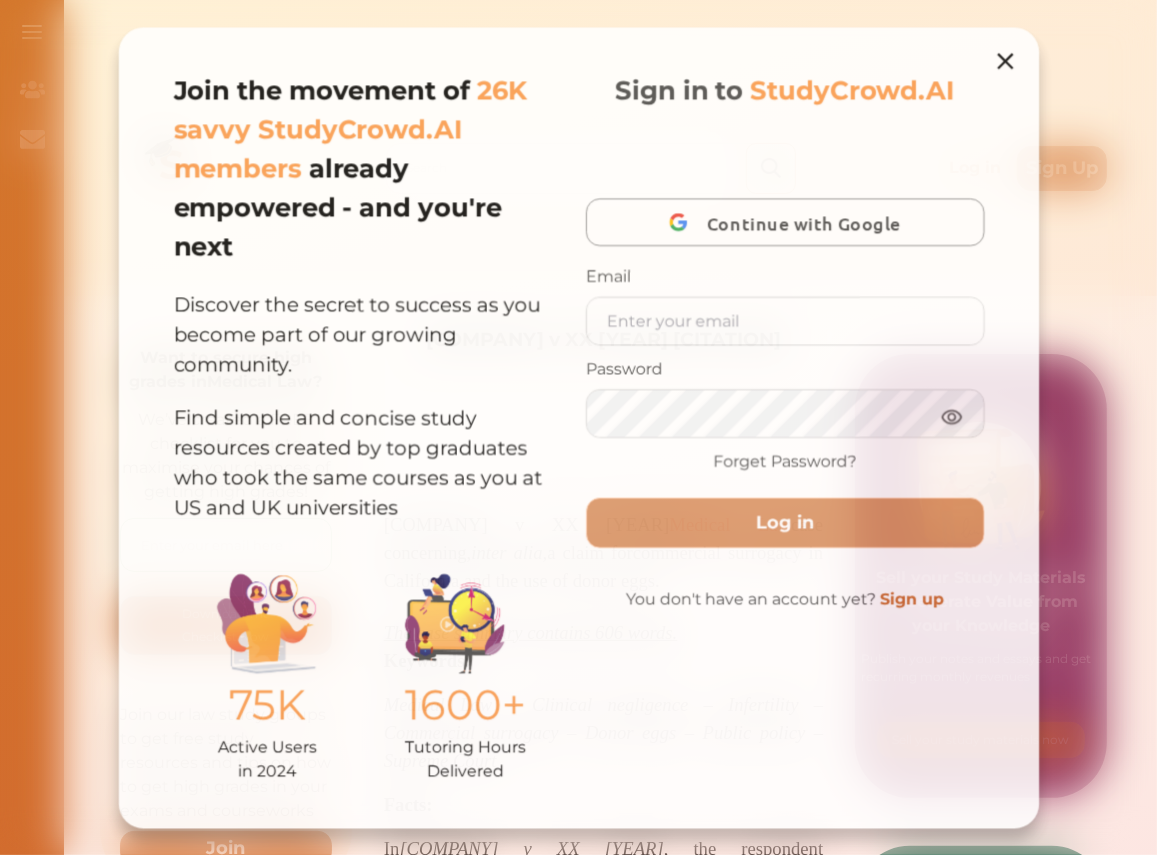 click at bounding box center (786, 320) 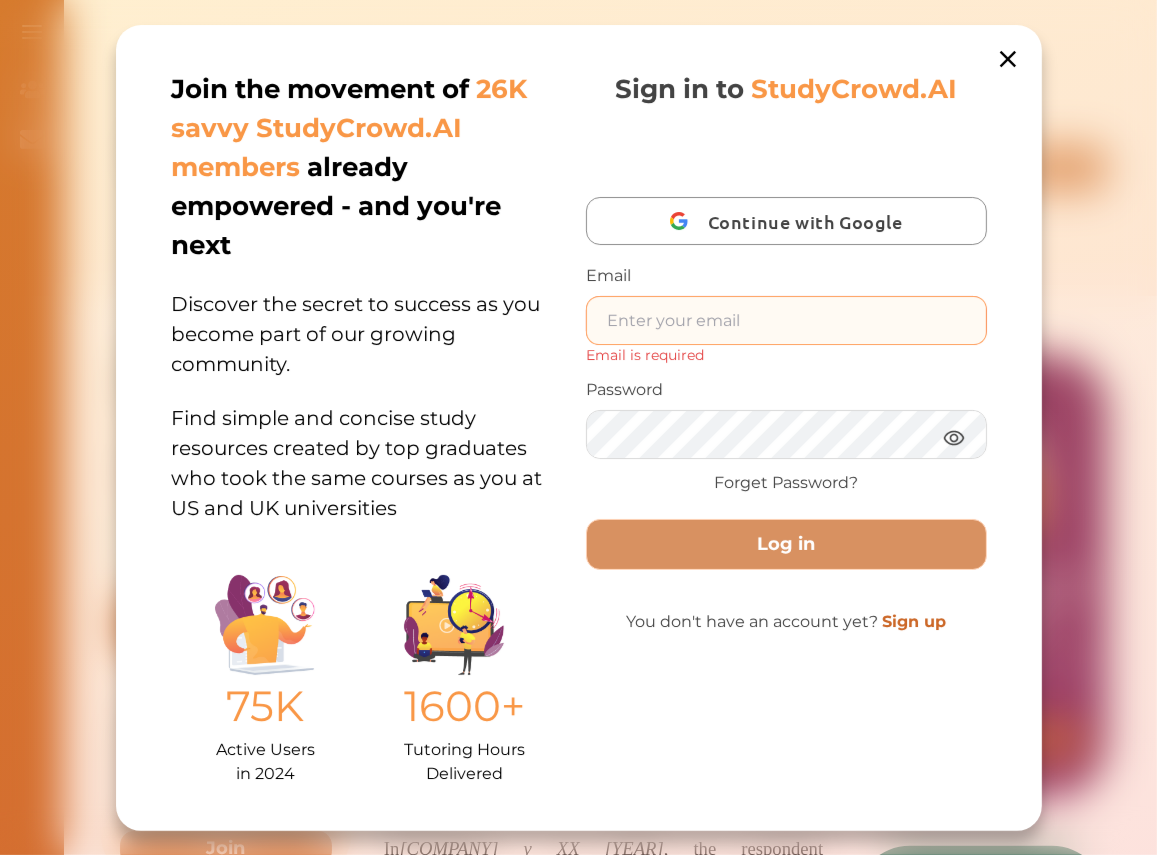 type on "nini.sarishvili@simplestudying.com" 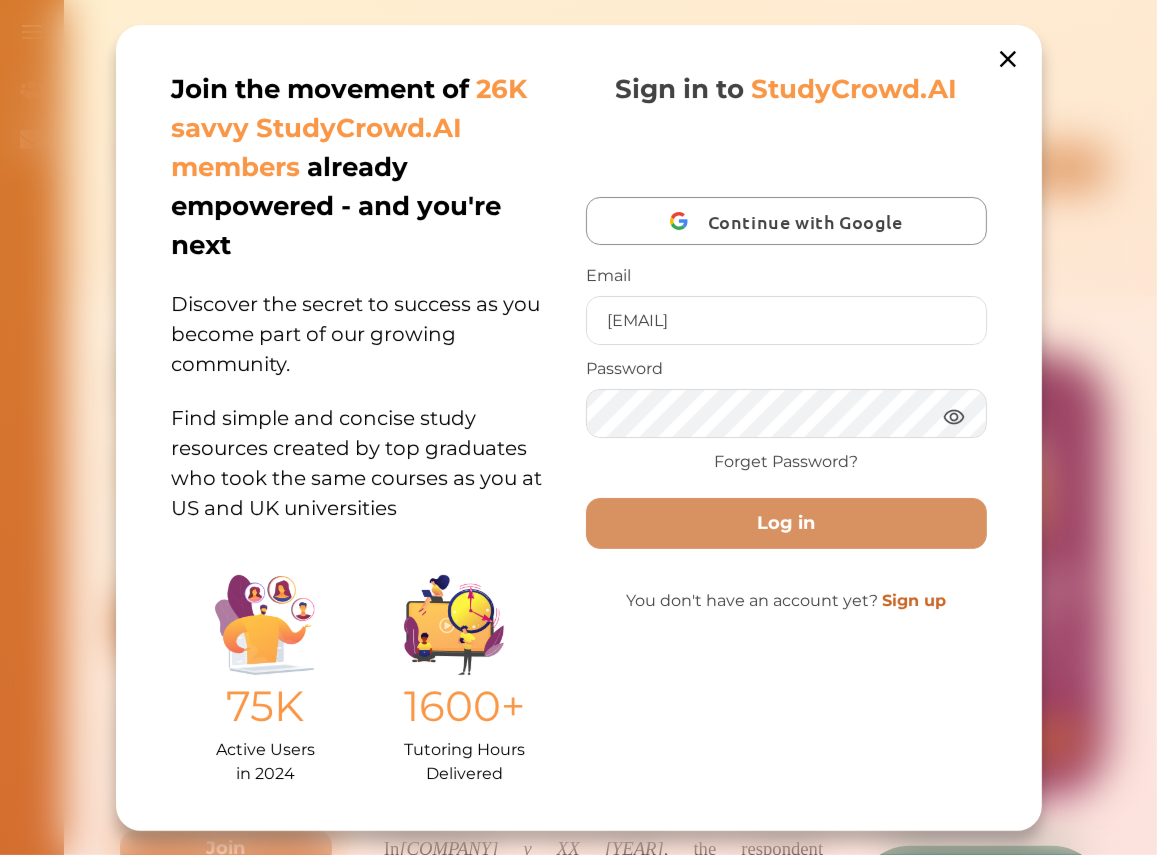 click on "Log in" at bounding box center (786, 514) 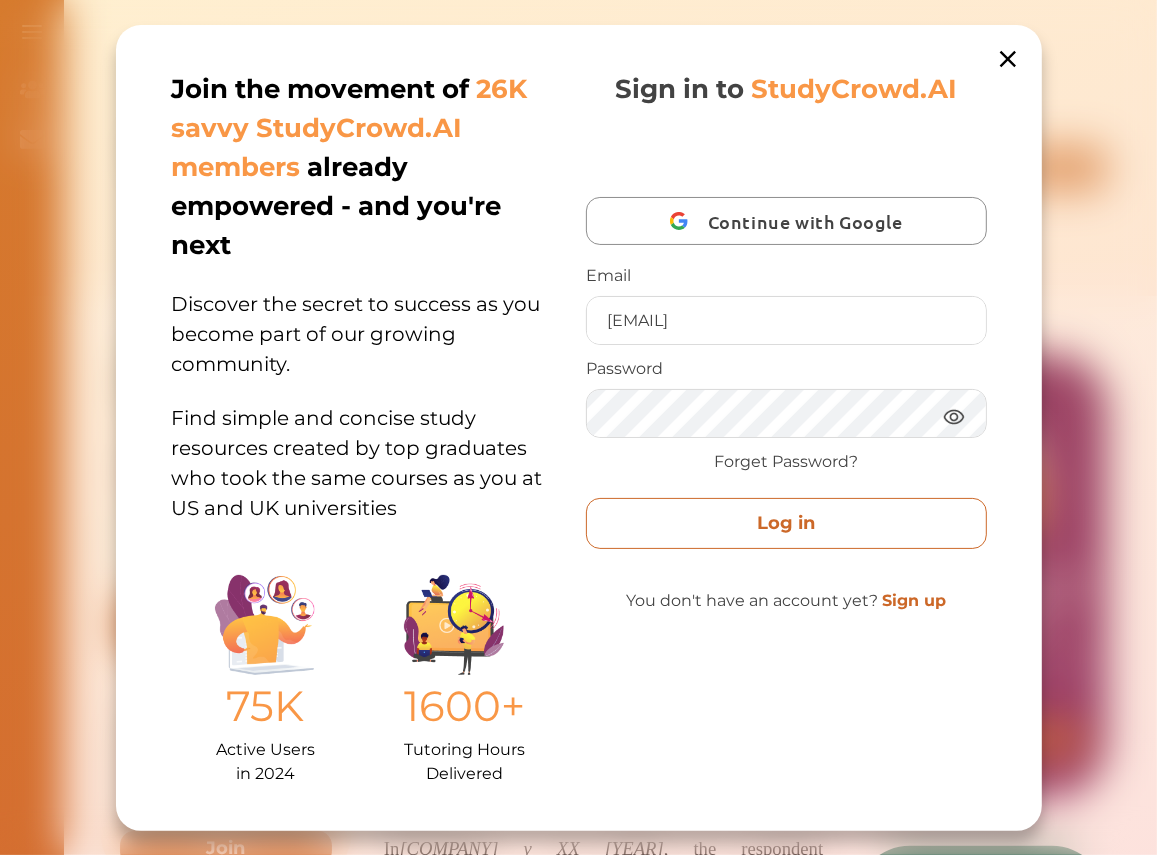 click on "Log in" at bounding box center (786, 522) 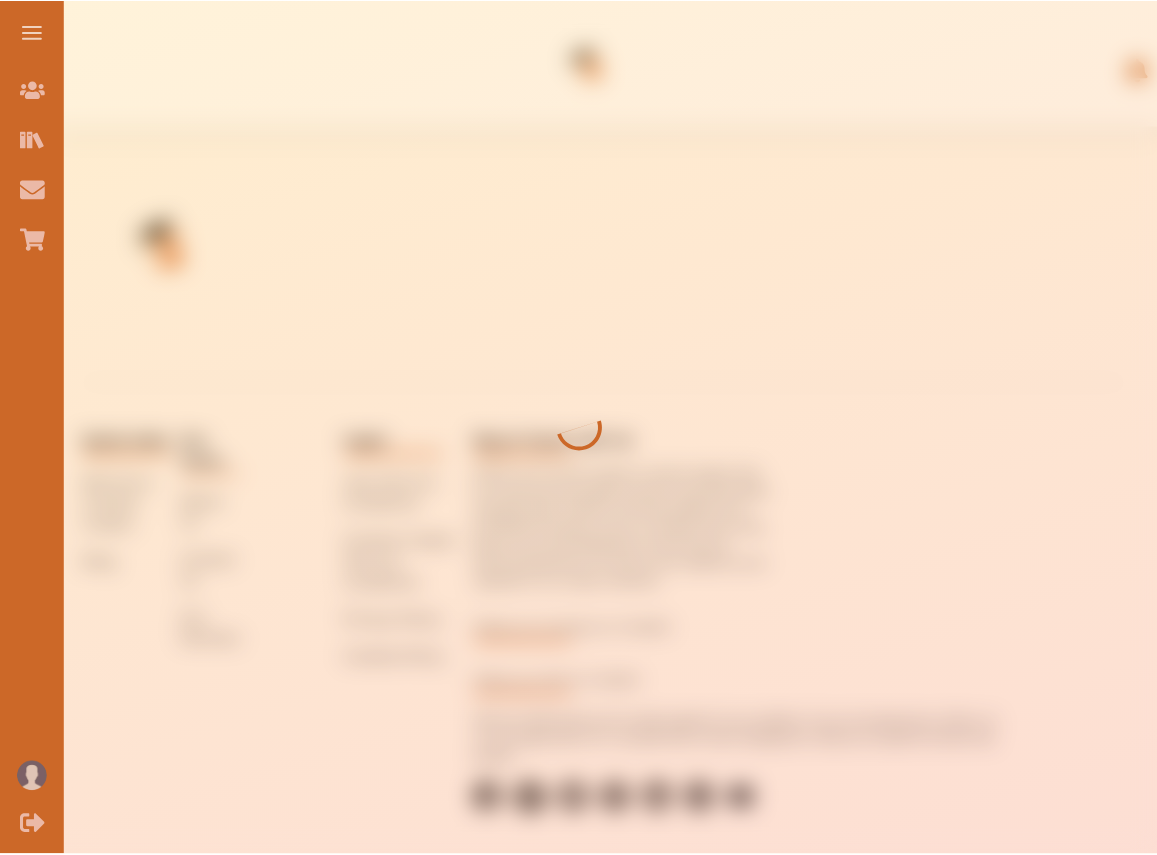 scroll, scrollTop: 0, scrollLeft: 0, axis: both 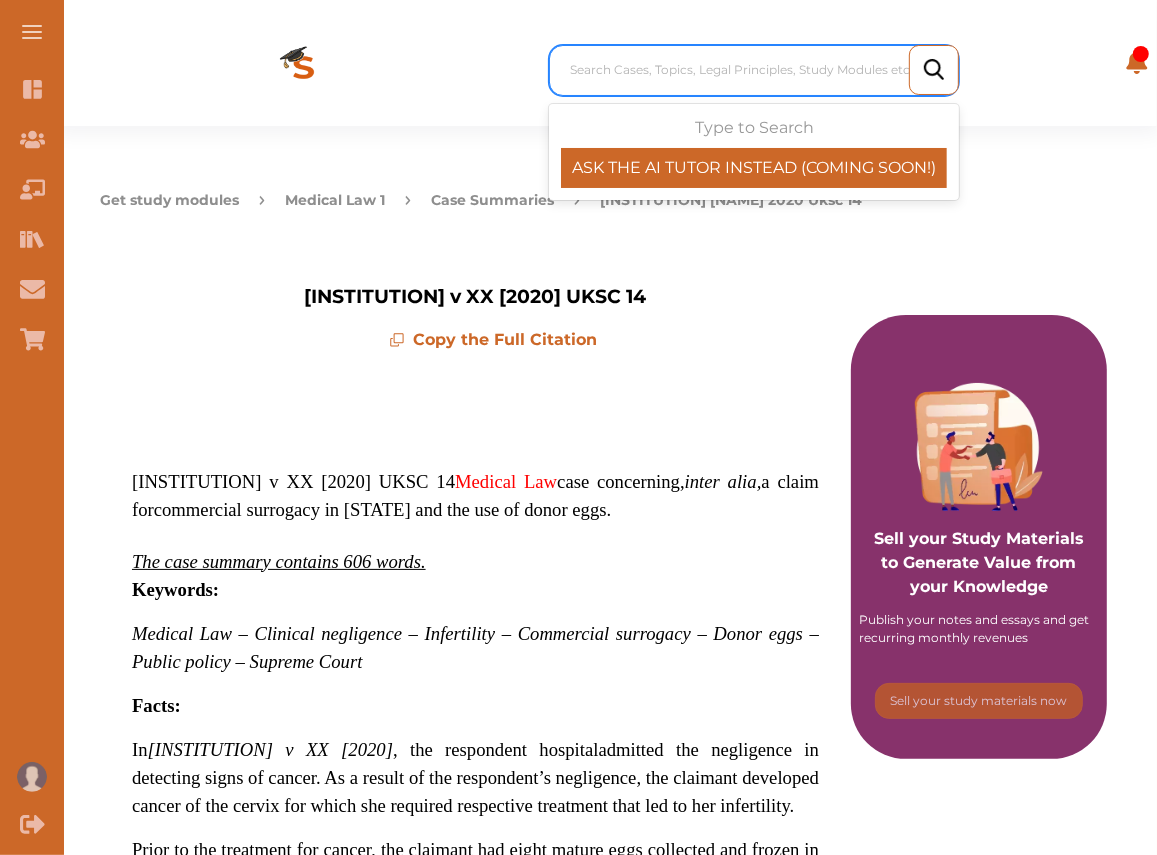 click at bounding box center [759, 70] 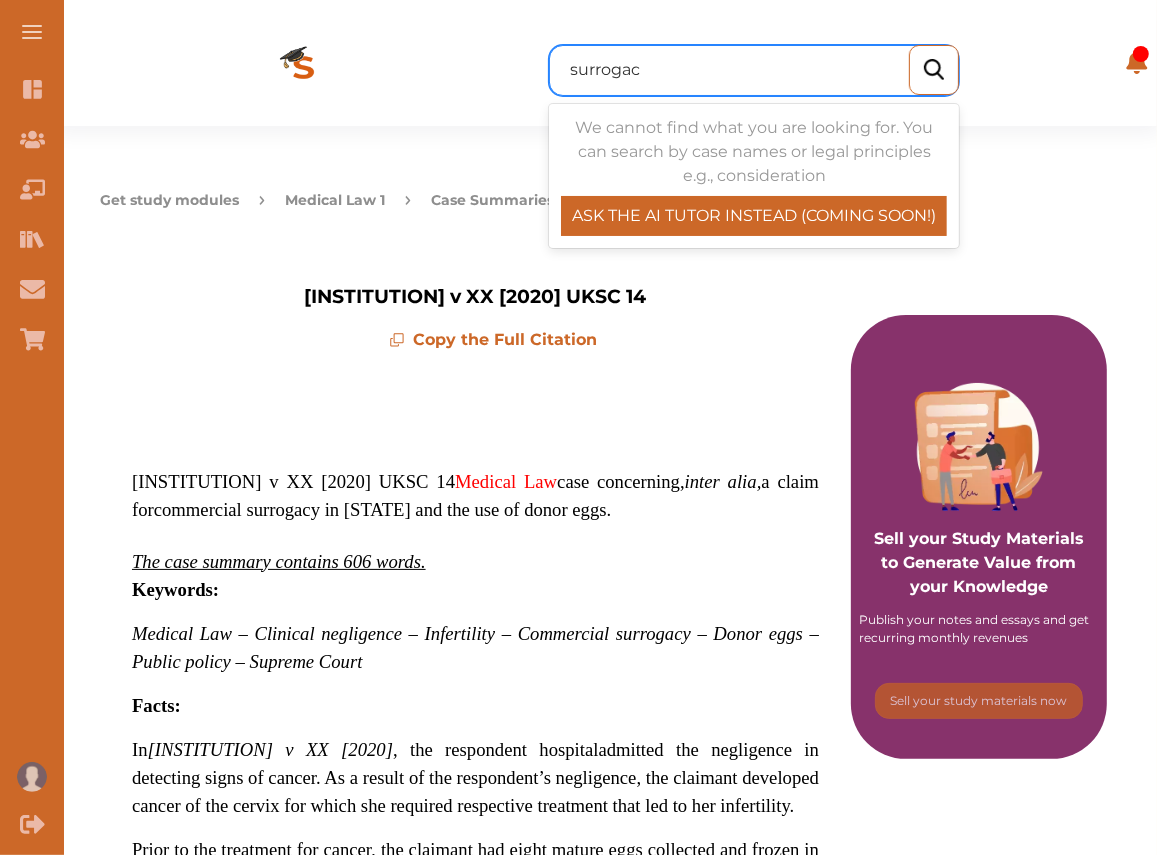 type on "surrogacy" 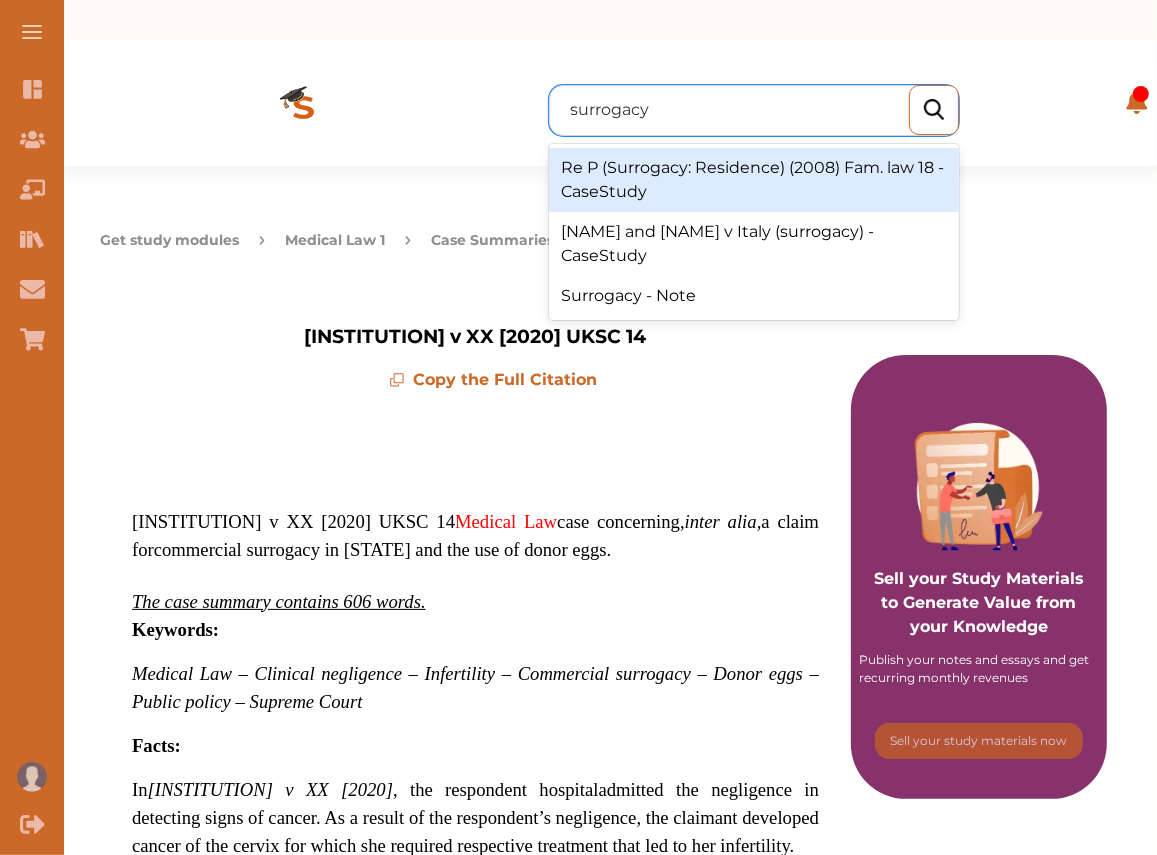 scroll, scrollTop: 0, scrollLeft: 0, axis: both 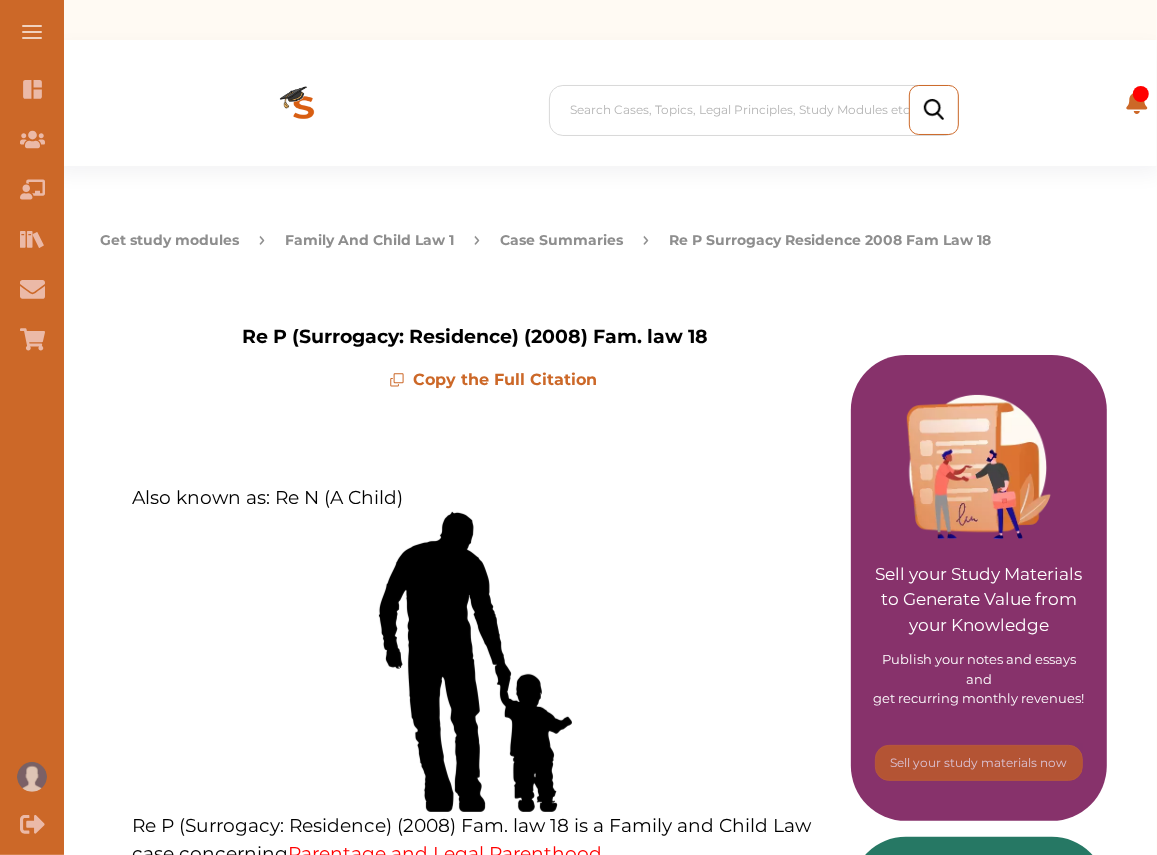 click on "Get study modules" at bounding box center [169, 240] 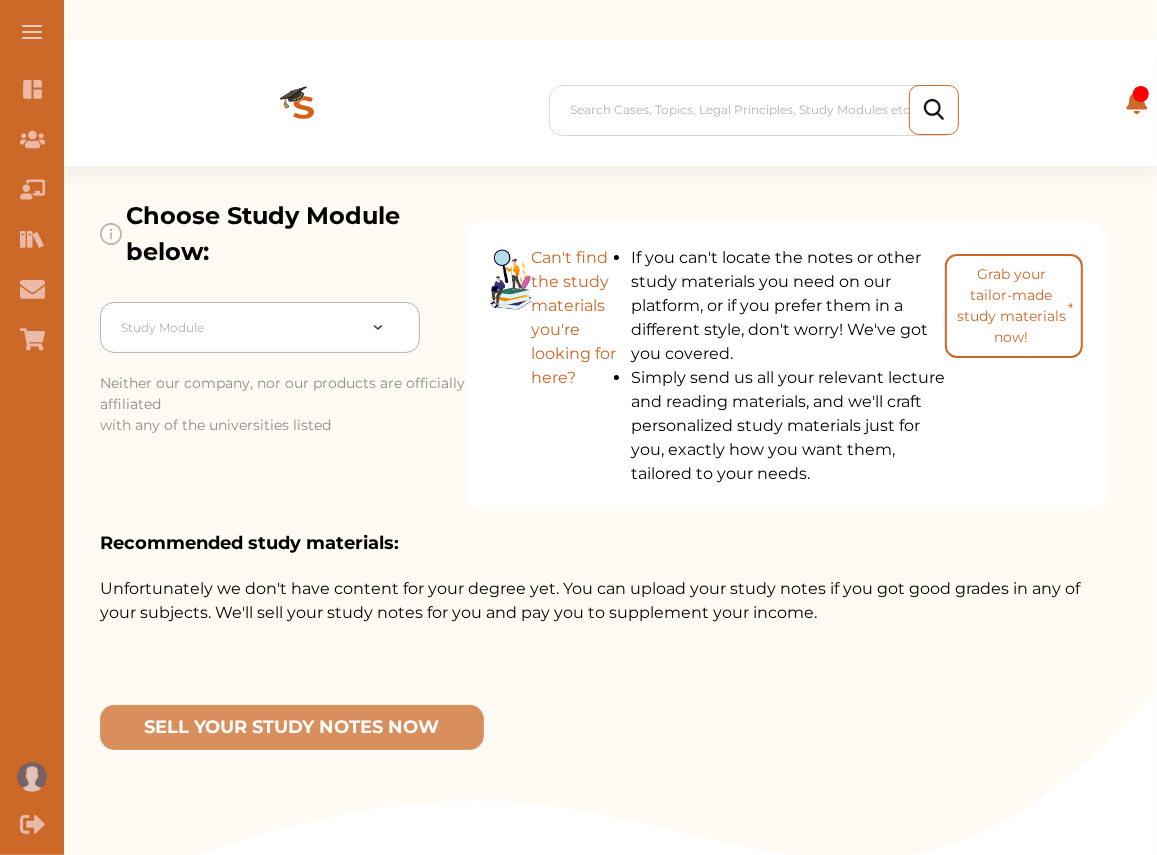 click at bounding box center [238, 328] 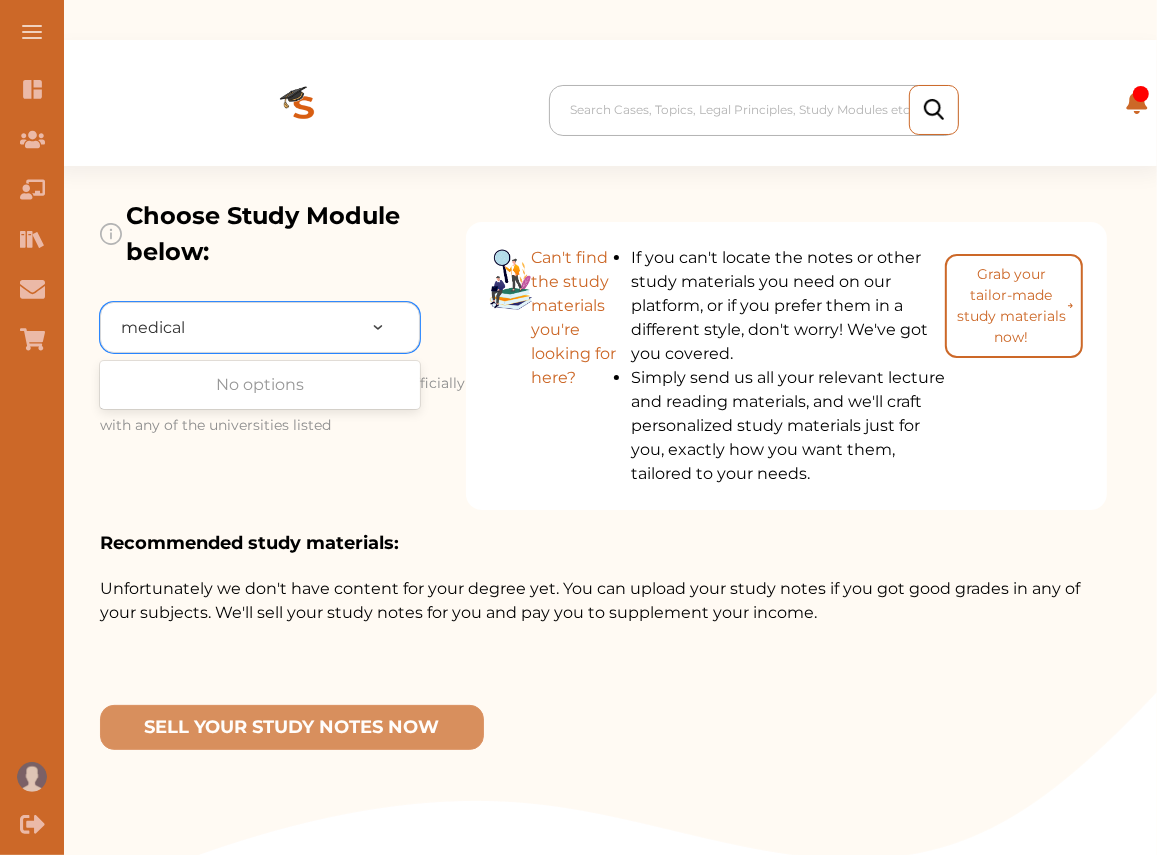 type on "medical" 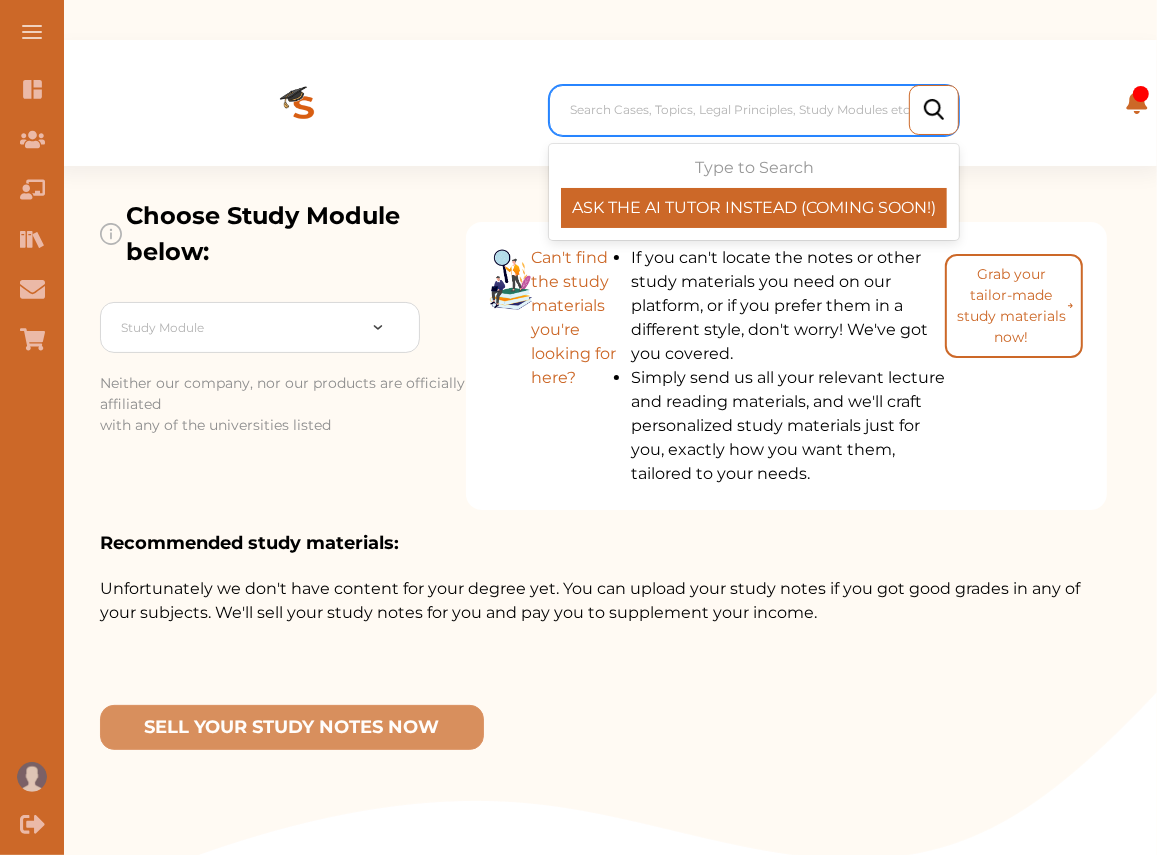click at bounding box center (759, 110) 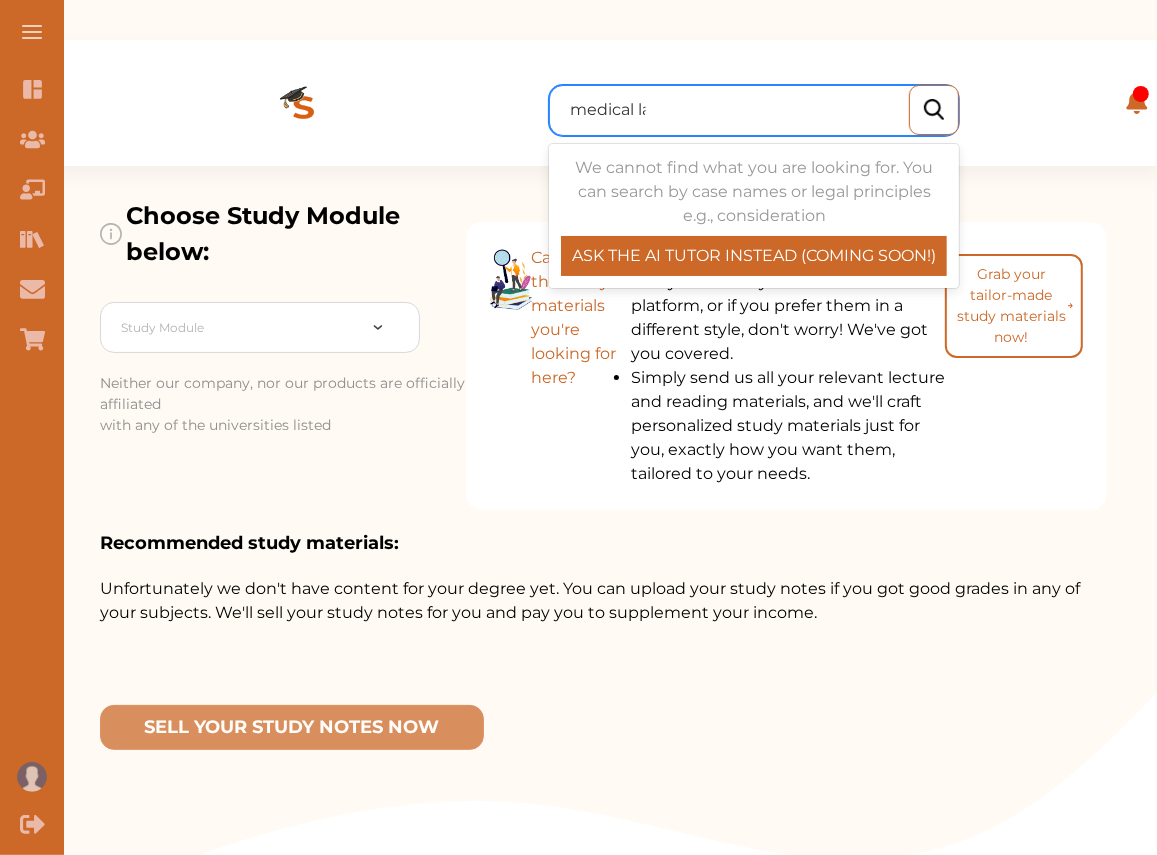 type on "medical law" 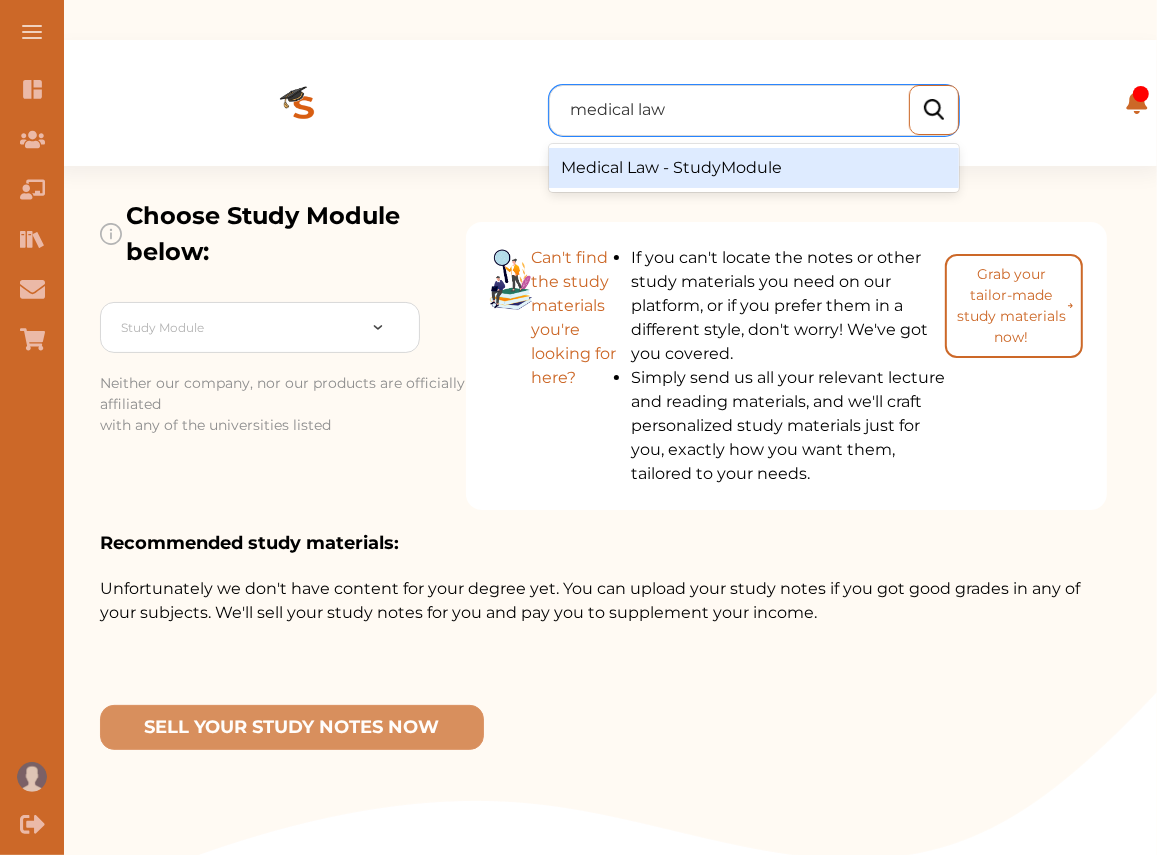 click on "Medical Law   - StudyModule" at bounding box center [754, 168] 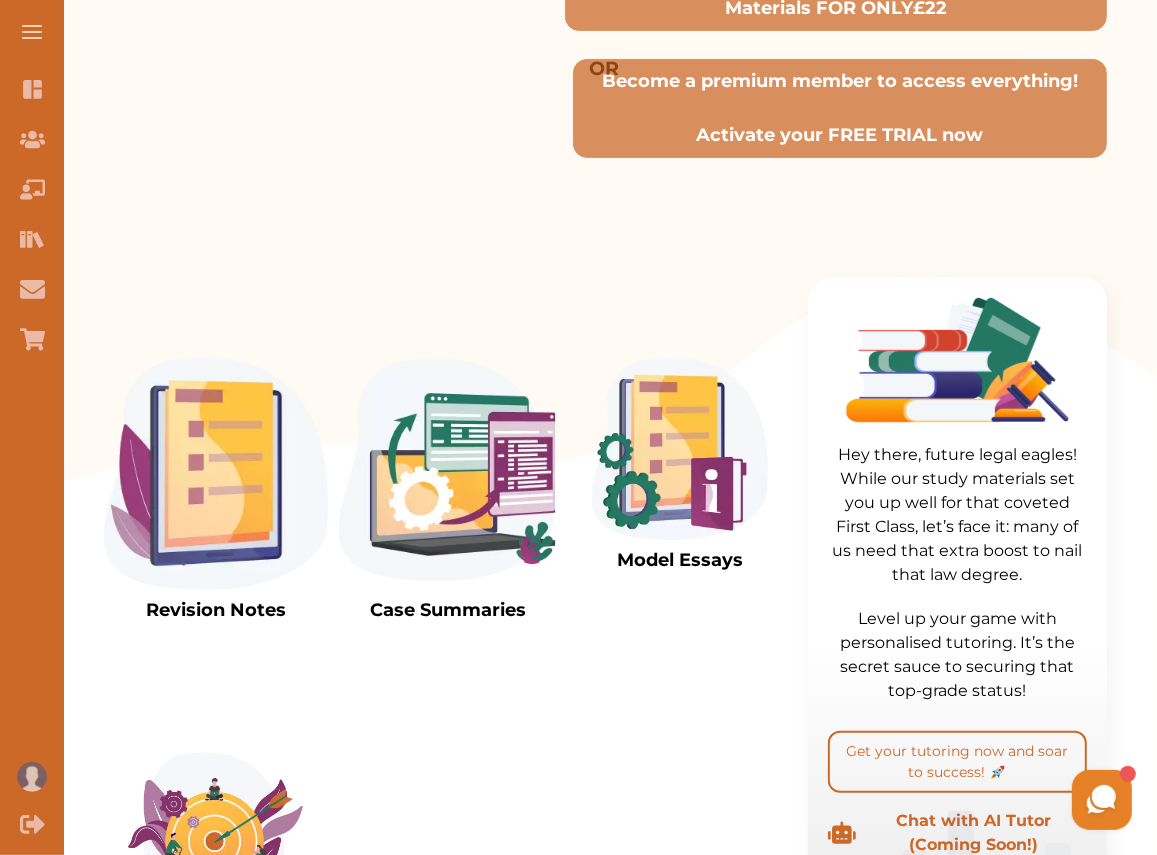 scroll, scrollTop: 476, scrollLeft: 0, axis: vertical 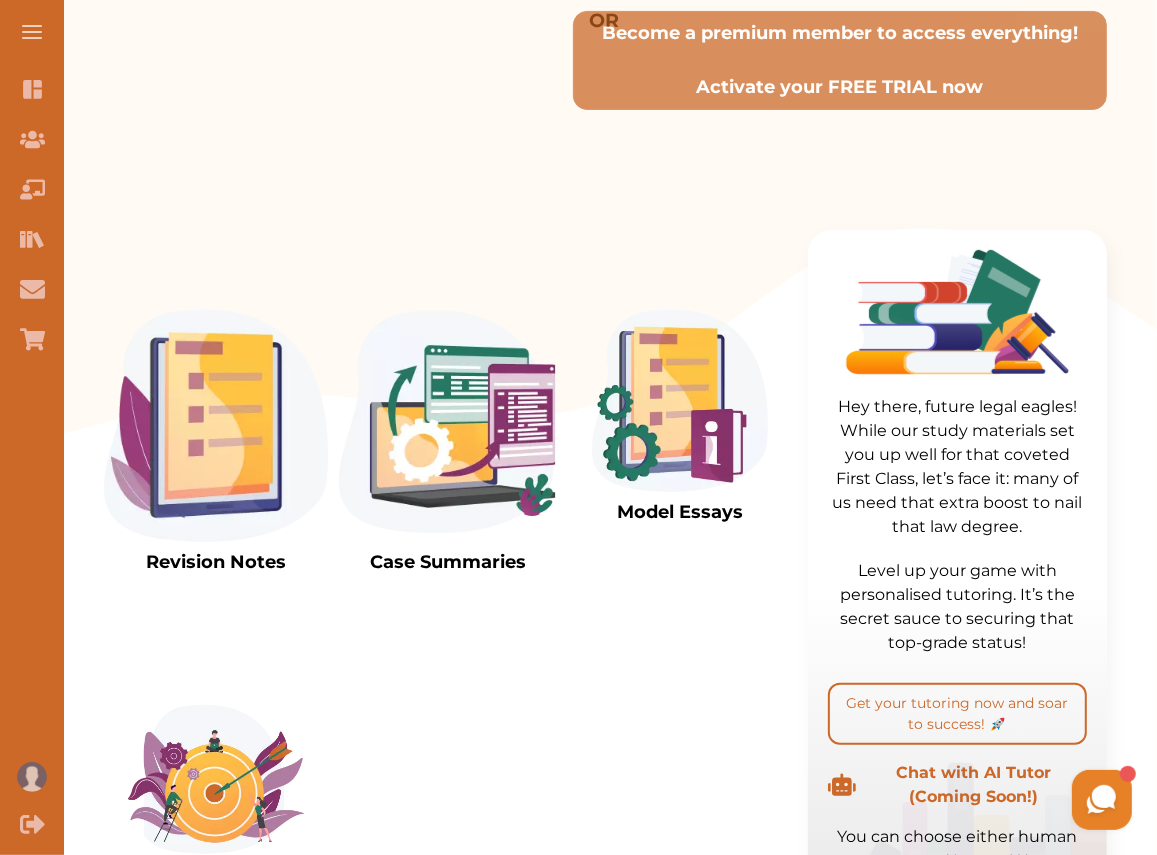 click at bounding box center (216, 426) 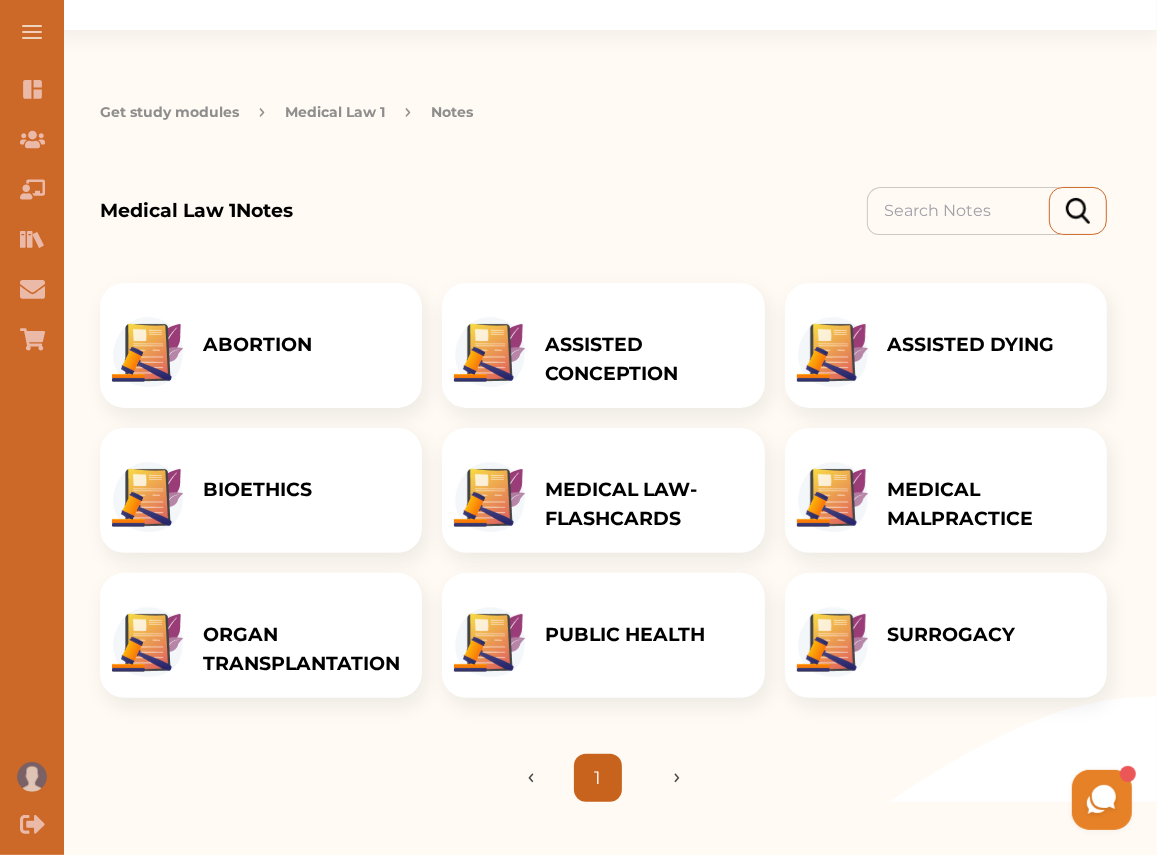 scroll, scrollTop: 132, scrollLeft: 0, axis: vertical 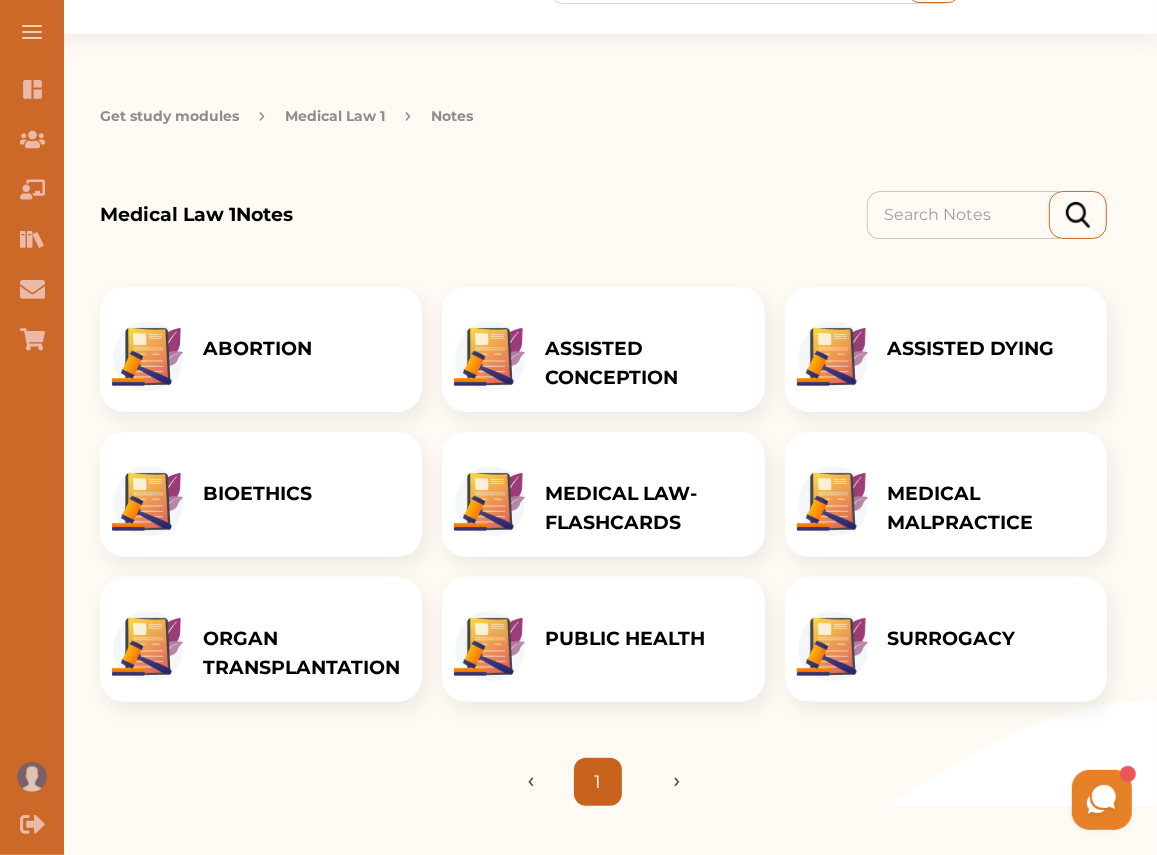 click on "SURROGACY" at bounding box center [952, 639] 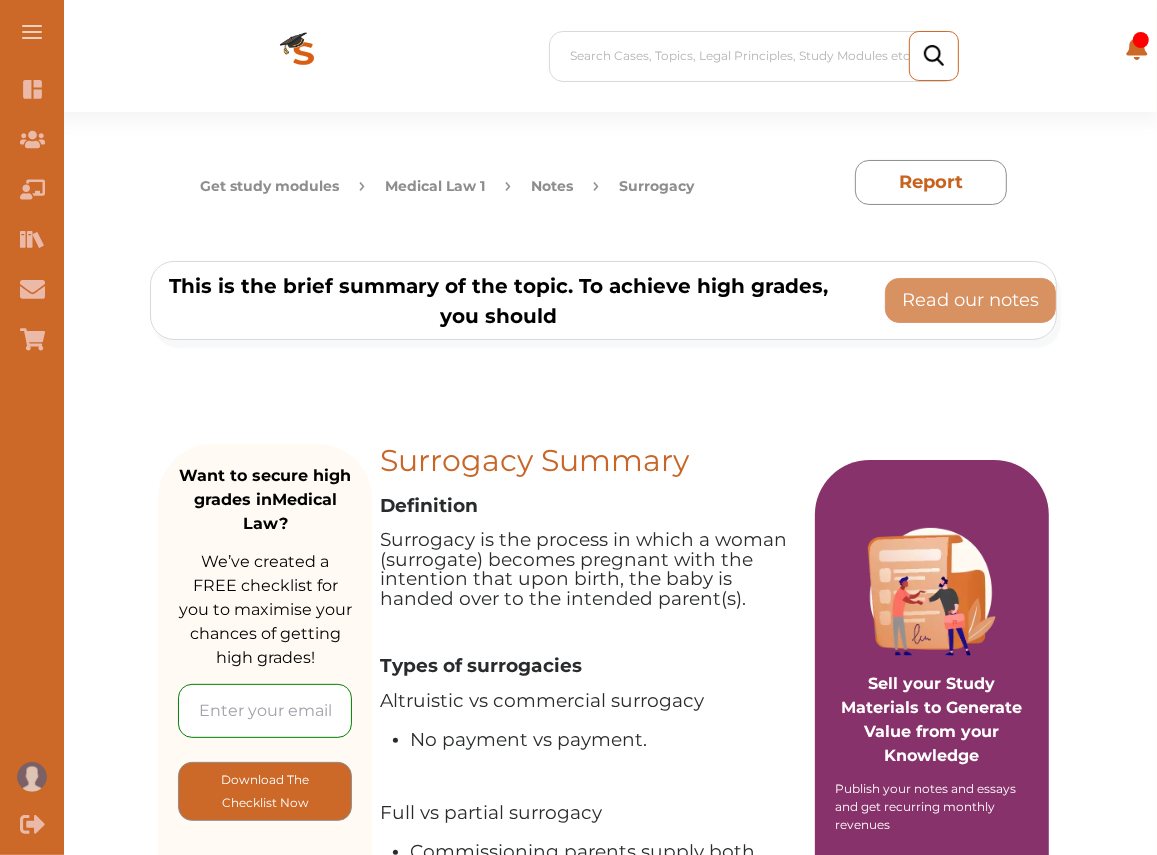 scroll, scrollTop: 0, scrollLeft: 0, axis: both 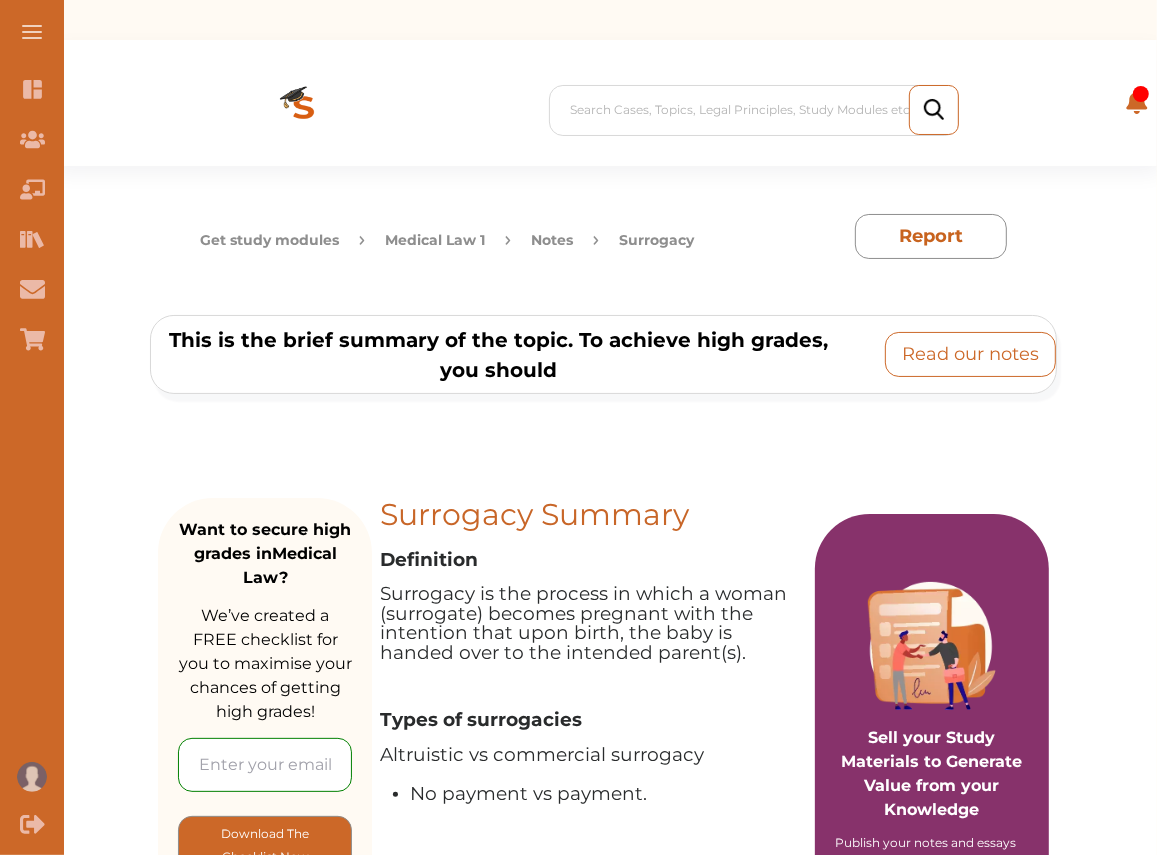 click on "Read our notes" at bounding box center [970, 354] 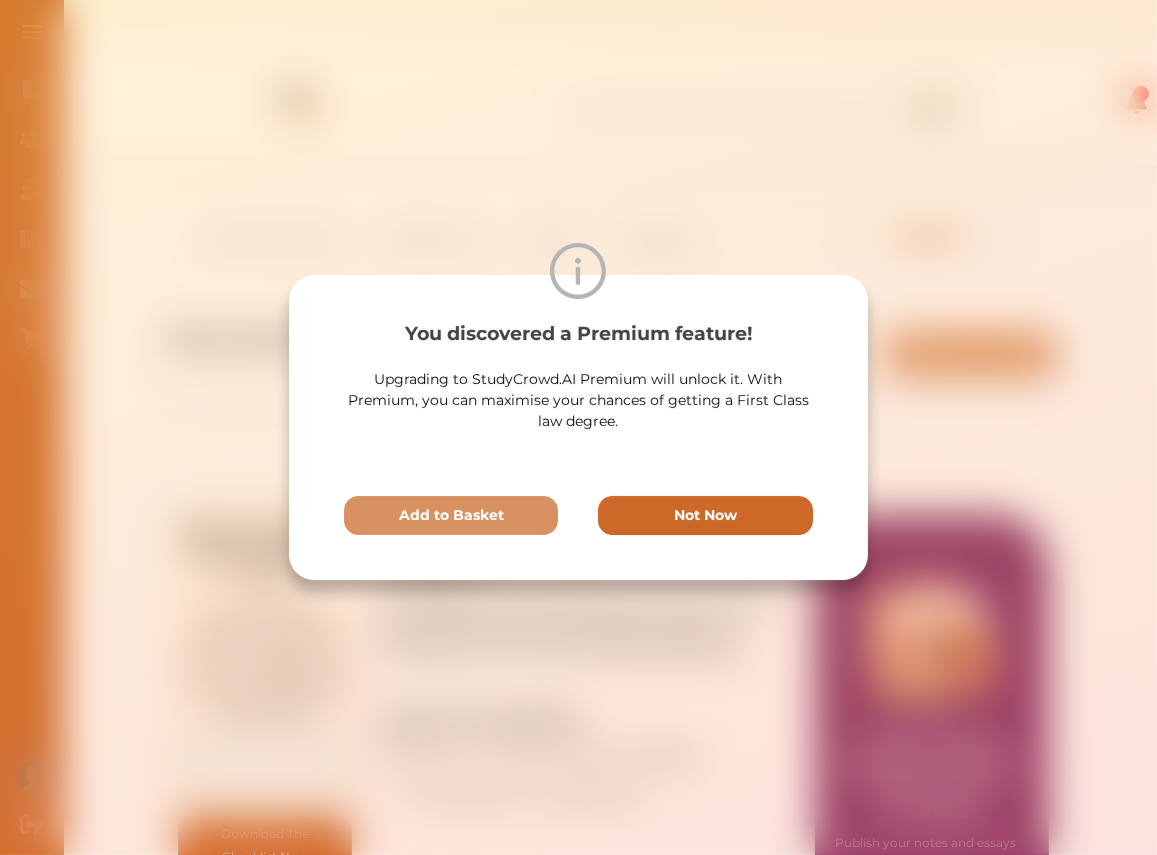 click on "Not Now" at bounding box center [705, 515] 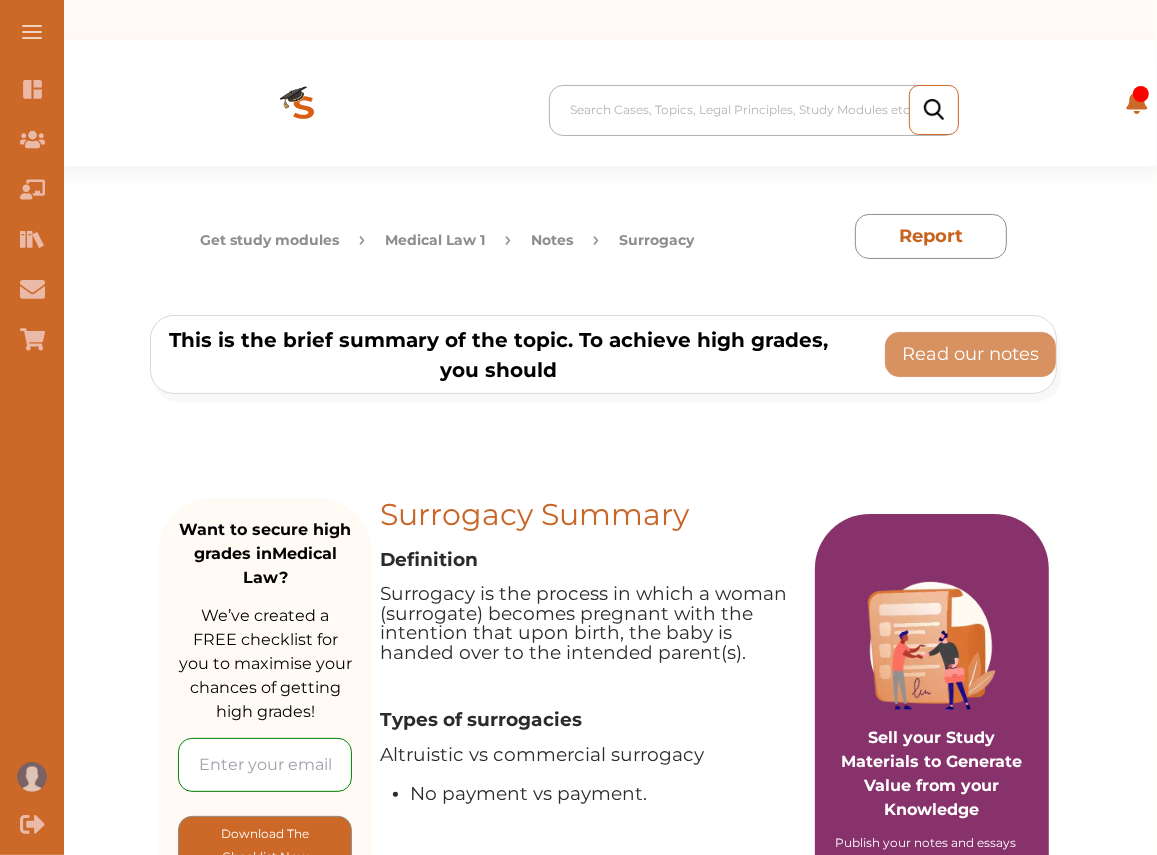 click at bounding box center (759, 110) 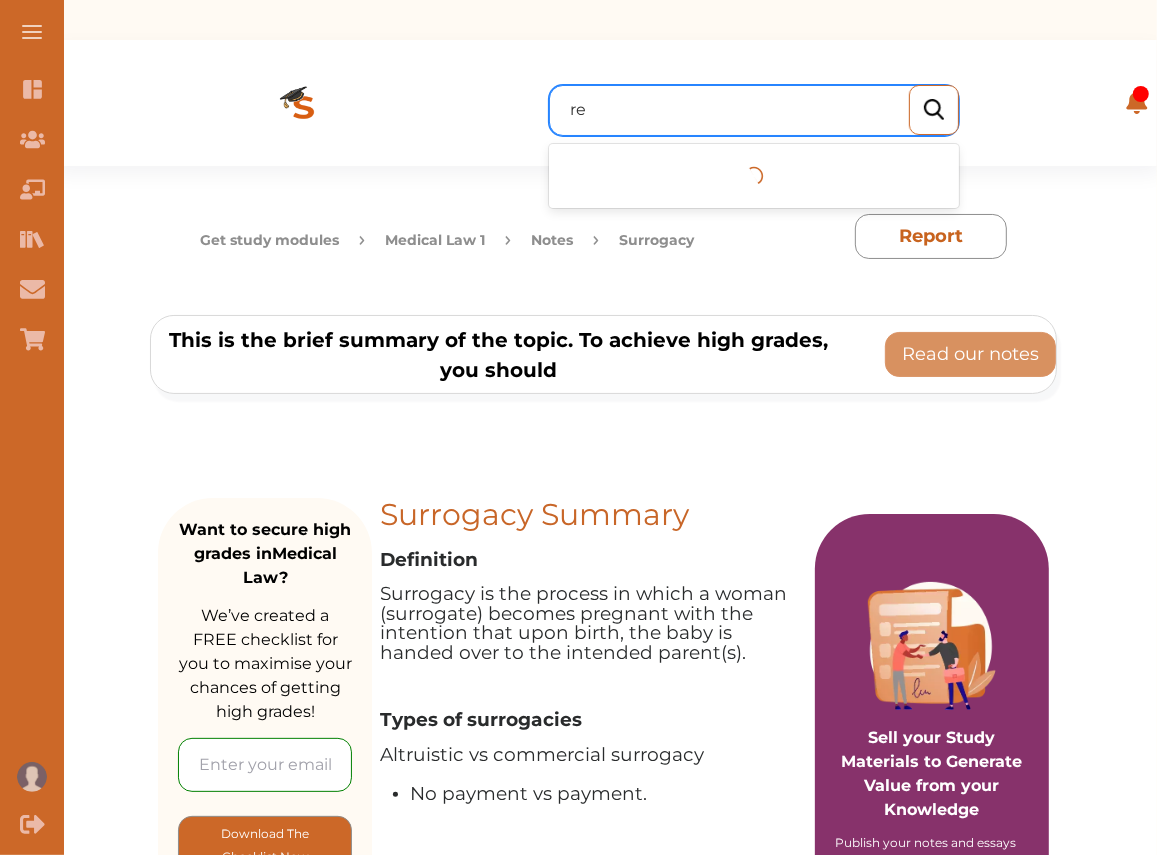 type on "re x" 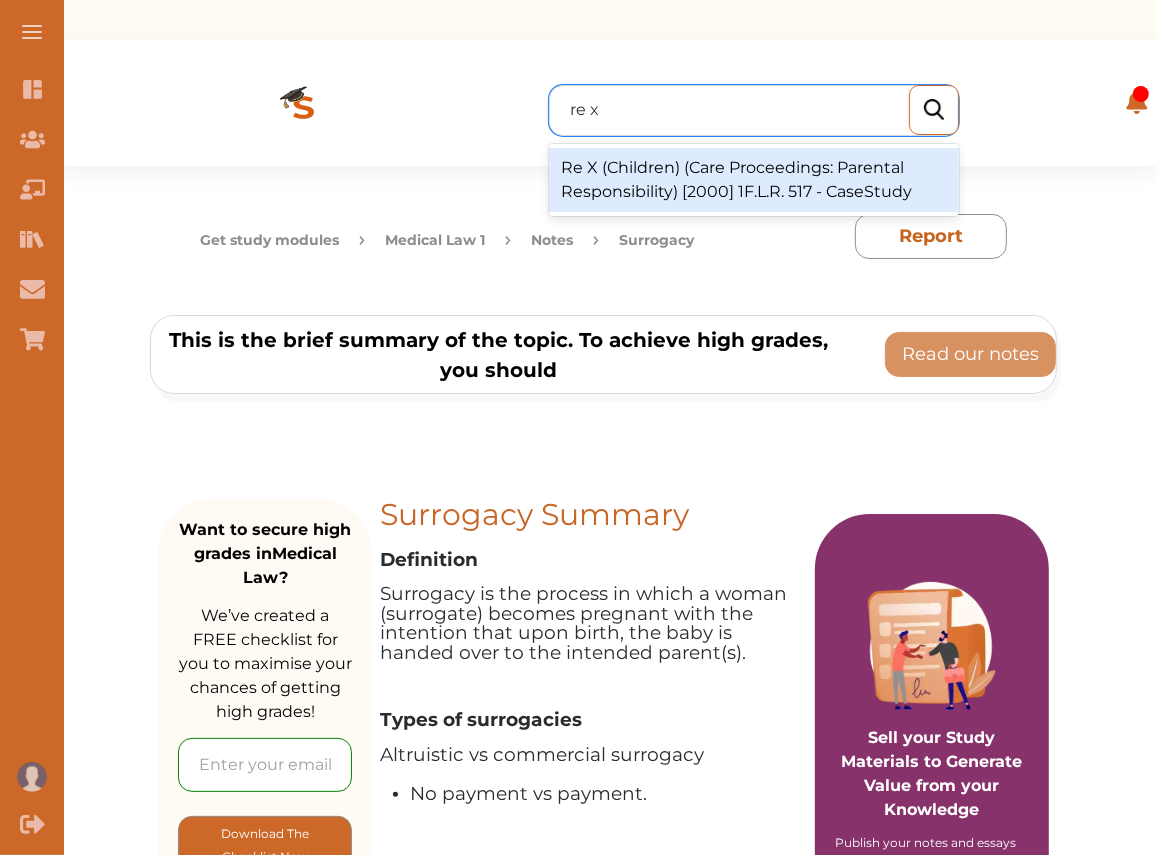click on "Re X (Children) (Care Proceedings: Parental Responsibility) [2000] 1F.L.R. 517   - CaseStudy" at bounding box center [754, 180] 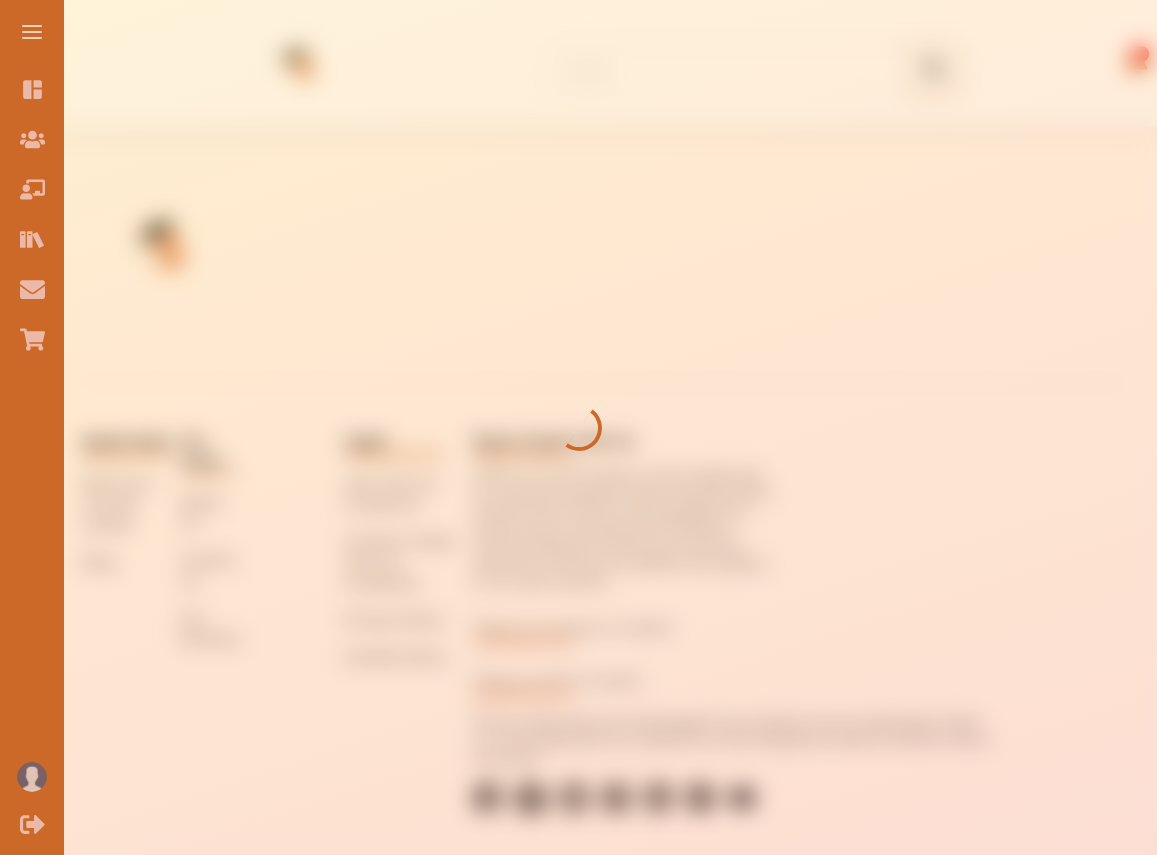 scroll, scrollTop: 0, scrollLeft: 0, axis: both 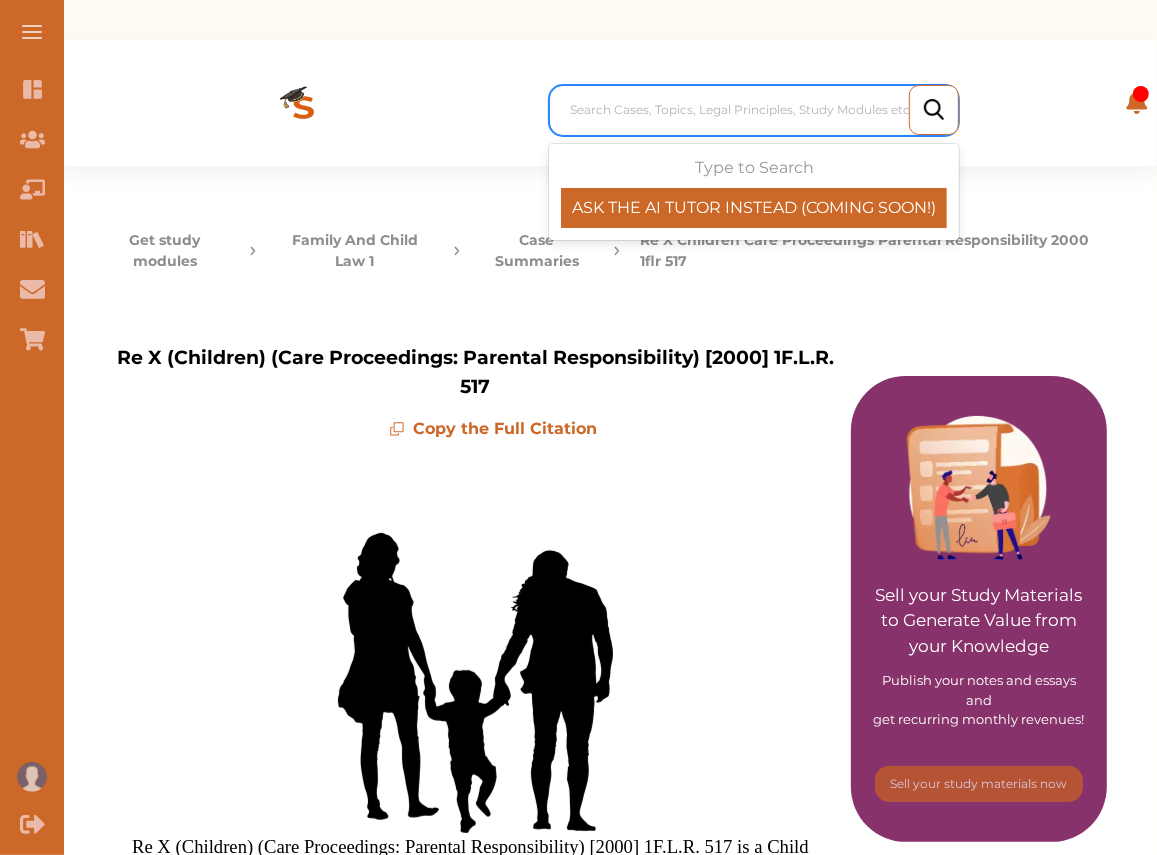 click at bounding box center (759, 110) 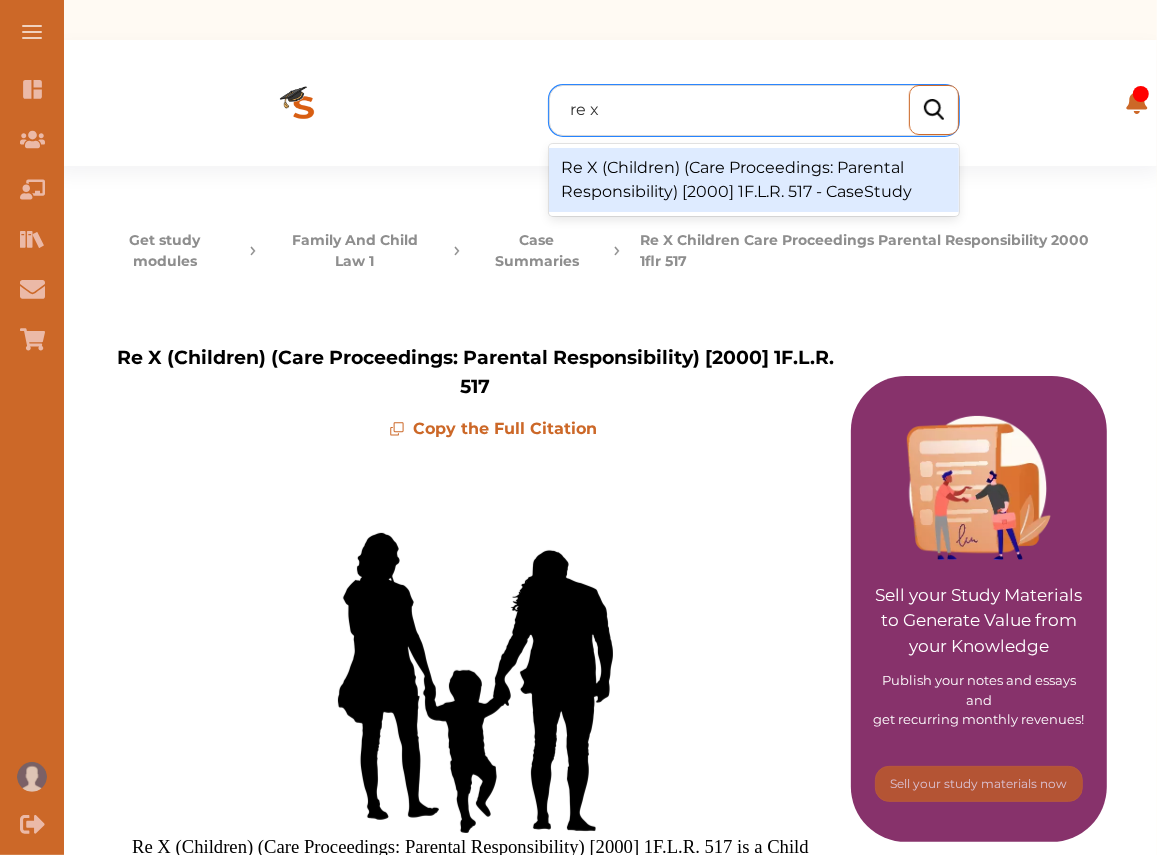 type on "re x" 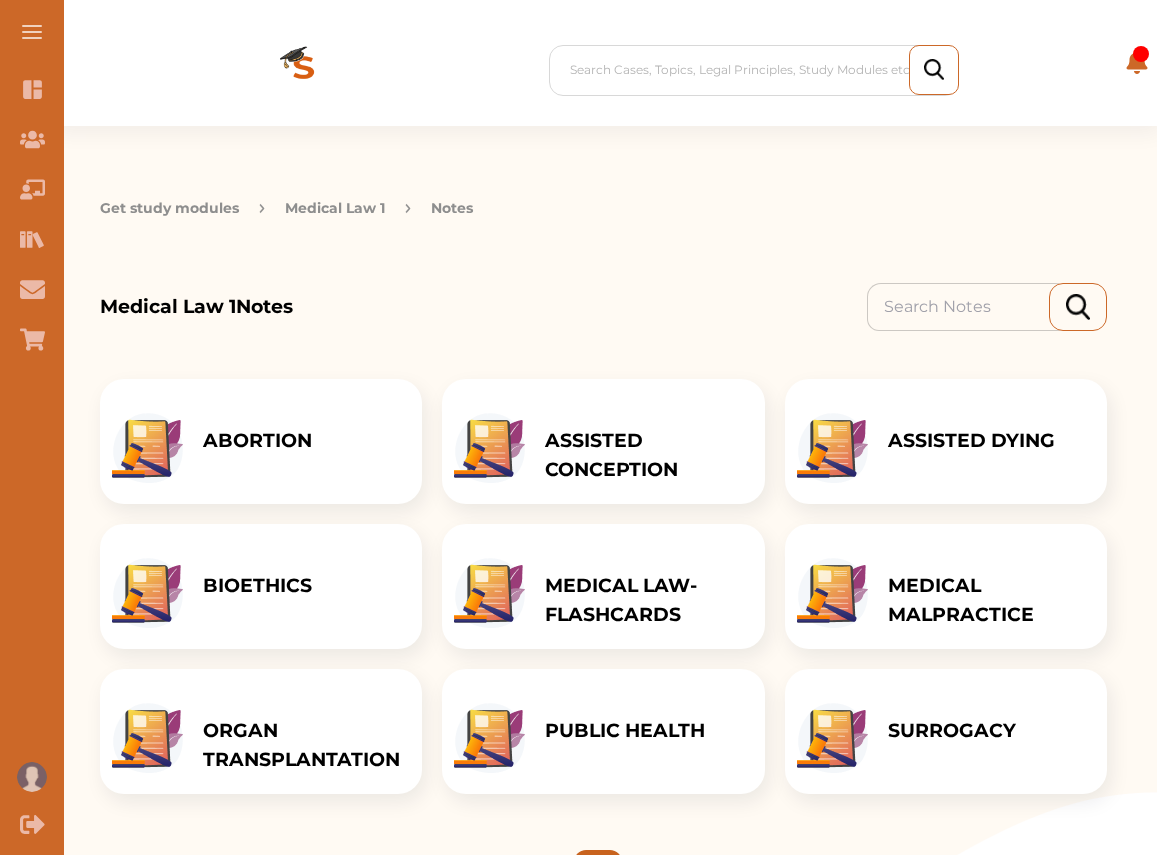 scroll, scrollTop: 132, scrollLeft: 0, axis: vertical 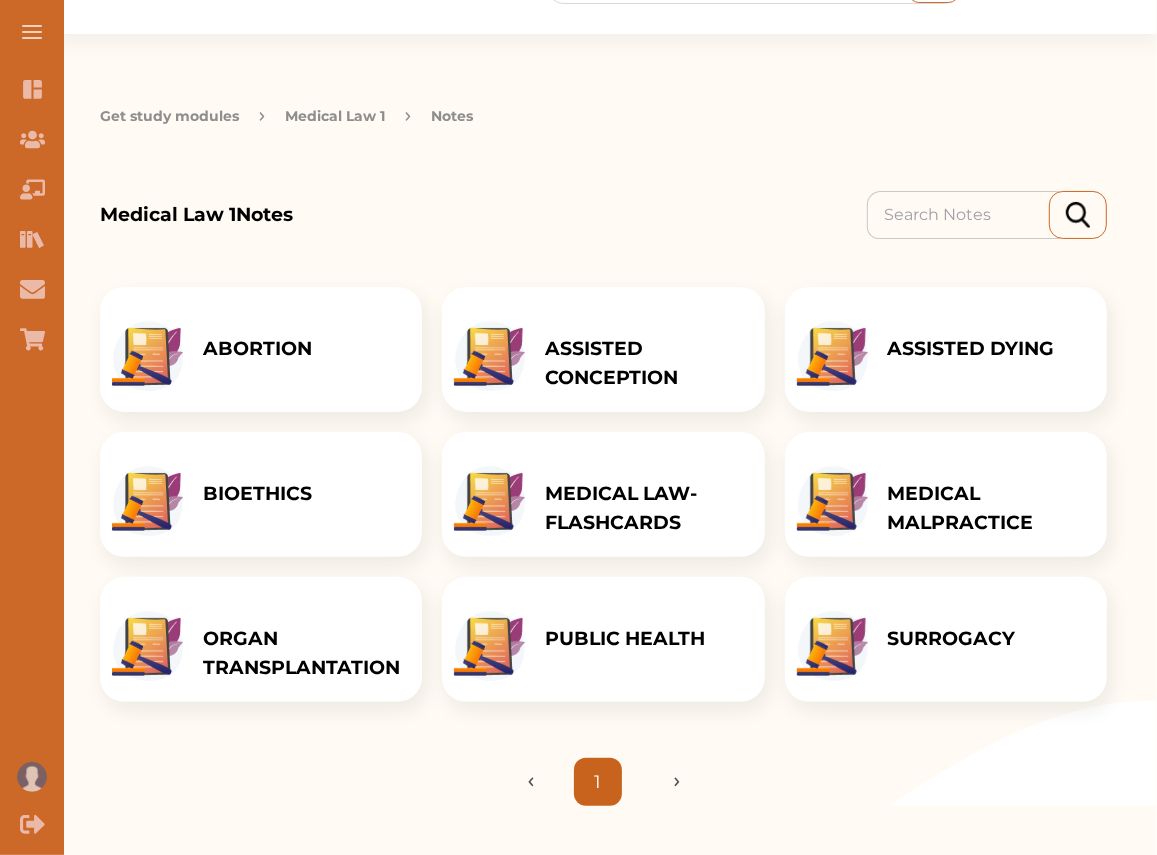 click on "SURROGACY" at bounding box center [952, 639] 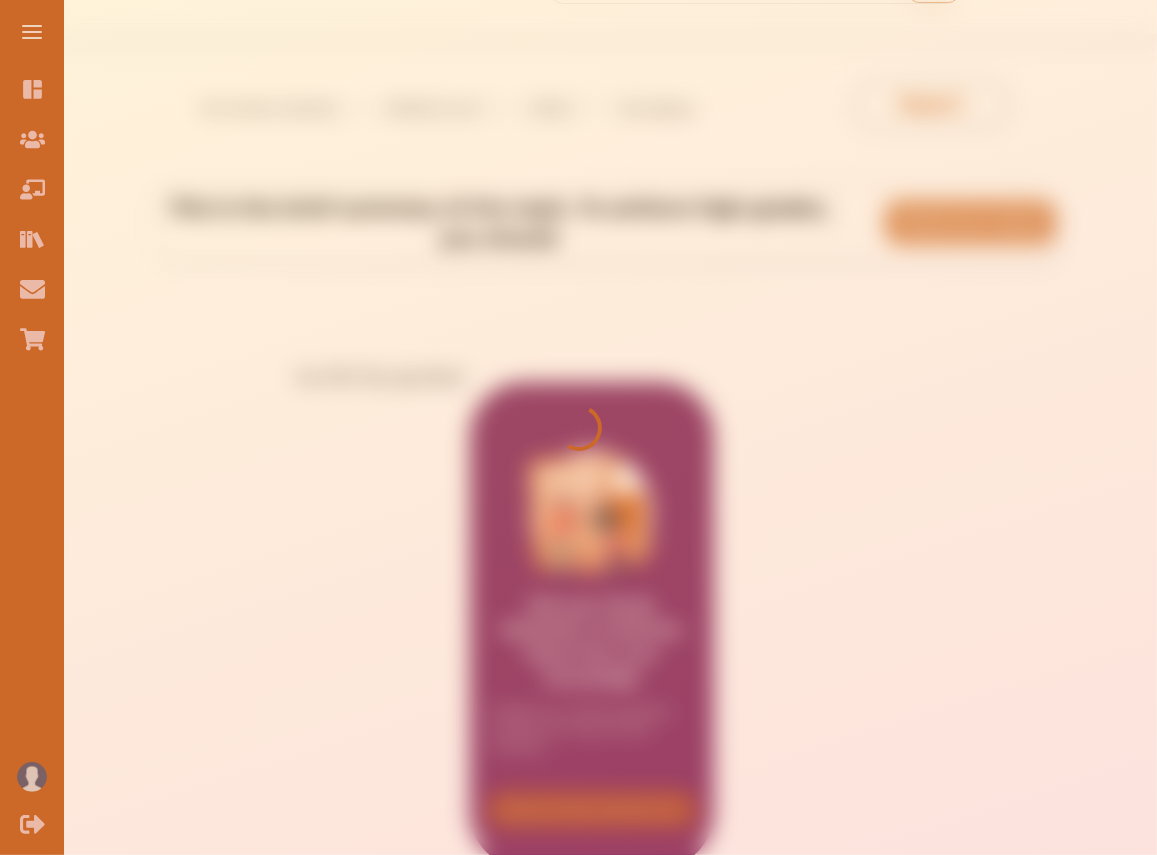 scroll, scrollTop: 0, scrollLeft: 0, axis: both 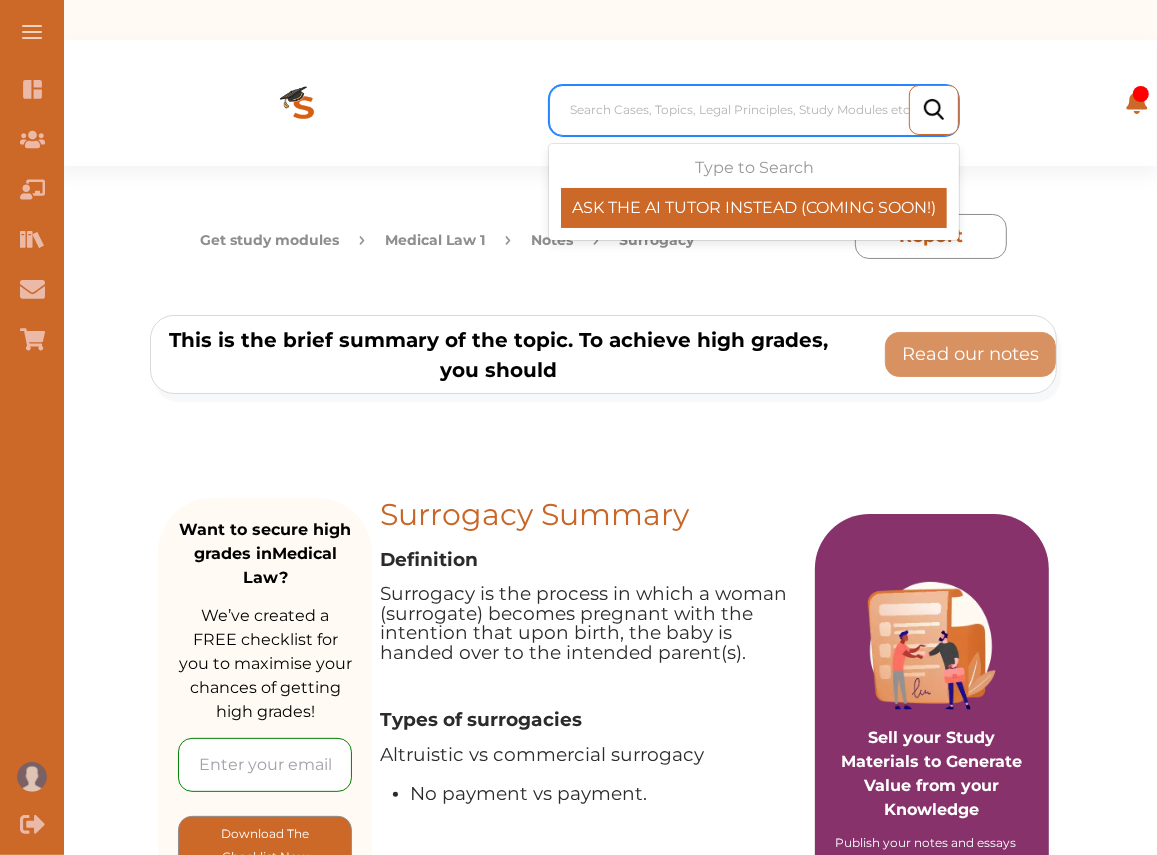 click at bounding box center (759, 110) 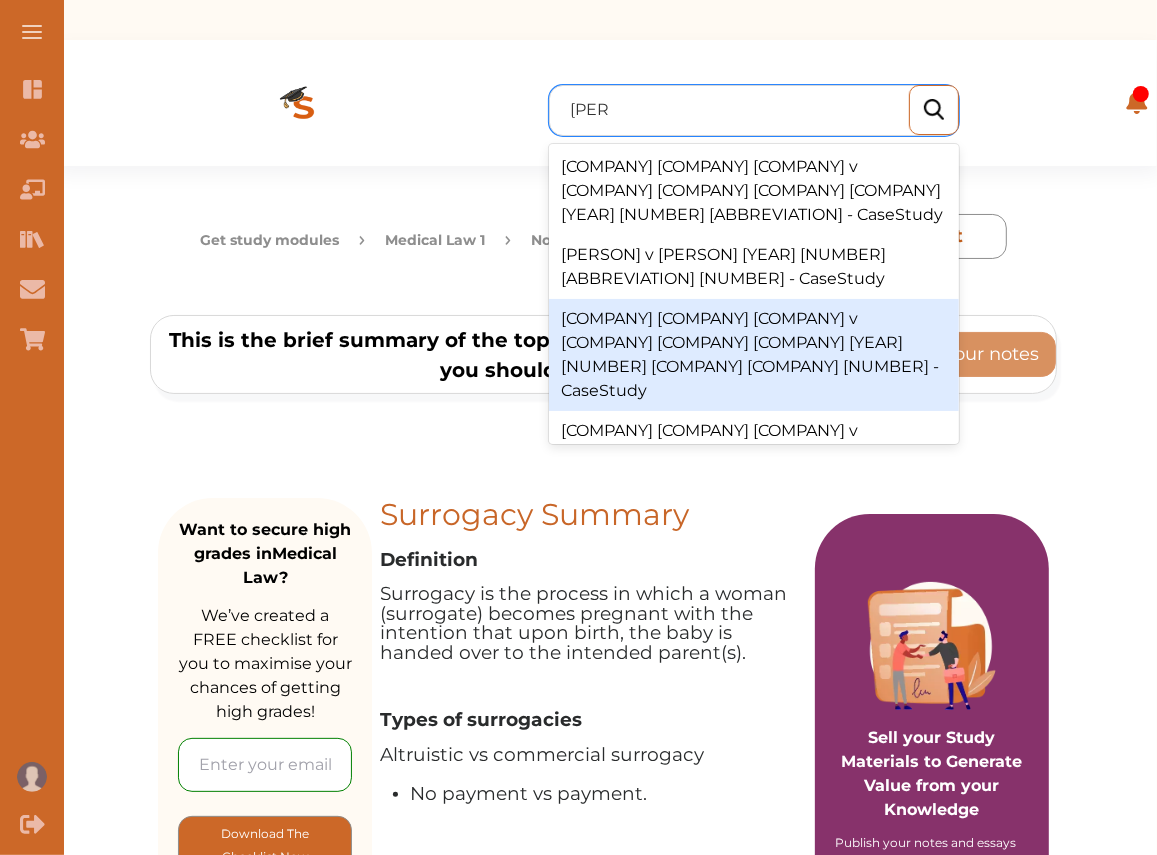 scroll, scrollTop: 0, scrollLeft: 0, axis: both 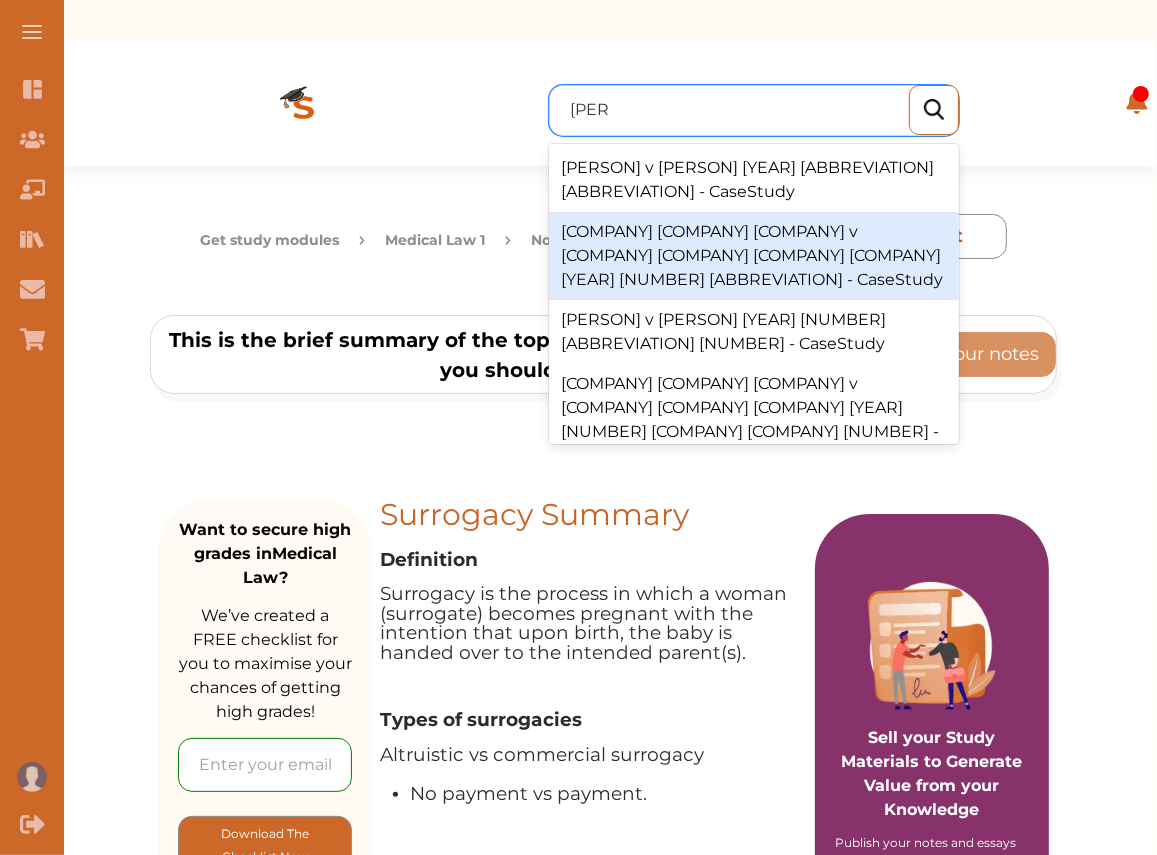 type on "[PERSON] v [PERSON]" 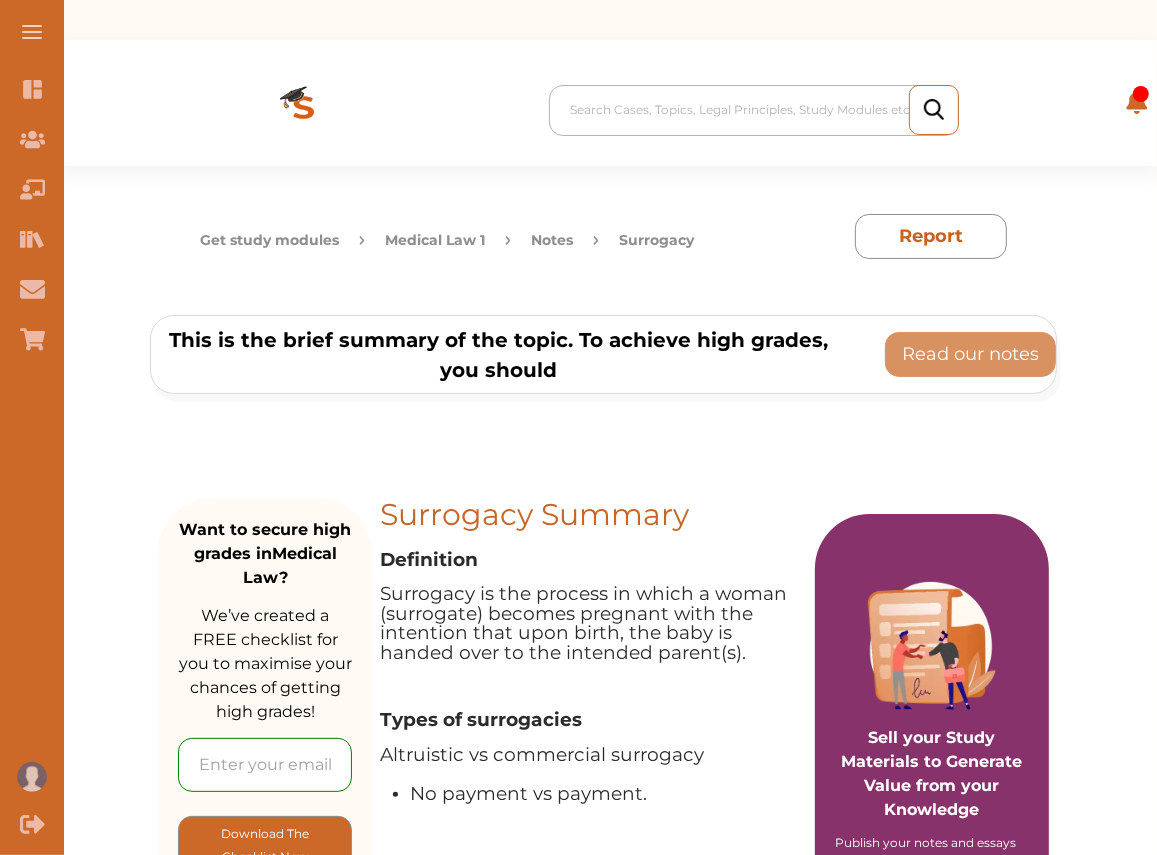 click at bounding box center (759, 110) 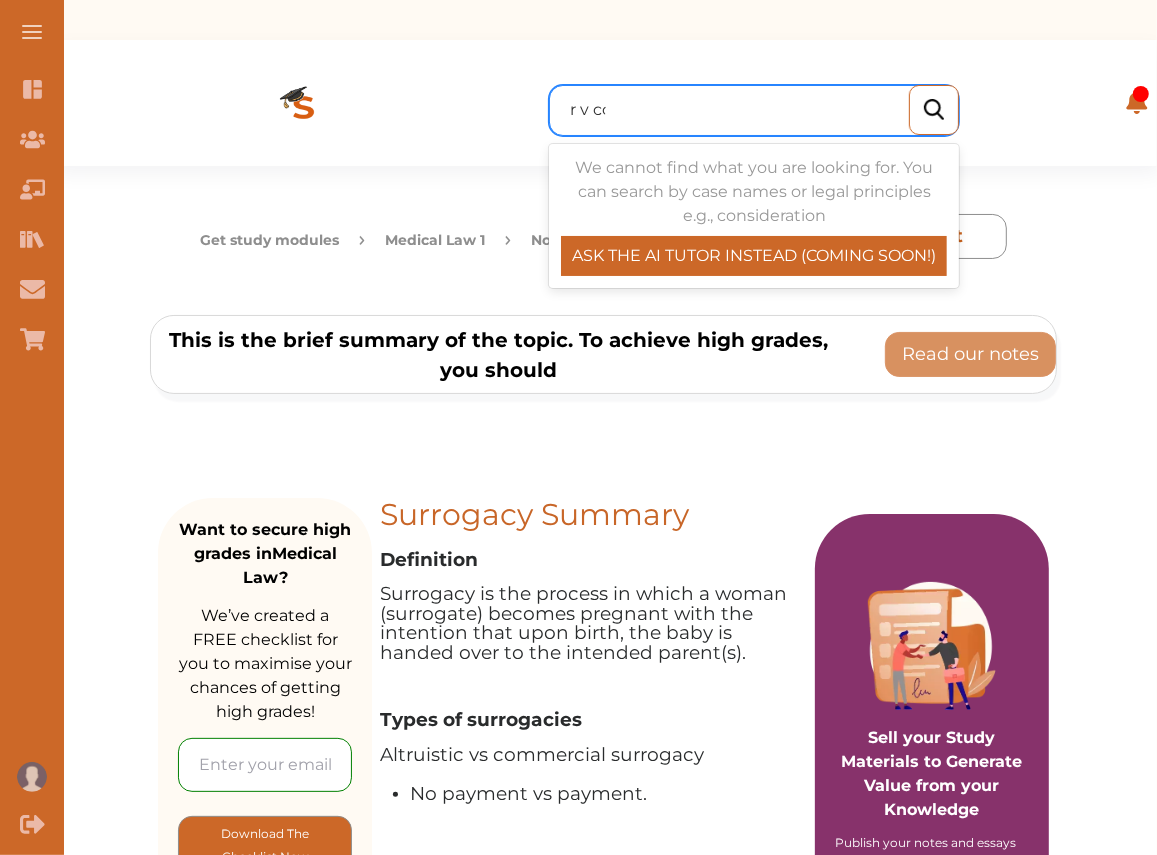 type on "[PERSON] v [PERSON]" 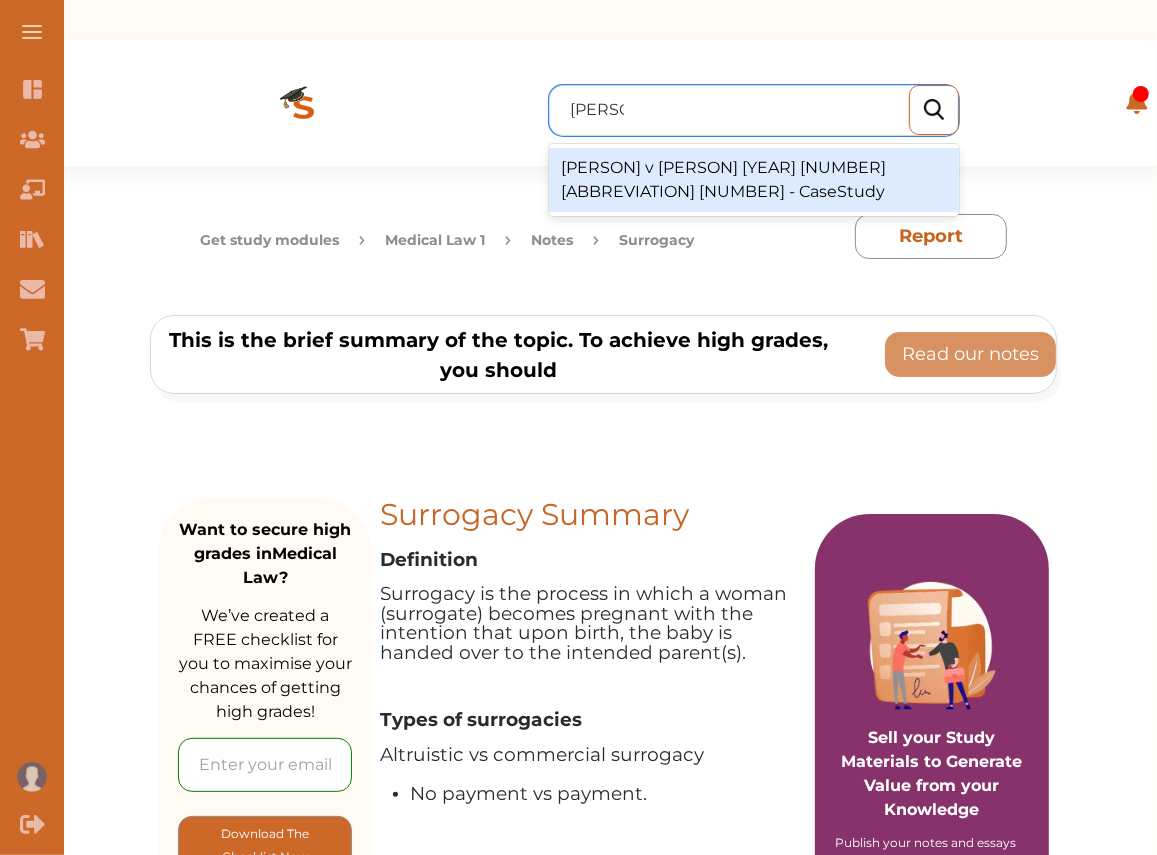 click on "[PERSON] v [PERSON] [YEAR] [NUMBER] [ABBREVIATION] [NUMBER] - CaseStudy" at bounding box center (754, 180) 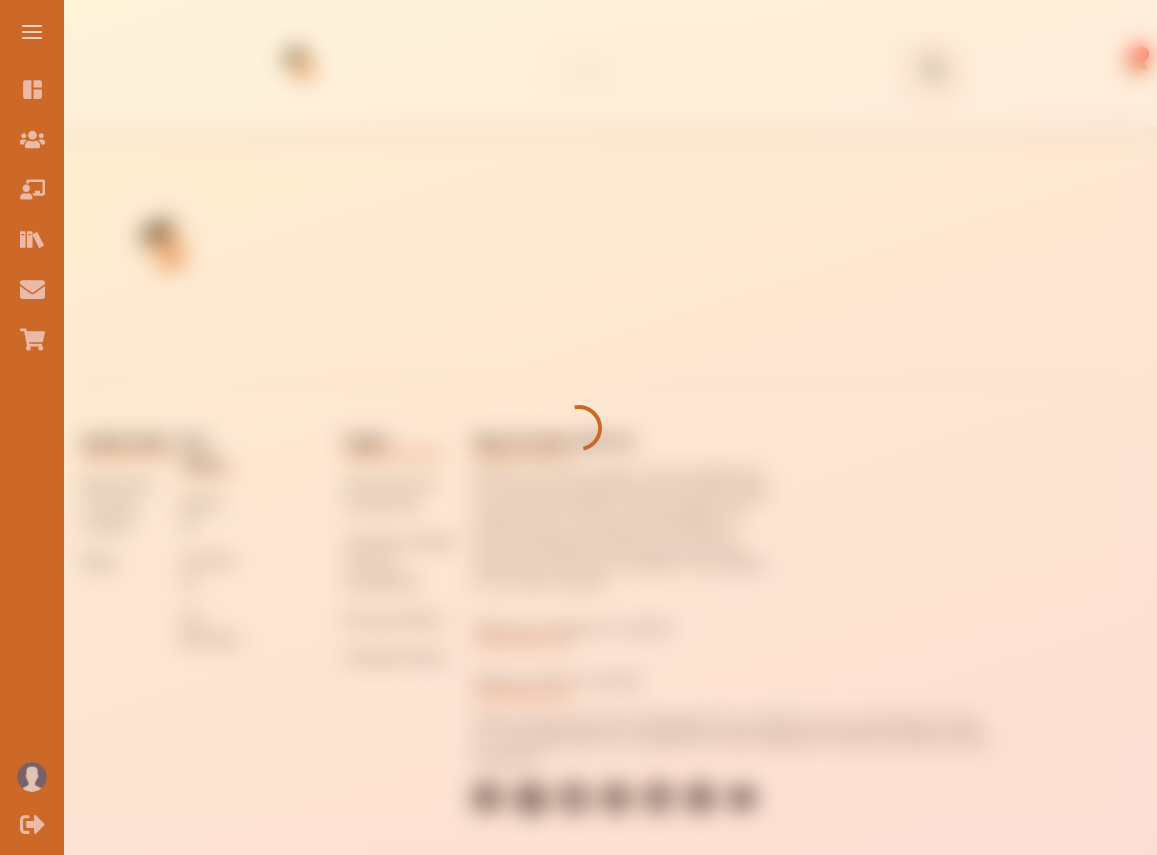 scroll, scrollTop: 0, scrollLeft: 0, axis: both 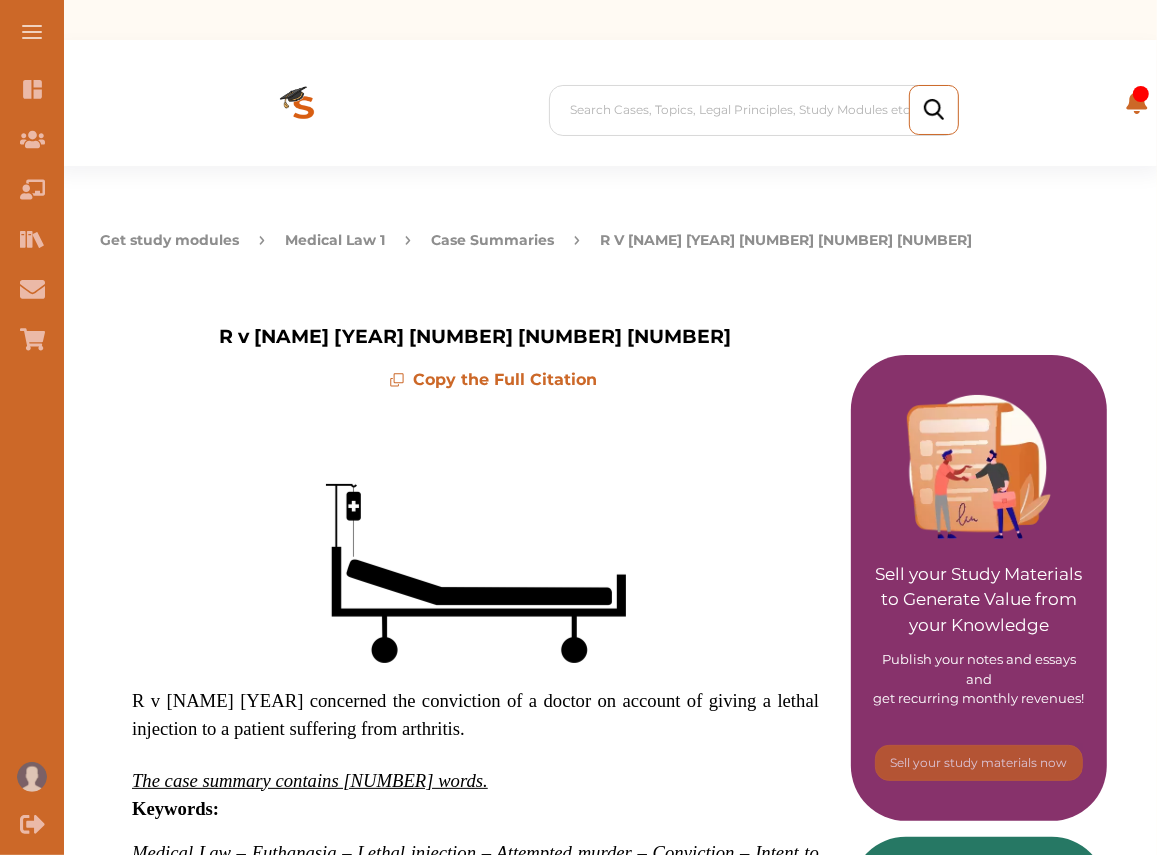 click on "Search Cases, Topics, Legal Principles, Study Modules etc Your Library UK Contact Us Search Cases, Topics, Legal Principles, Study Modules etc" at bounding box center (603, 103) 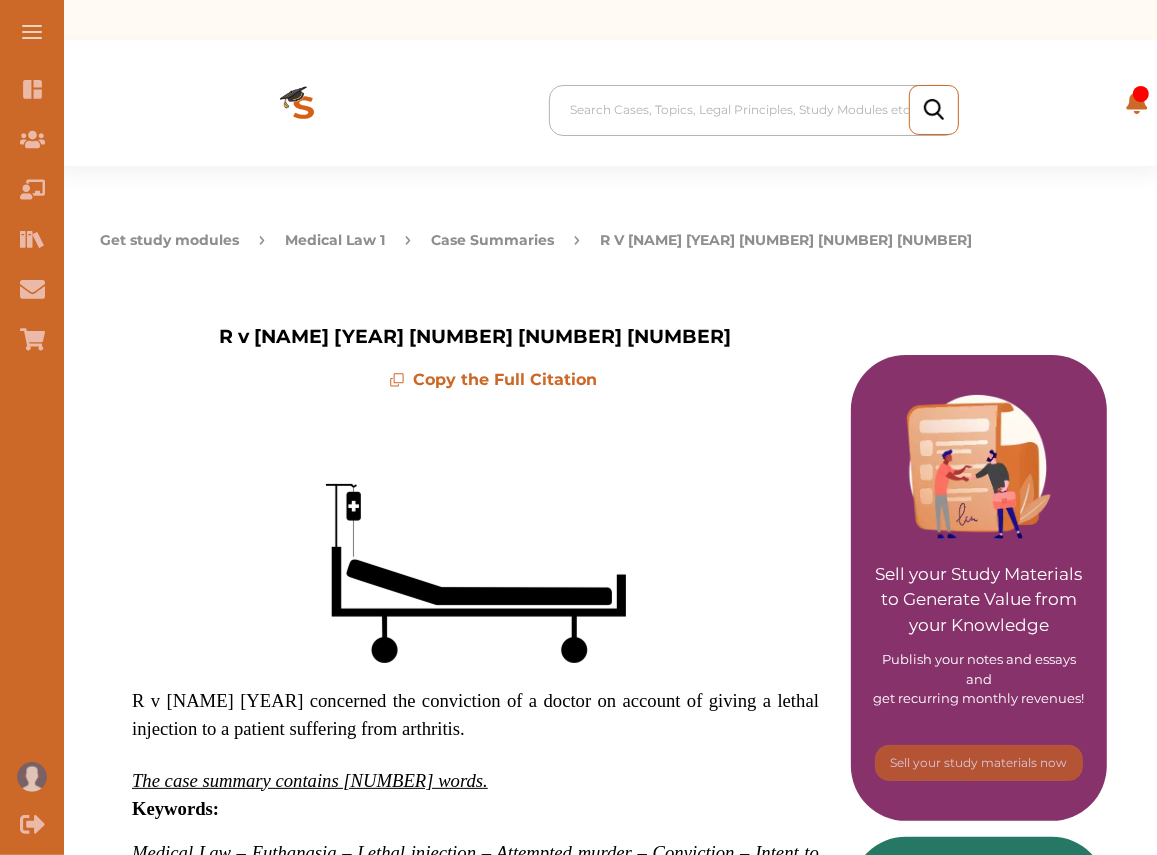 click at bounding box center (759, 110) 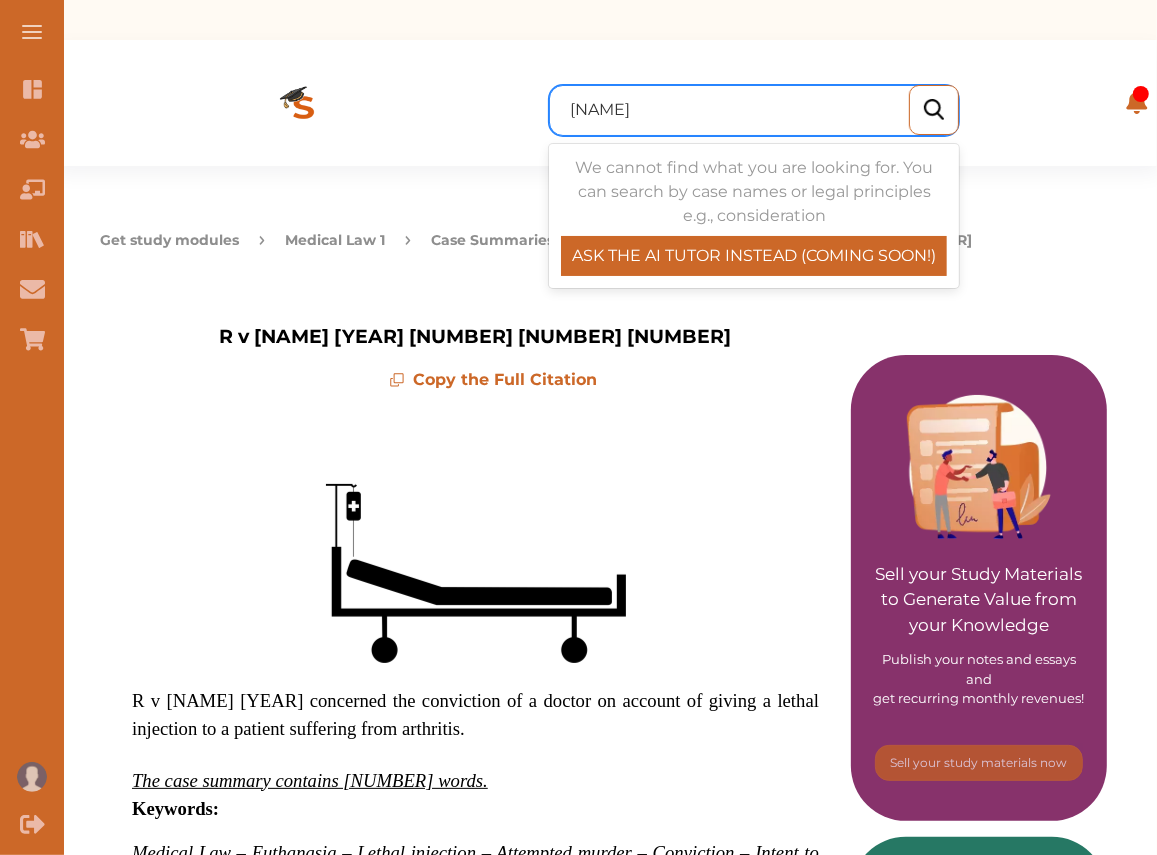 type on "[NAME]" 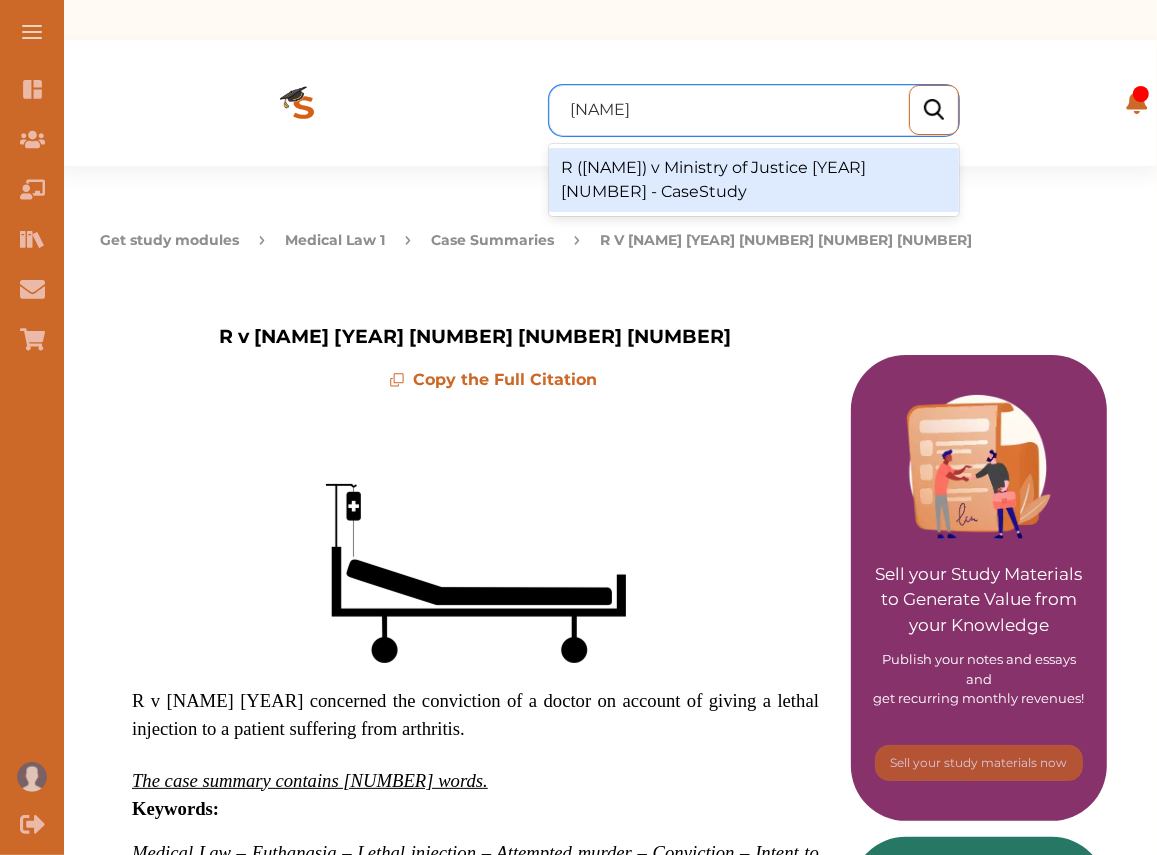 click on "R ([NAME]) v Ministry of Justice [YEAR] [NUMBER] - CaseStudy" at bounding box center (754, 180) 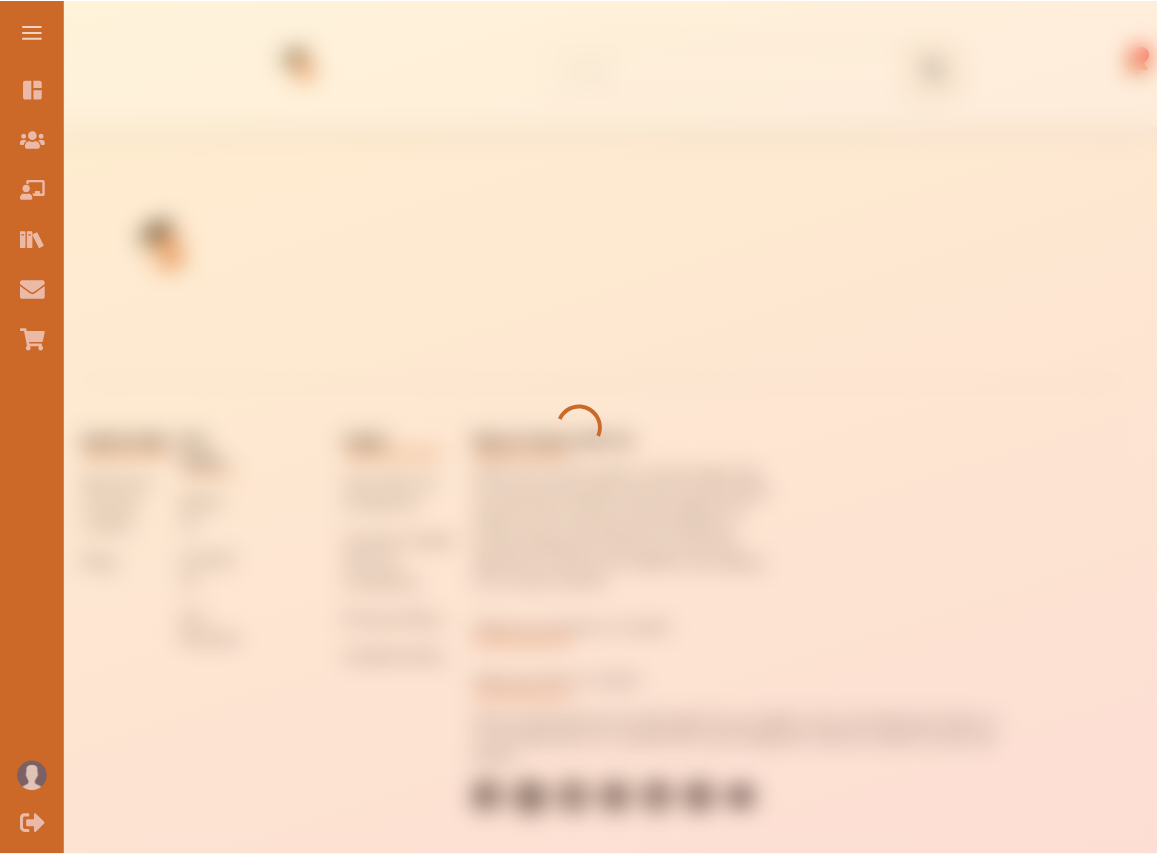 scroll, scrollTop: 0, scrollLeft: 0, axis: both 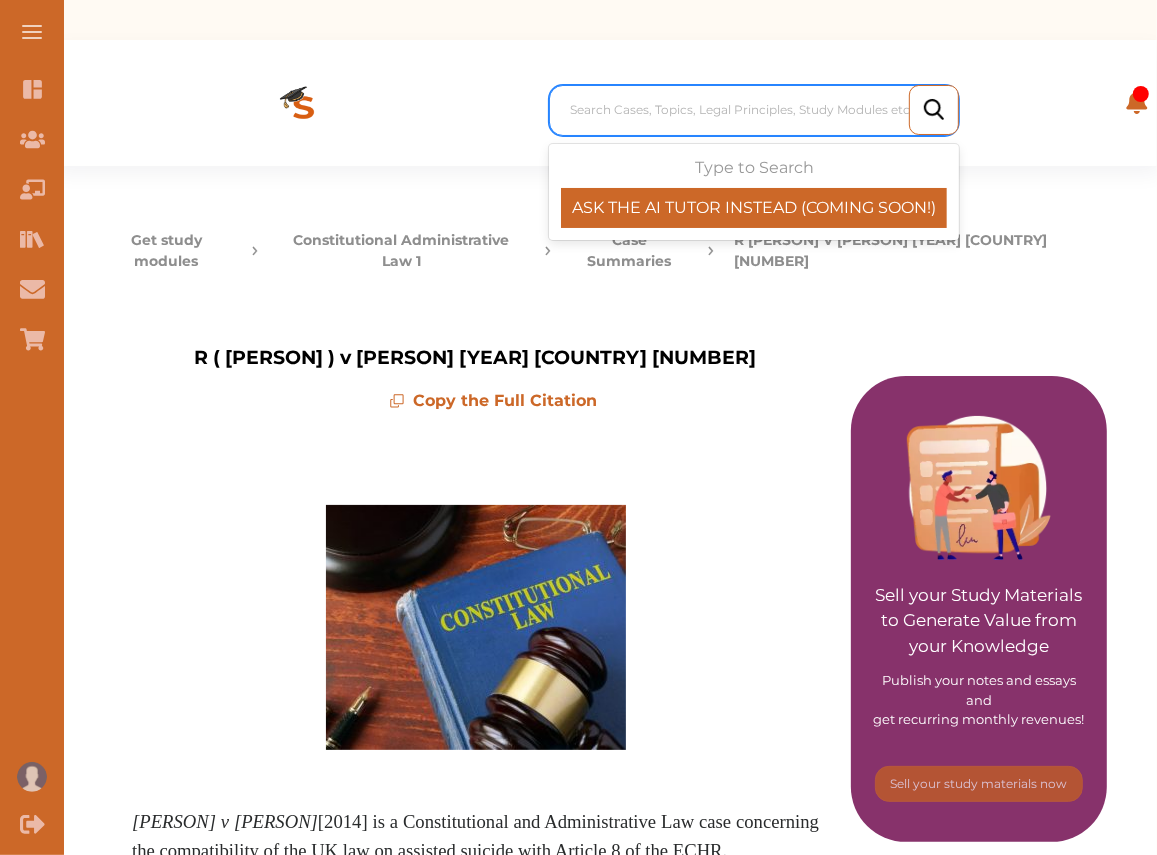 click on "Search Cases, Topics, Legal Principles, Study Modules etc" at bounding box center (759, 110) 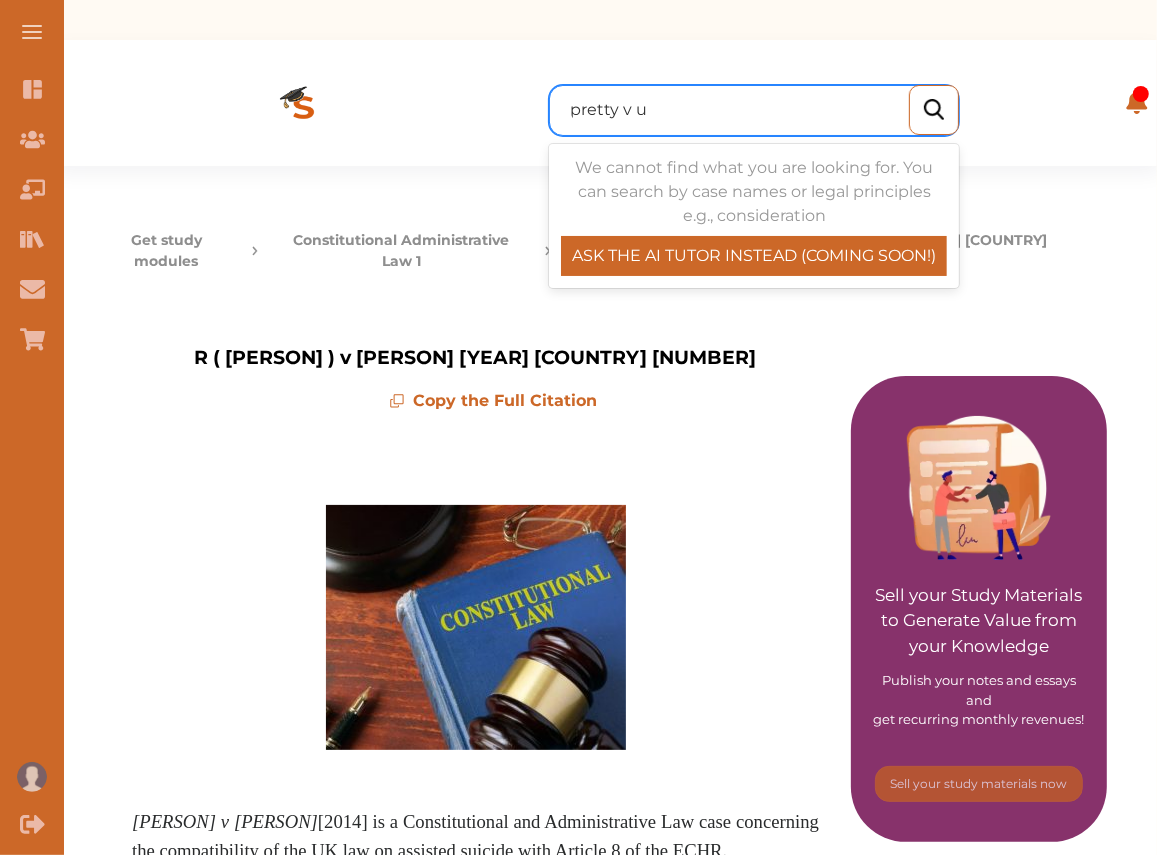 type on "pretty v uk" 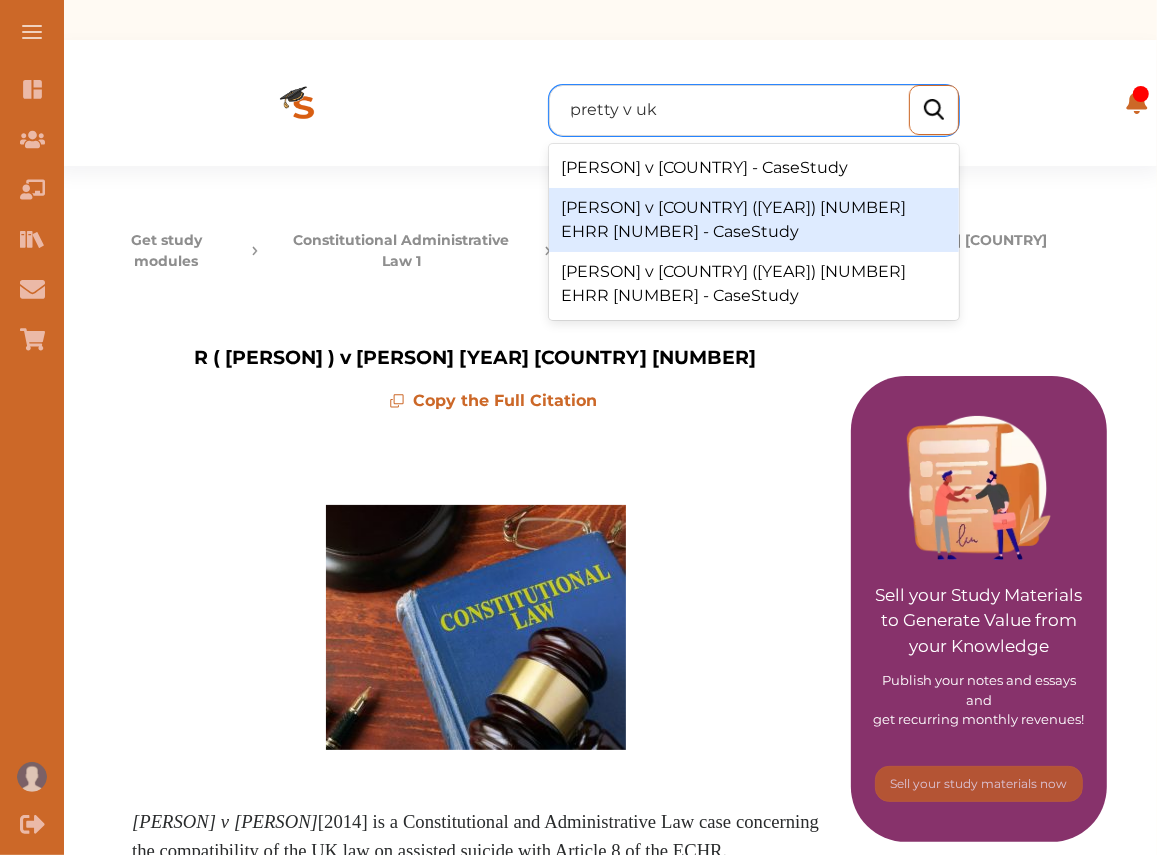 click on "Pretty v UK (2002) 35 EHRR 1   - CaseStudy" at bounding box center [754, 220] 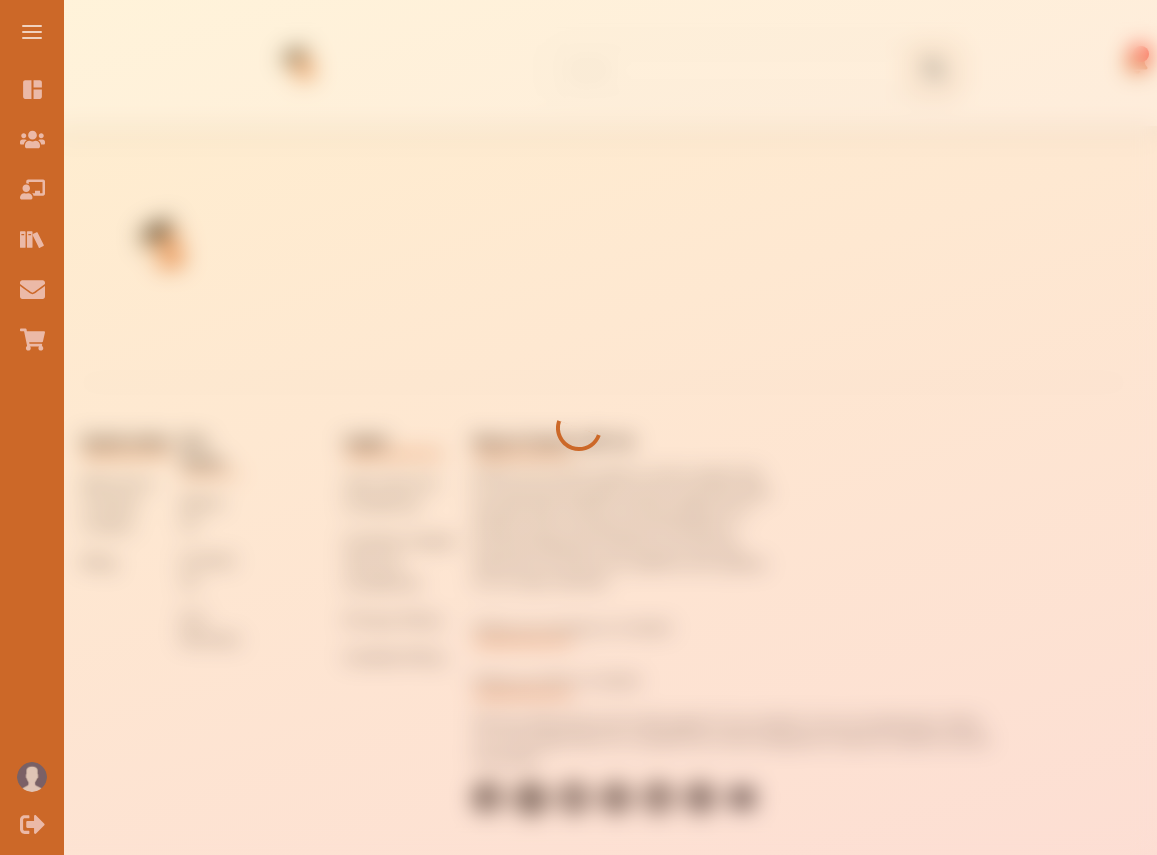 scroll, scrollTop: 0, scrollLeft: 0, axis: both 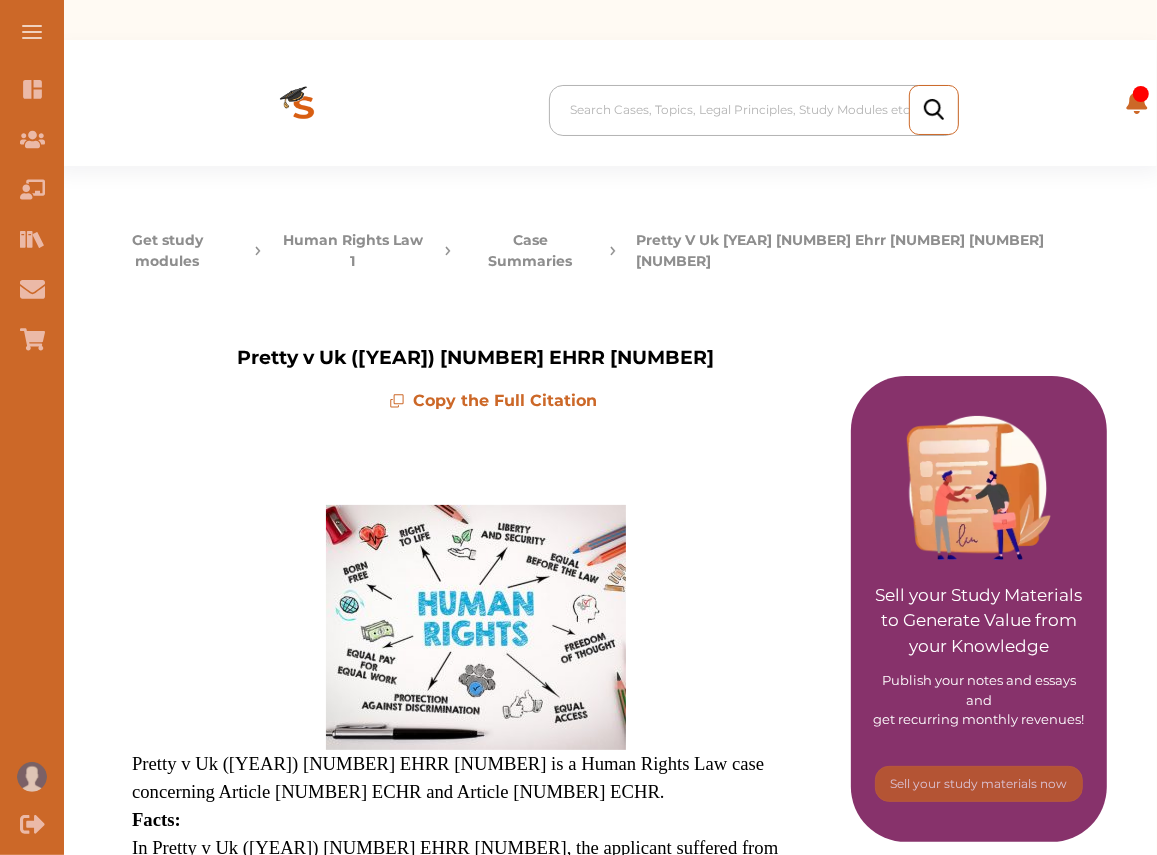 click at bounding box center [759, 110] 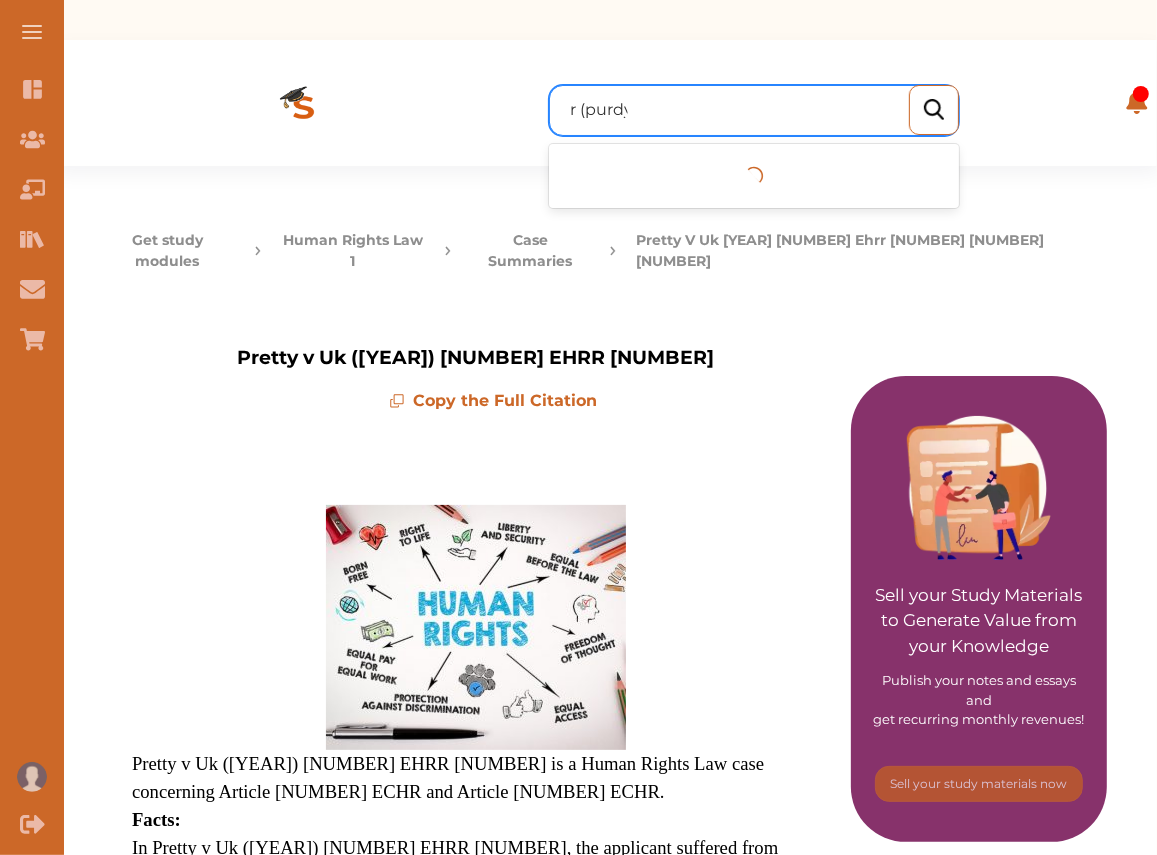 type on "r (purdy" 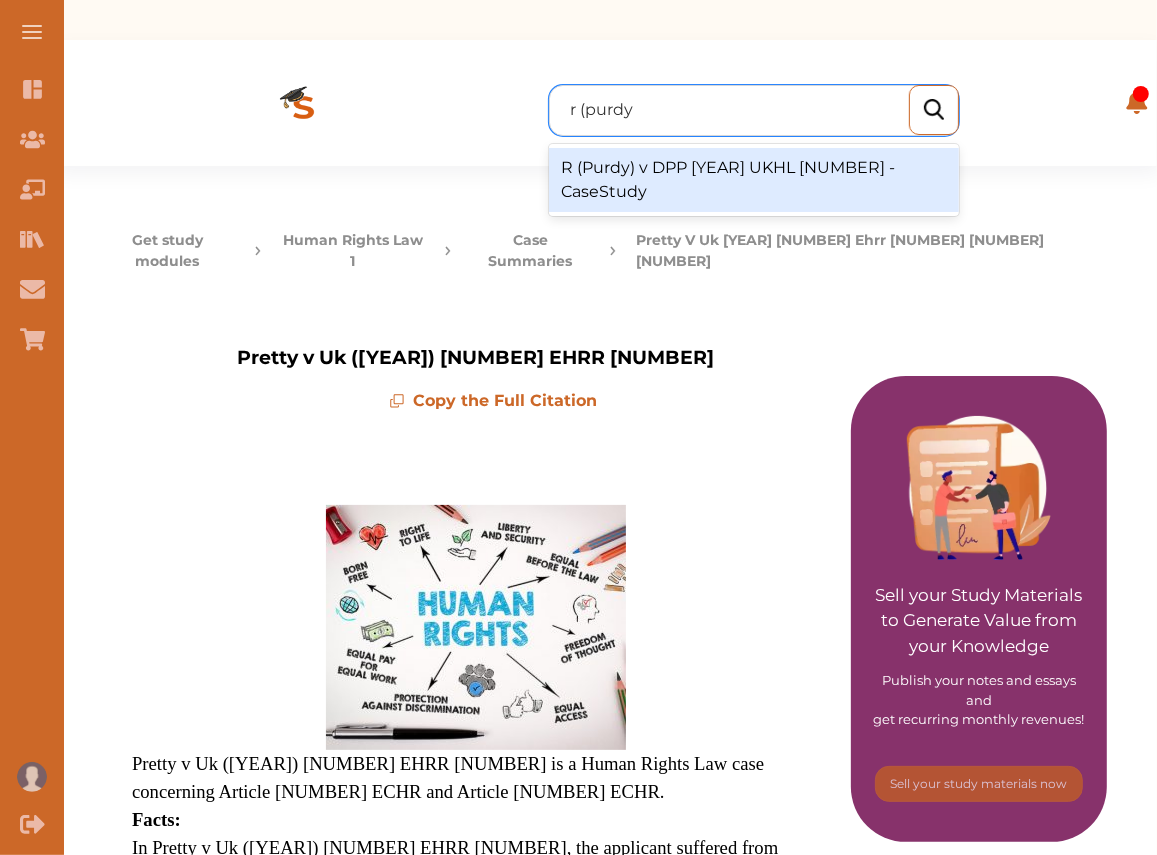 click on "R (Purdy) v DPP [YEAR] UKHL [NUMBER] - CaseStudy" at bounding box center (754, 180) 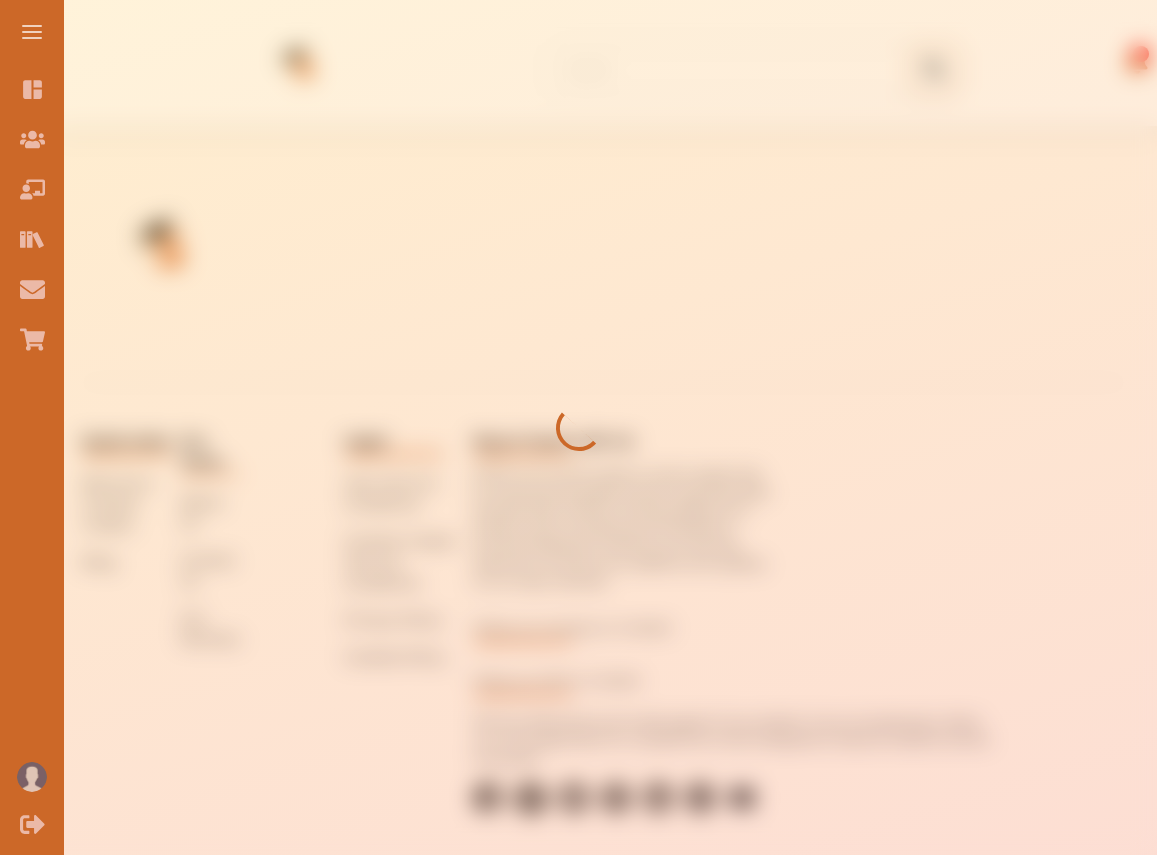 scroll, scrollTop: 0, scrollLeft: 0, axis: both 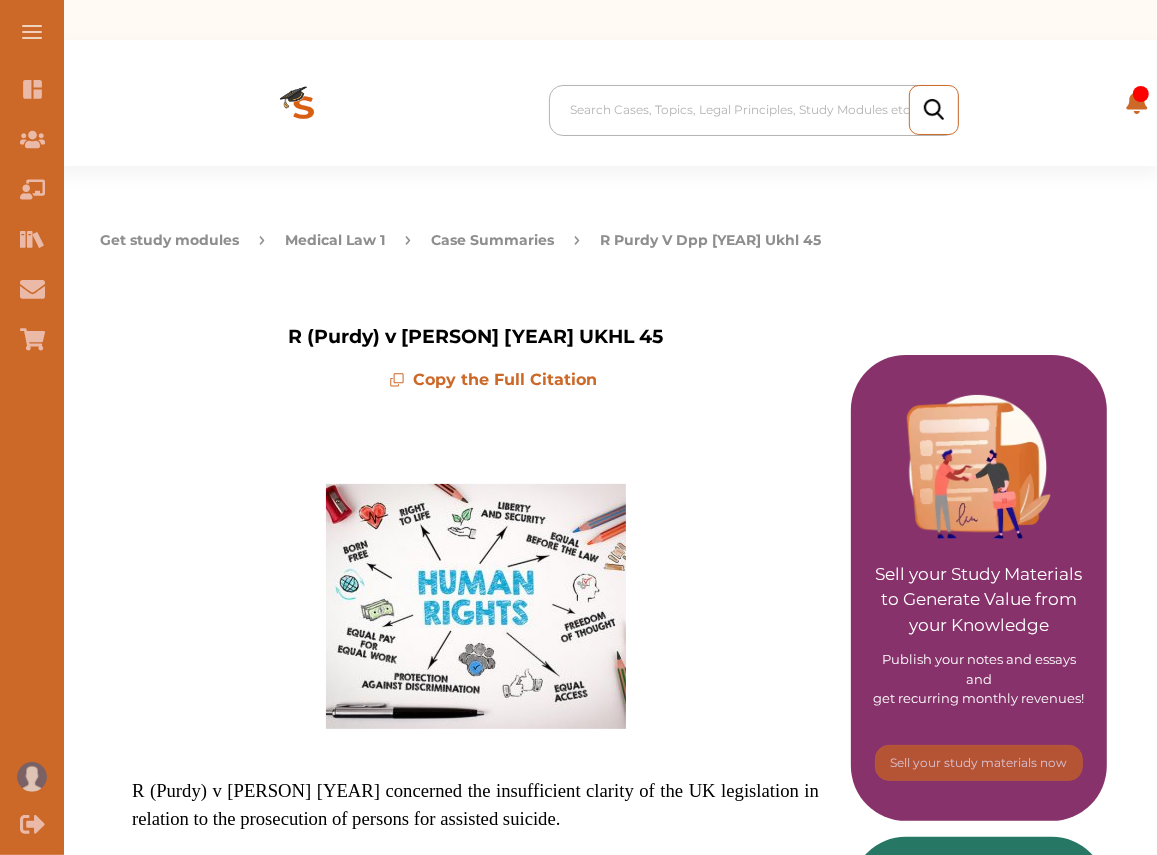 click on "Search Cases, Topics, Legal Principles, Study Modules etc" at bounding box center [759, 110] 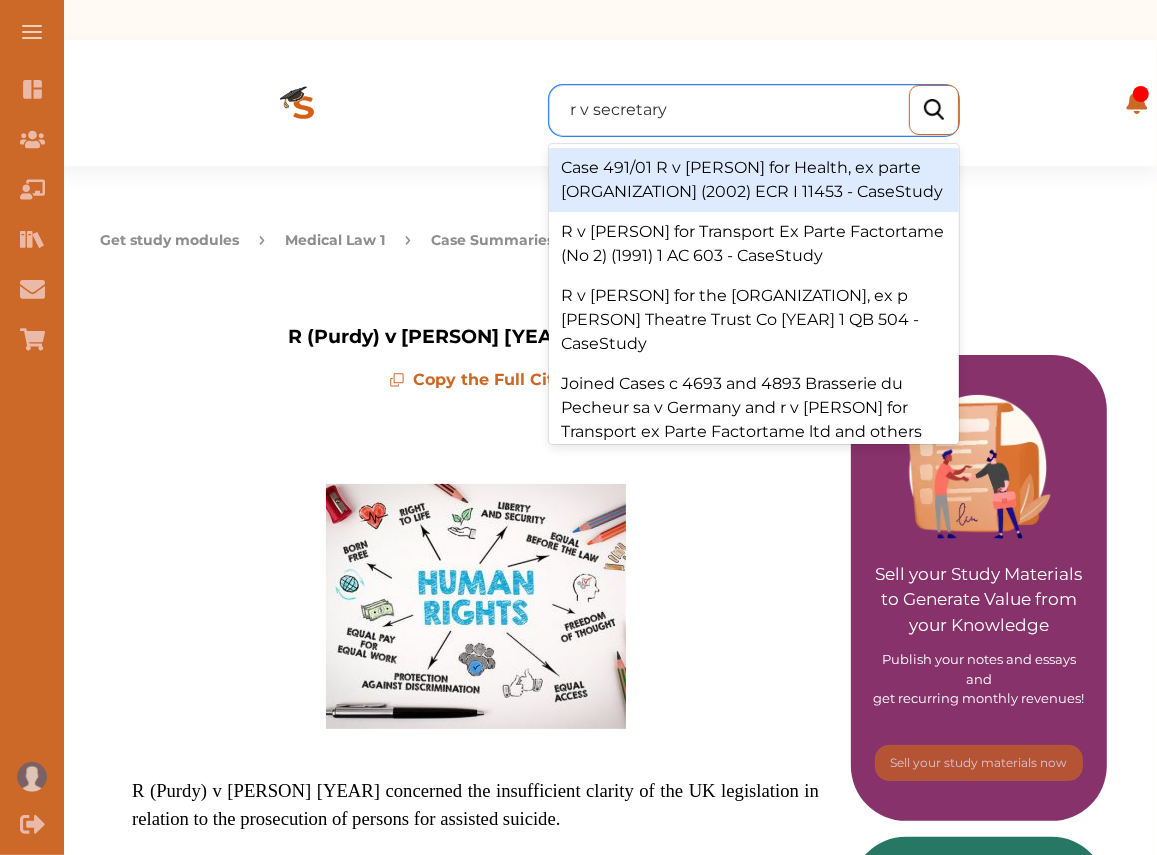 type on "r v secretary" 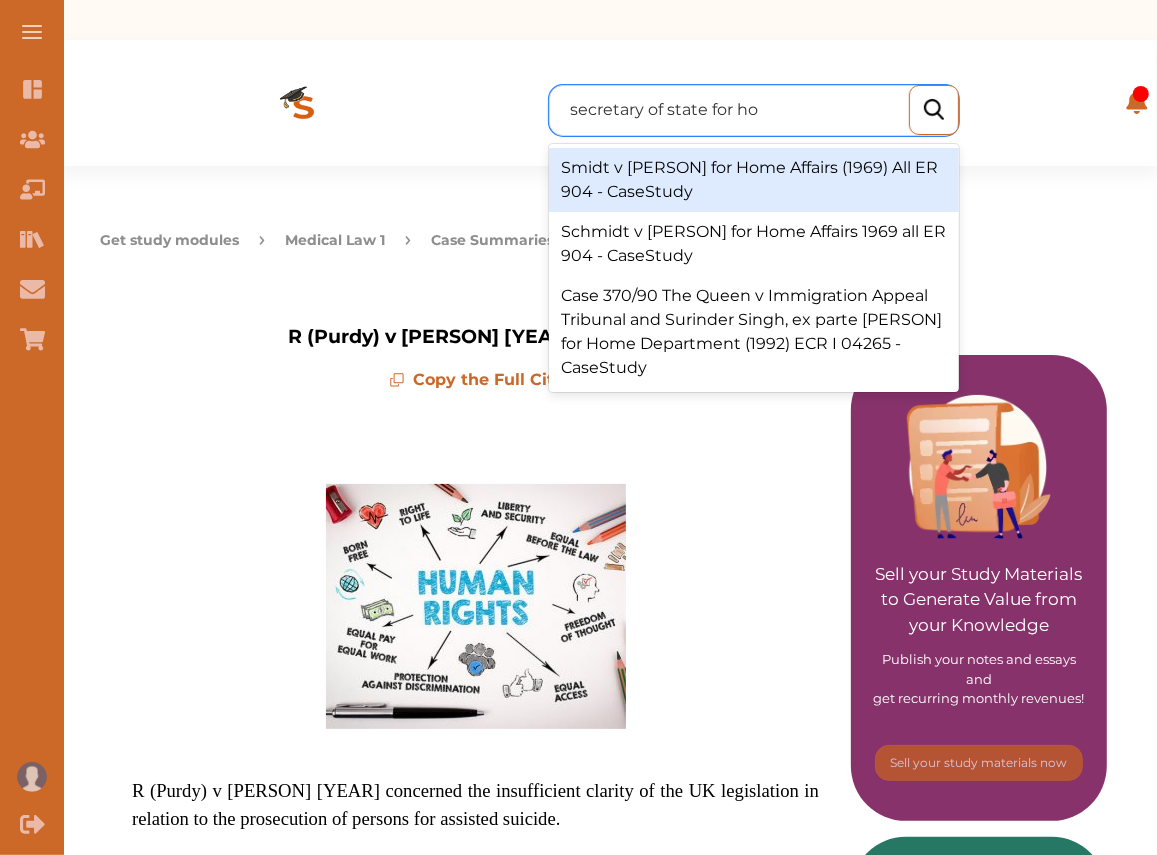 type on "secretary of state for ho" 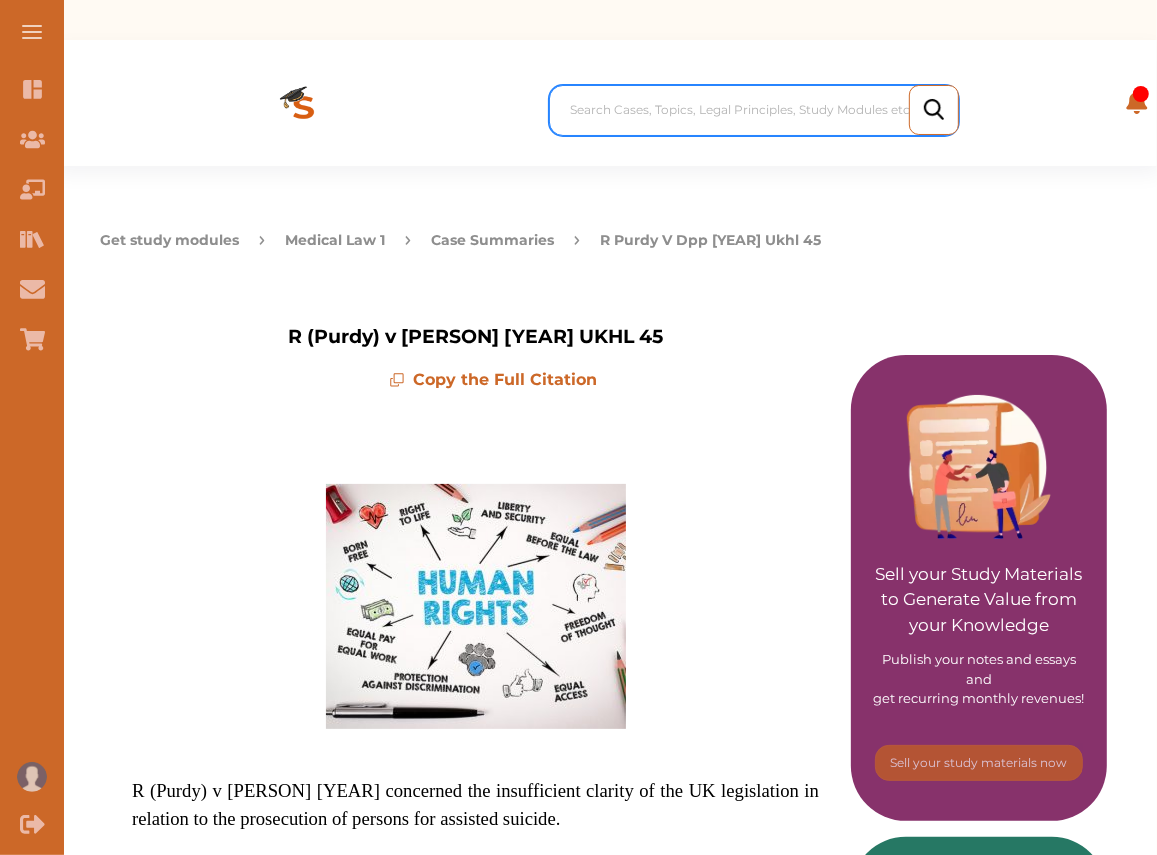 paste on "R v Secretary of State for the Home Department, ex parte Mellor" 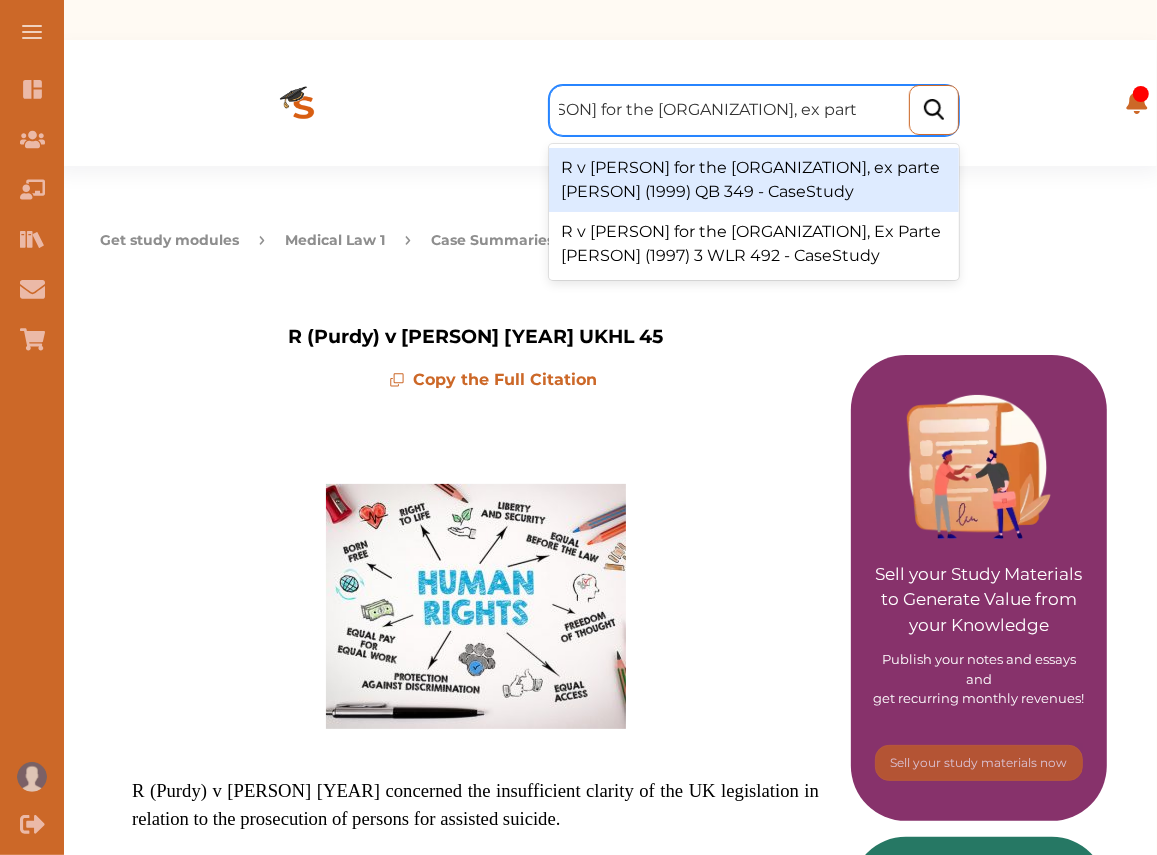 scroll, scrollTop: 0, scrollLeft: 72, axis: horizontal 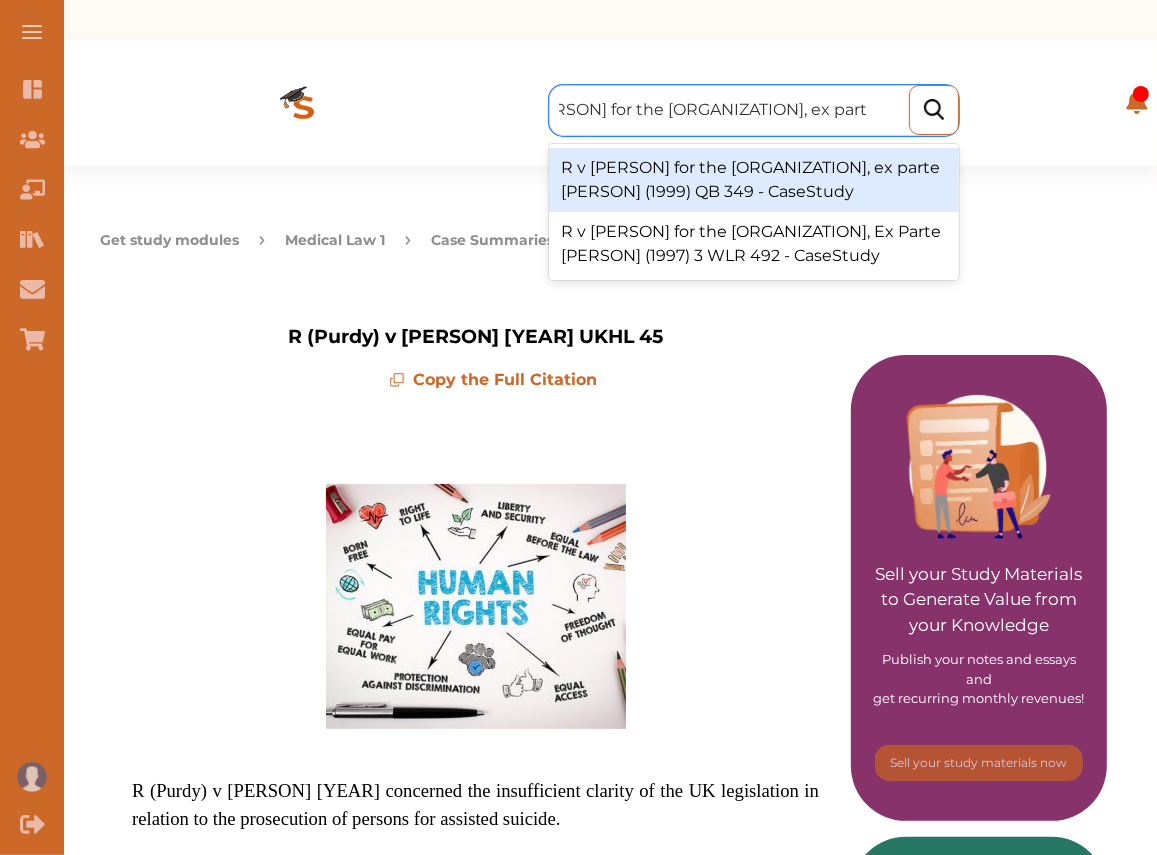 type on "R v Secretary of State for the Home Department, ex part" 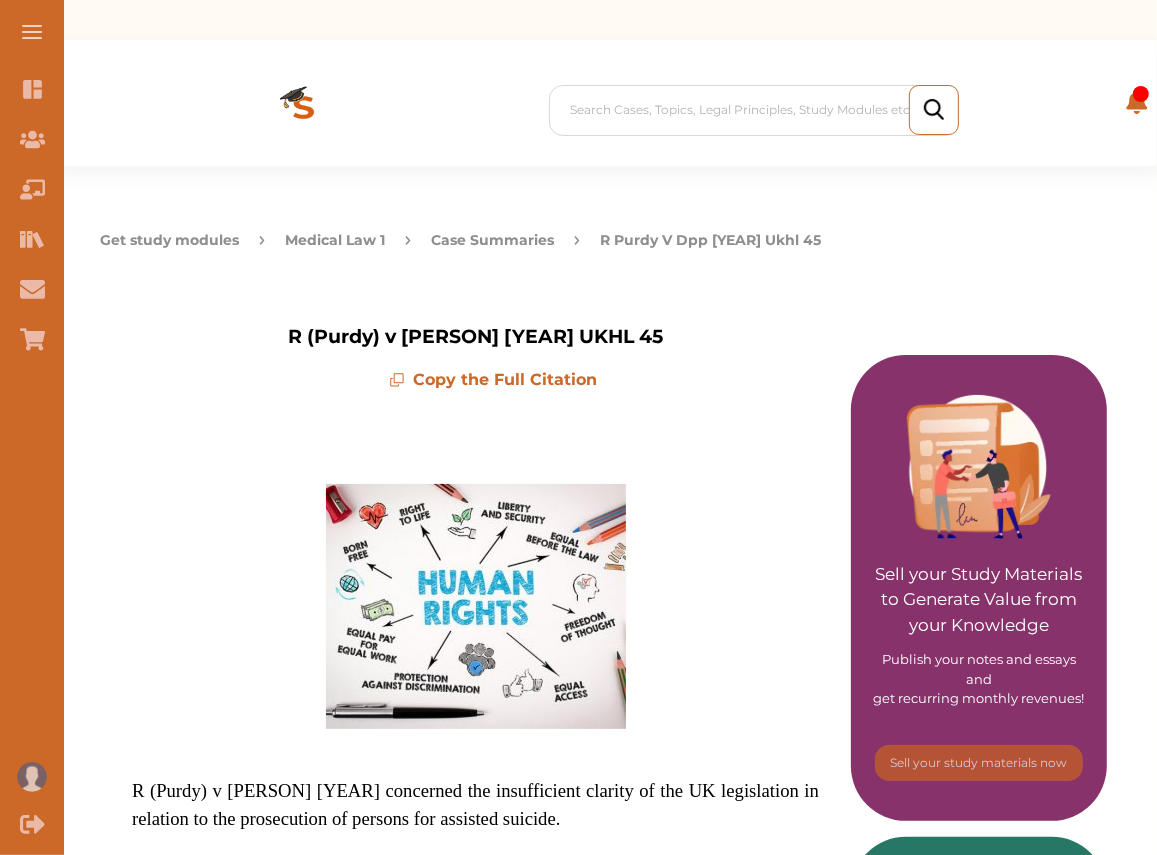 scroll, scrollTop: 0, scrollLeft: 0, axis: both 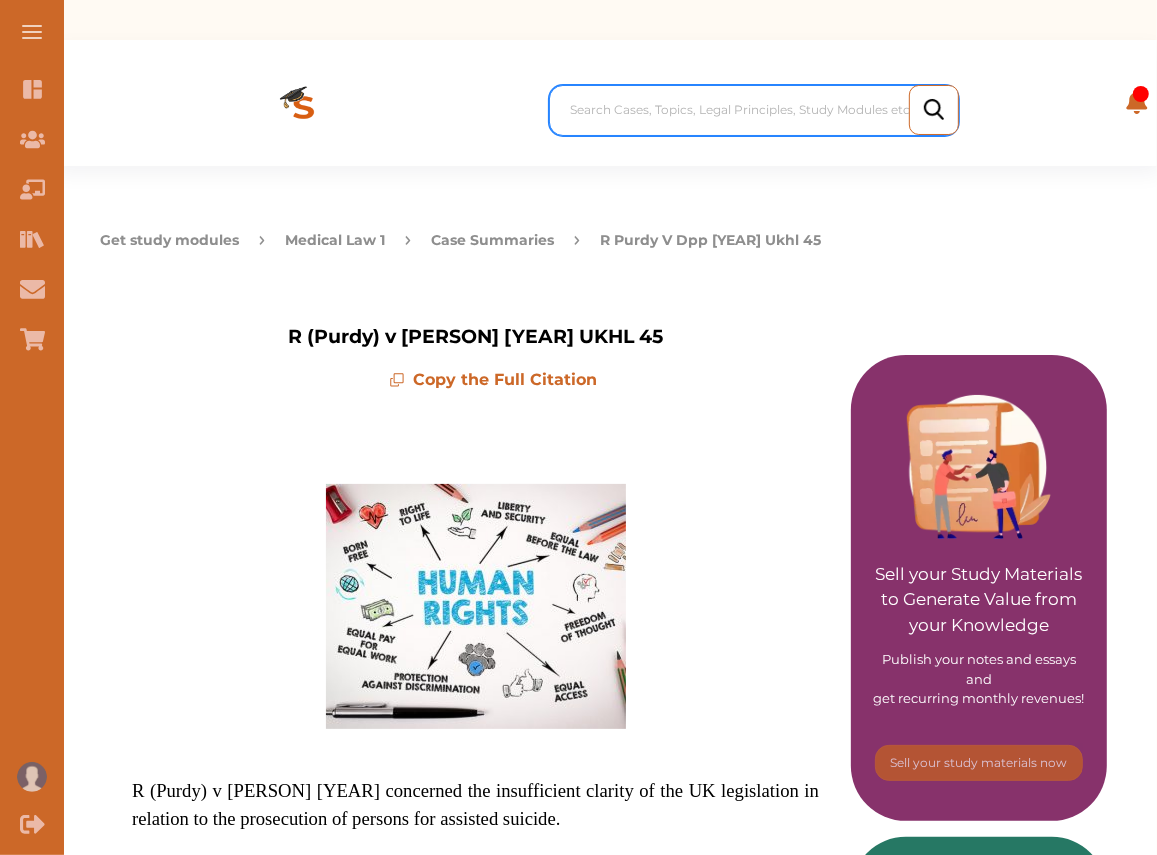 paste on "R v Secretary of State for the Home Department, ex parte Mellor" 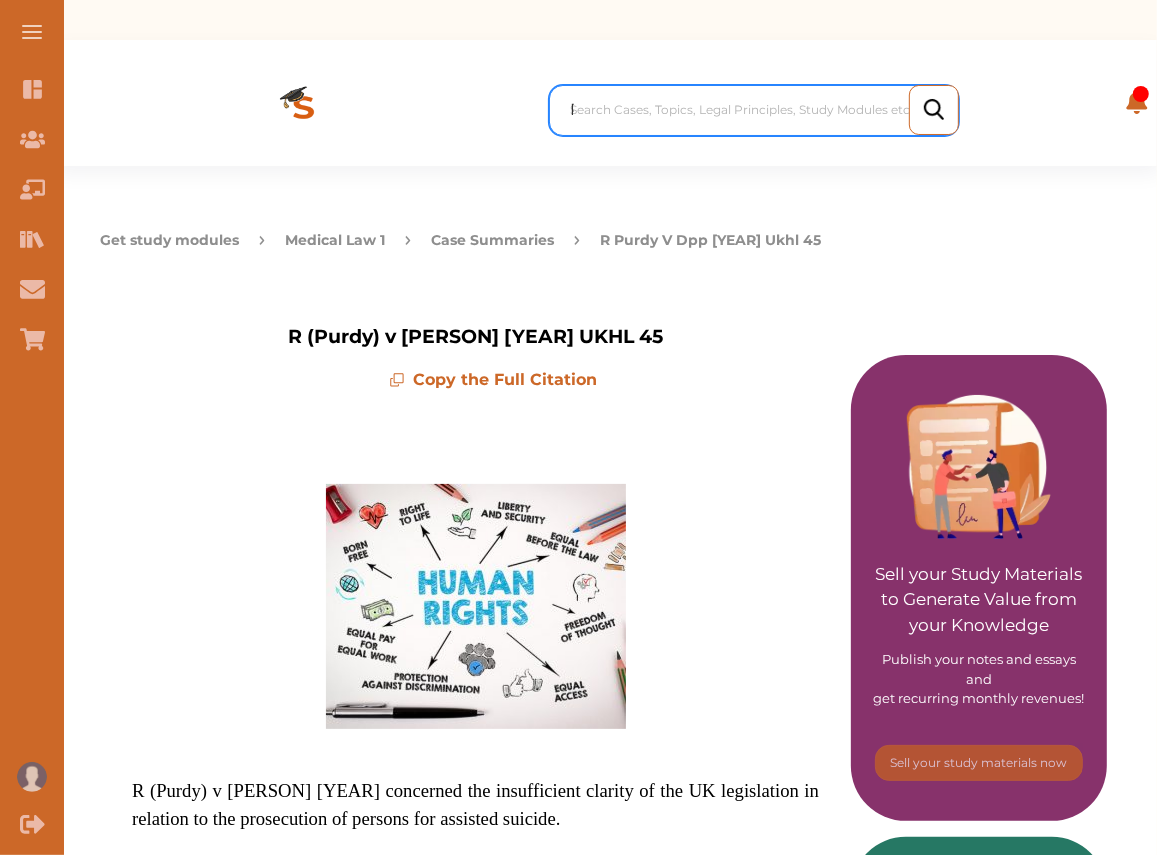scroll, scrollTop: 0, scrollLeft: 123, axis: horizontal 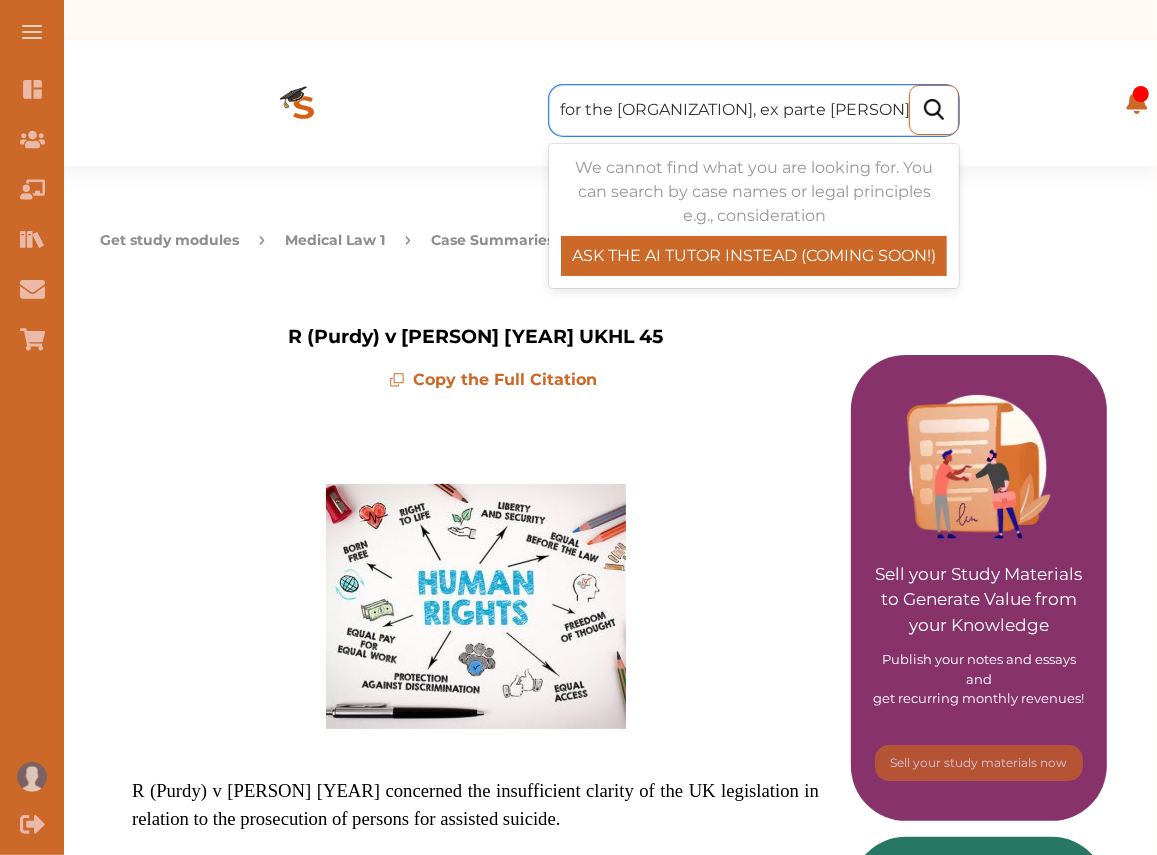 drag, startPoint x: 839, startPoint y: 73, endPoint x: 1058, endPoint y: 73, distance: 219 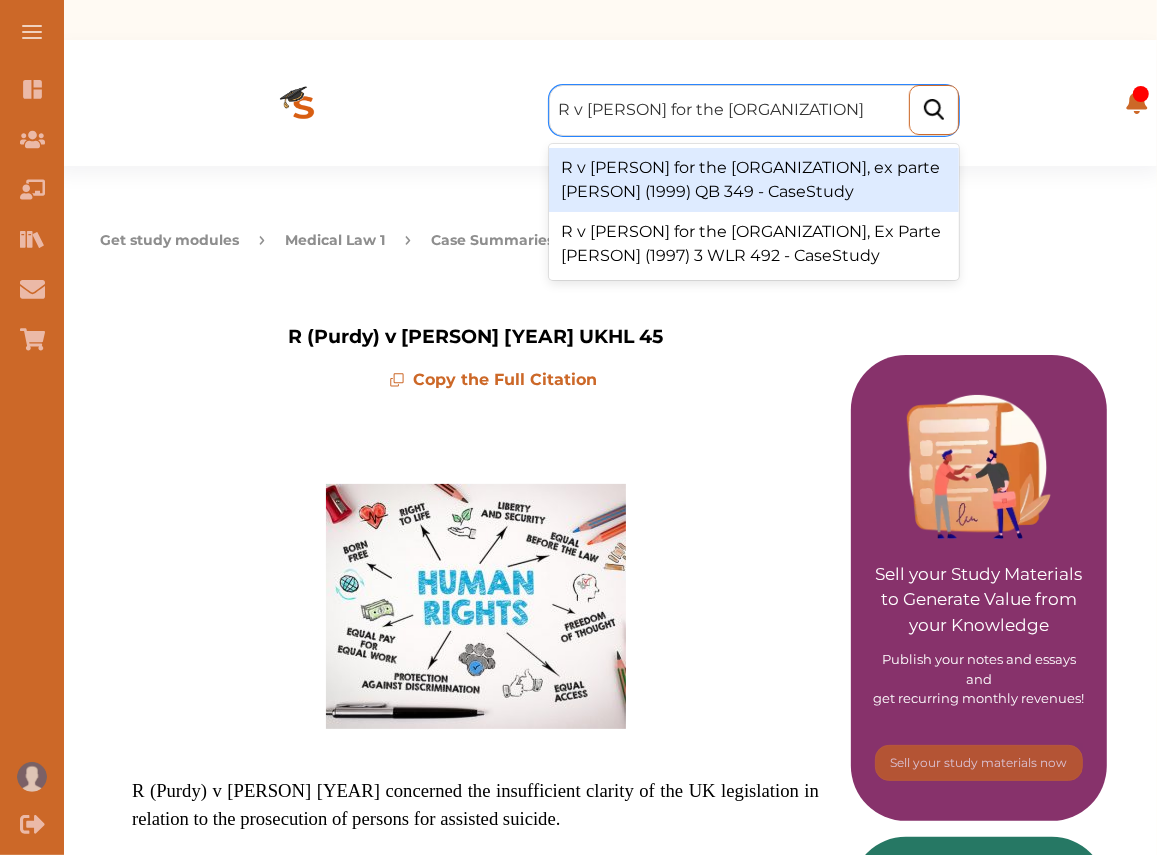 scroll, scrollTop: 0, scrollLeft: 9, axis: horizontal 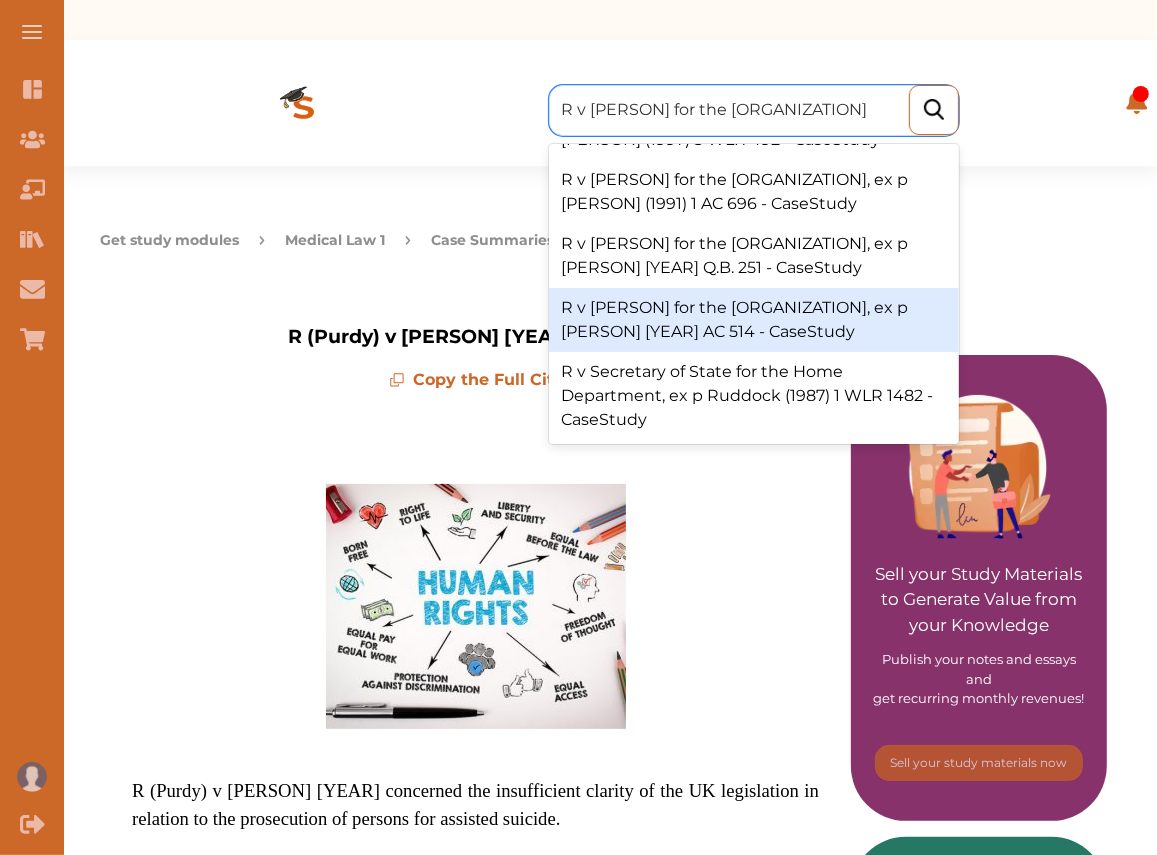 type on "R v Secretary of State for the Home Department" 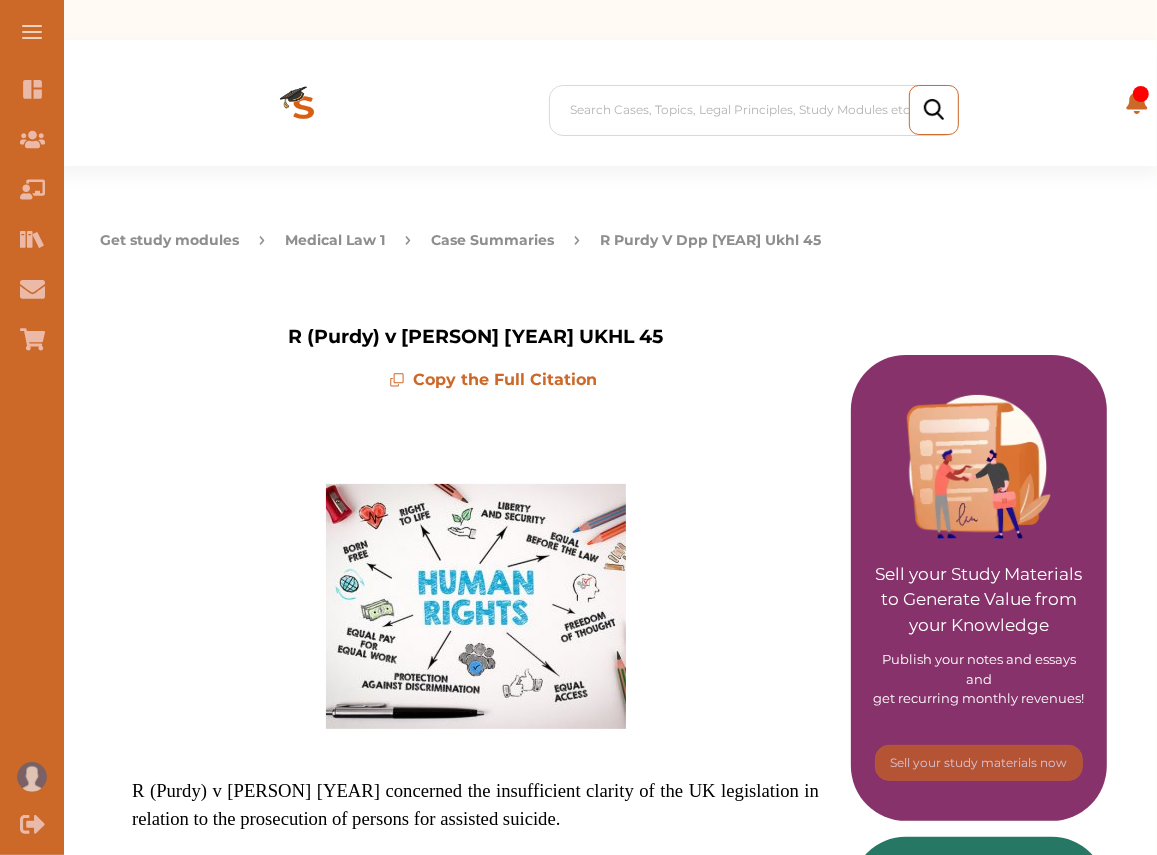 scroll, scrollTop: 0, scrollLeft: 0, axis: both 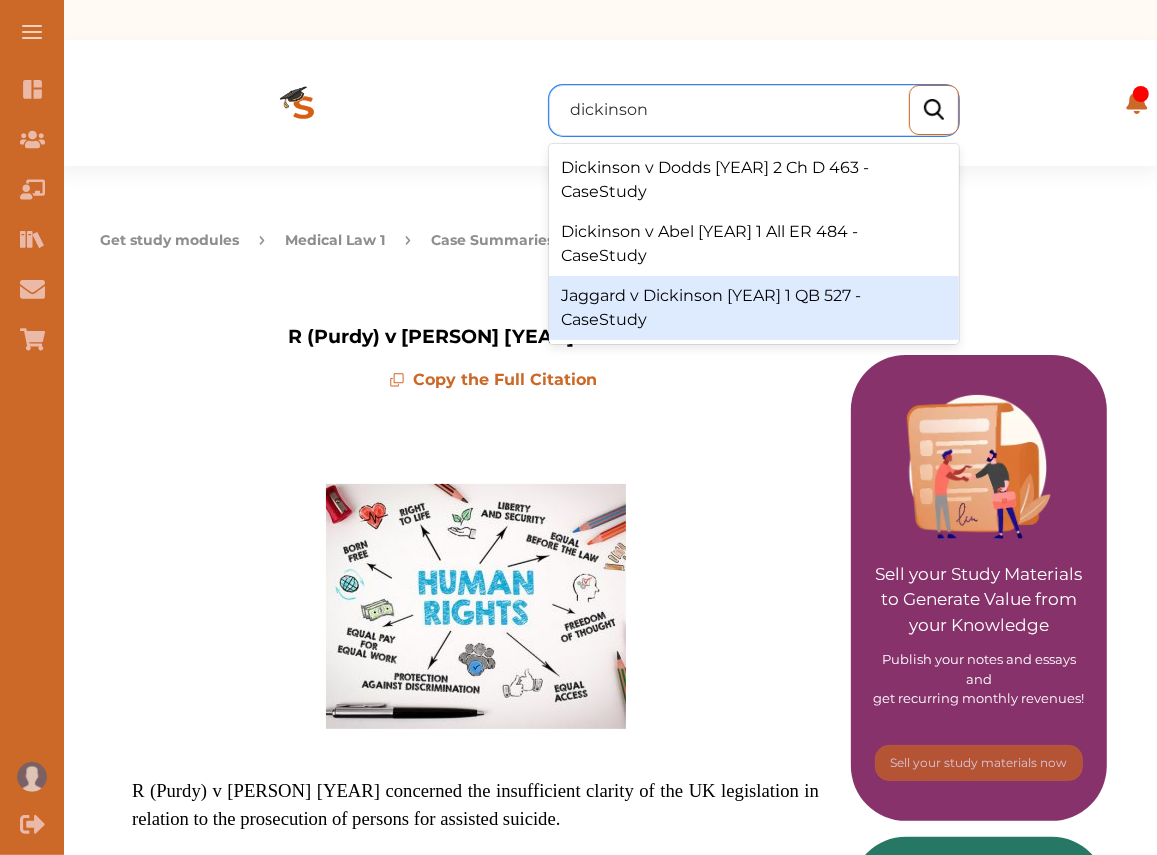 type on "dickinson" 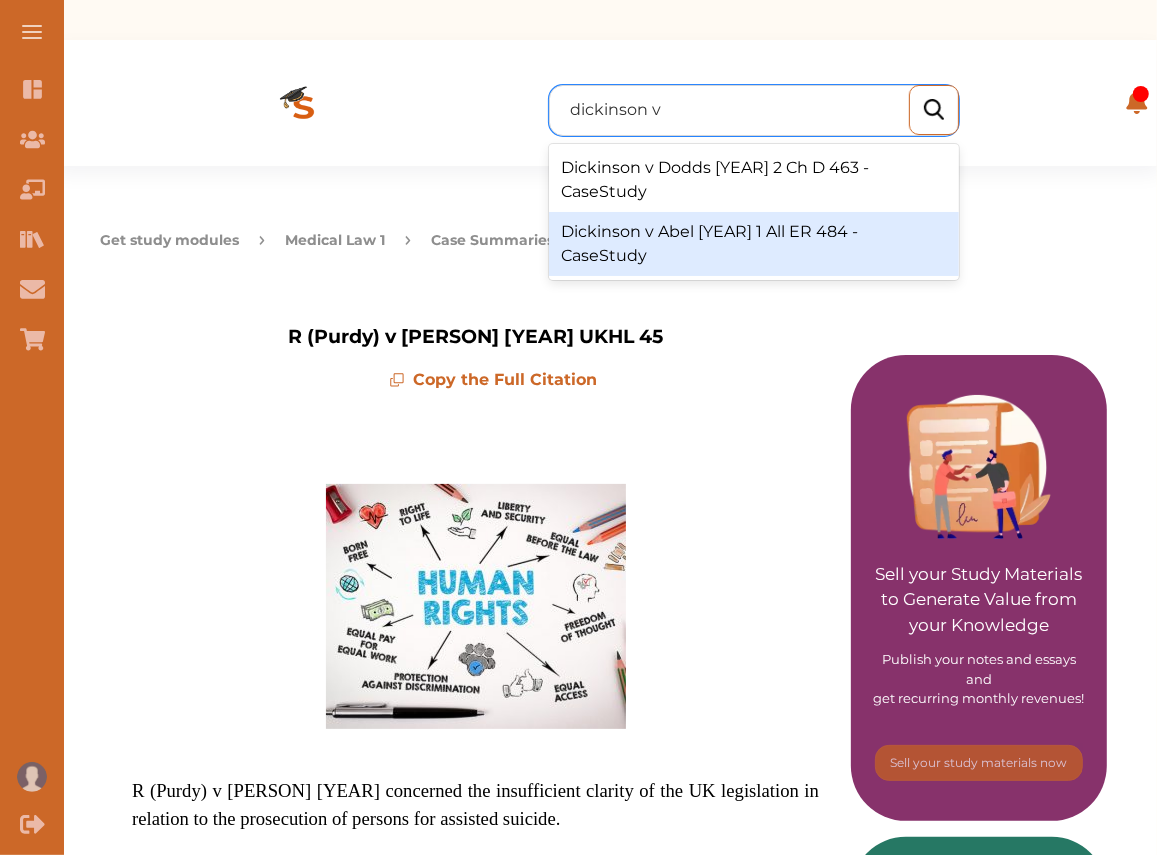 type on "dickinson v" 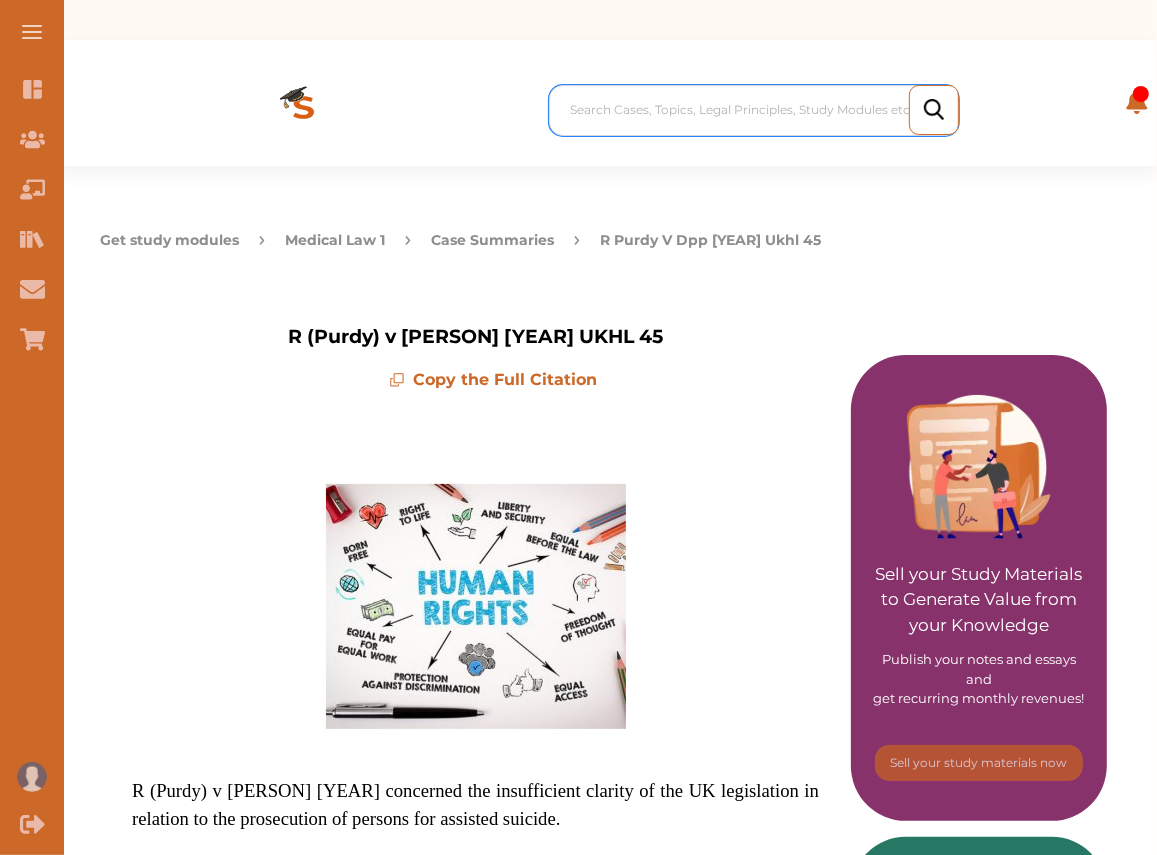 paste on "Human Fertilisation and Embryology Authority ex.parte Blood" 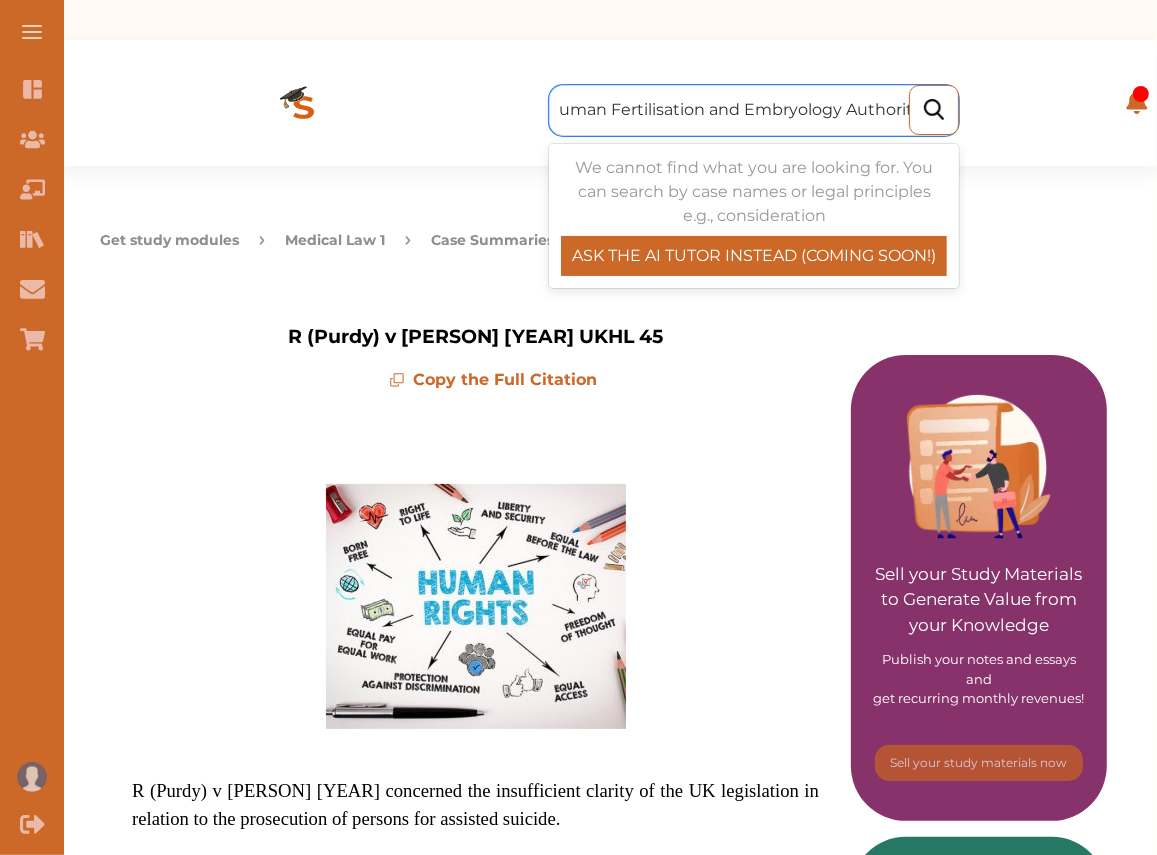 scroll, scrollTop: 0, scrollLeft: 22, axis: horizontal 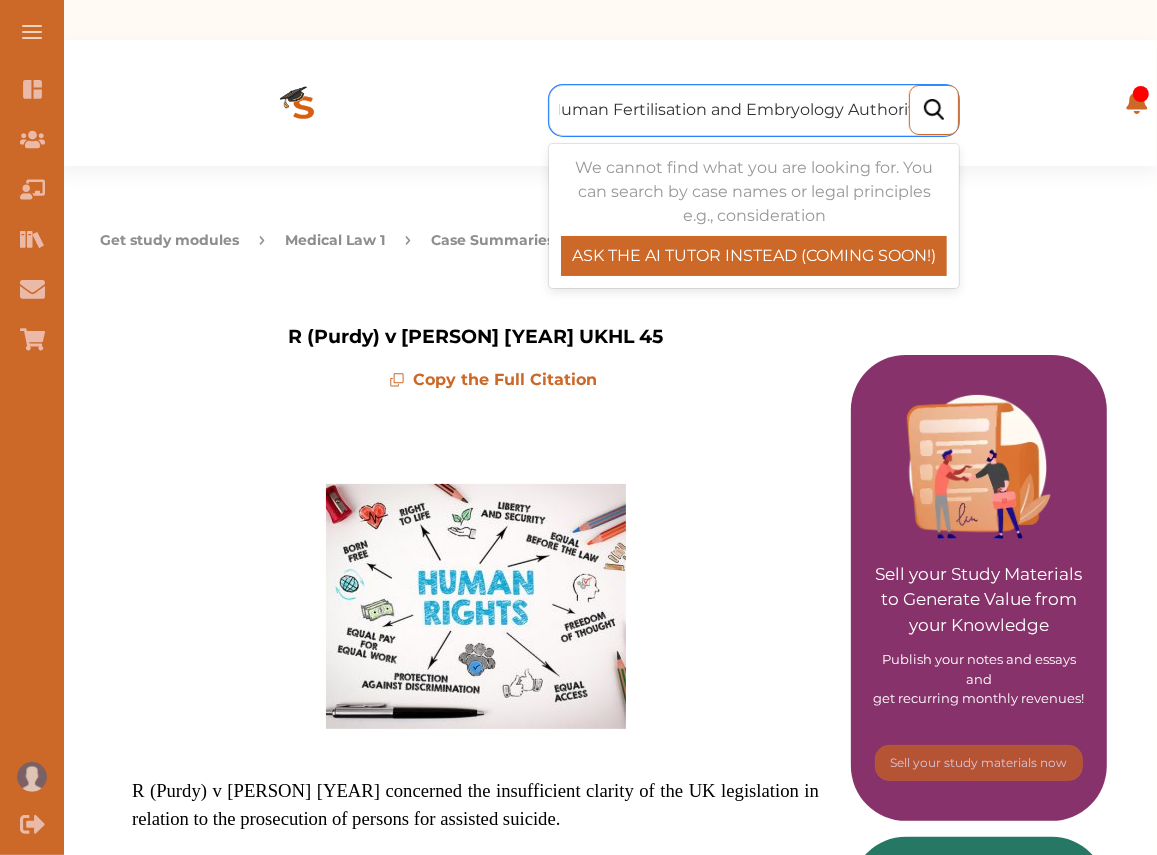 type on "Human Fertilisation and Embryology Authority ex" 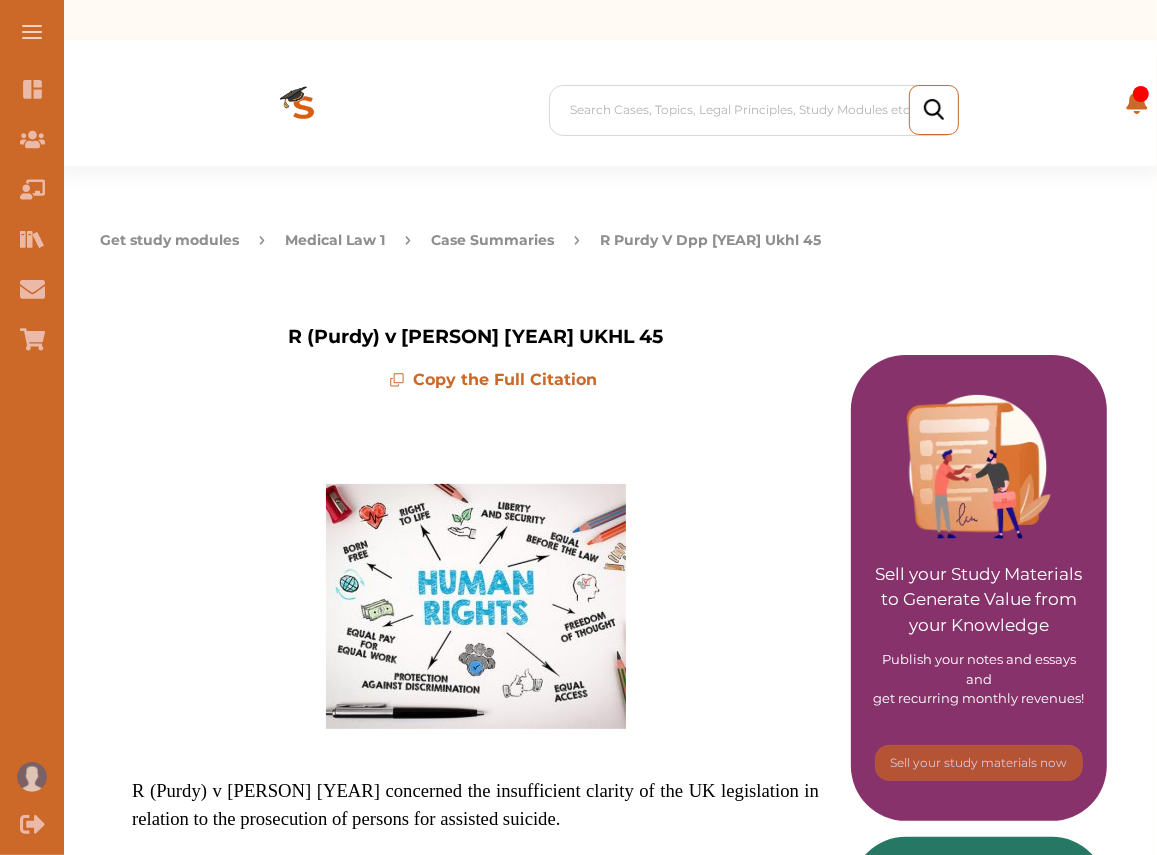 scroll, scrollTop: 0, scrollLeft: 0, axis: both 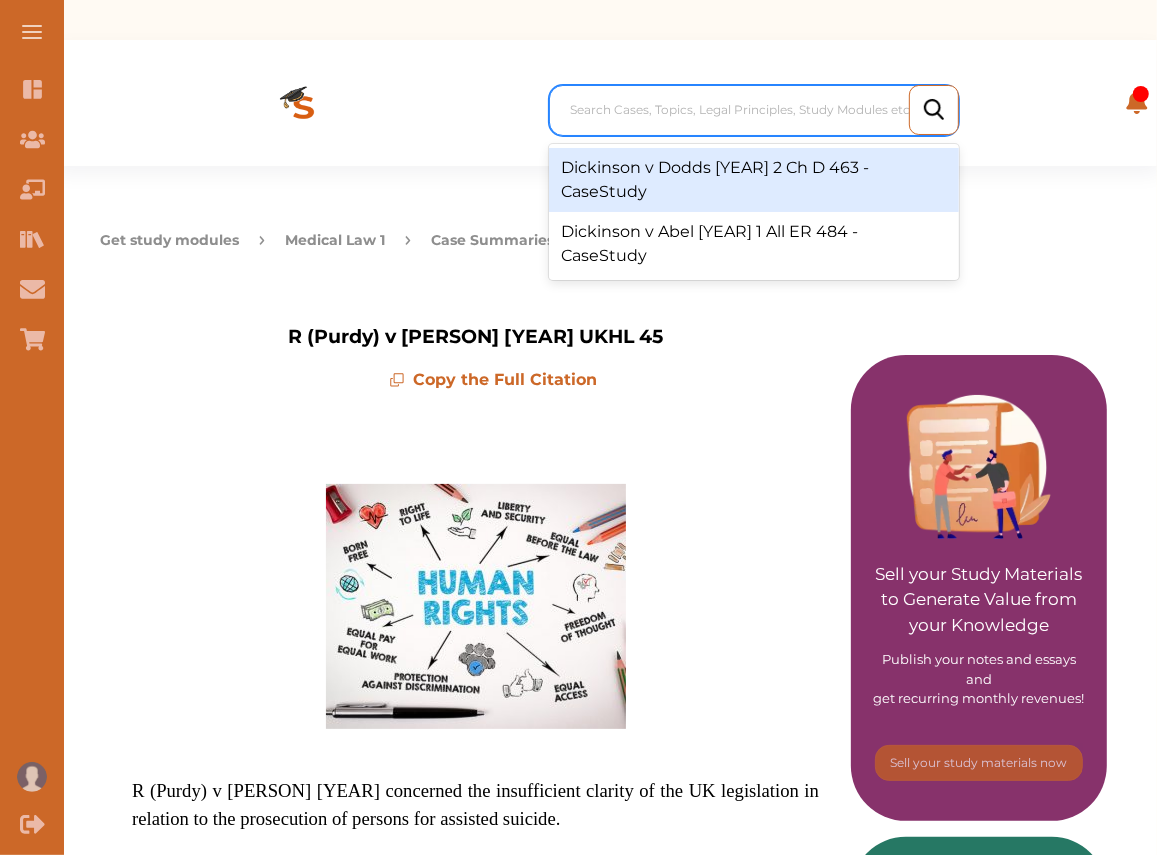 click at bounding box center [759, 110] 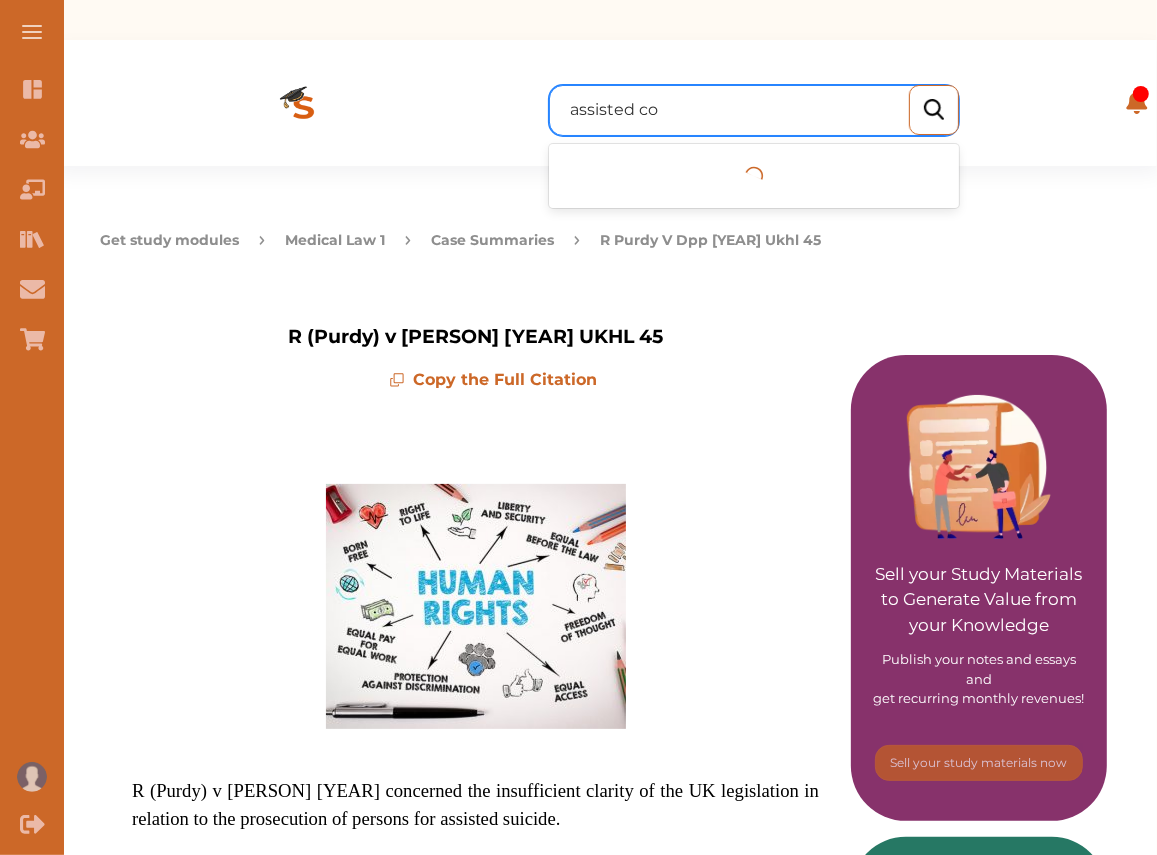 type on "assisted con" 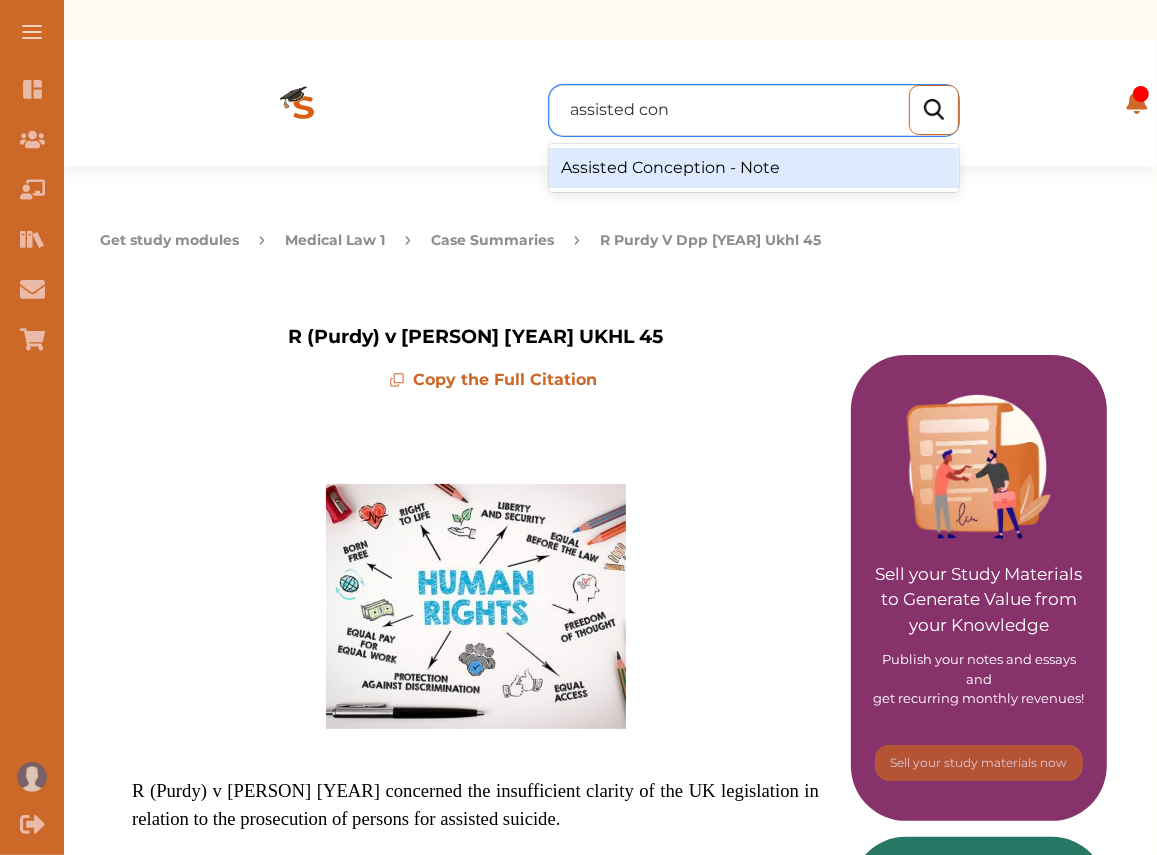 click on "Assisted Conception   - Note" at bounding box center [754, 168] 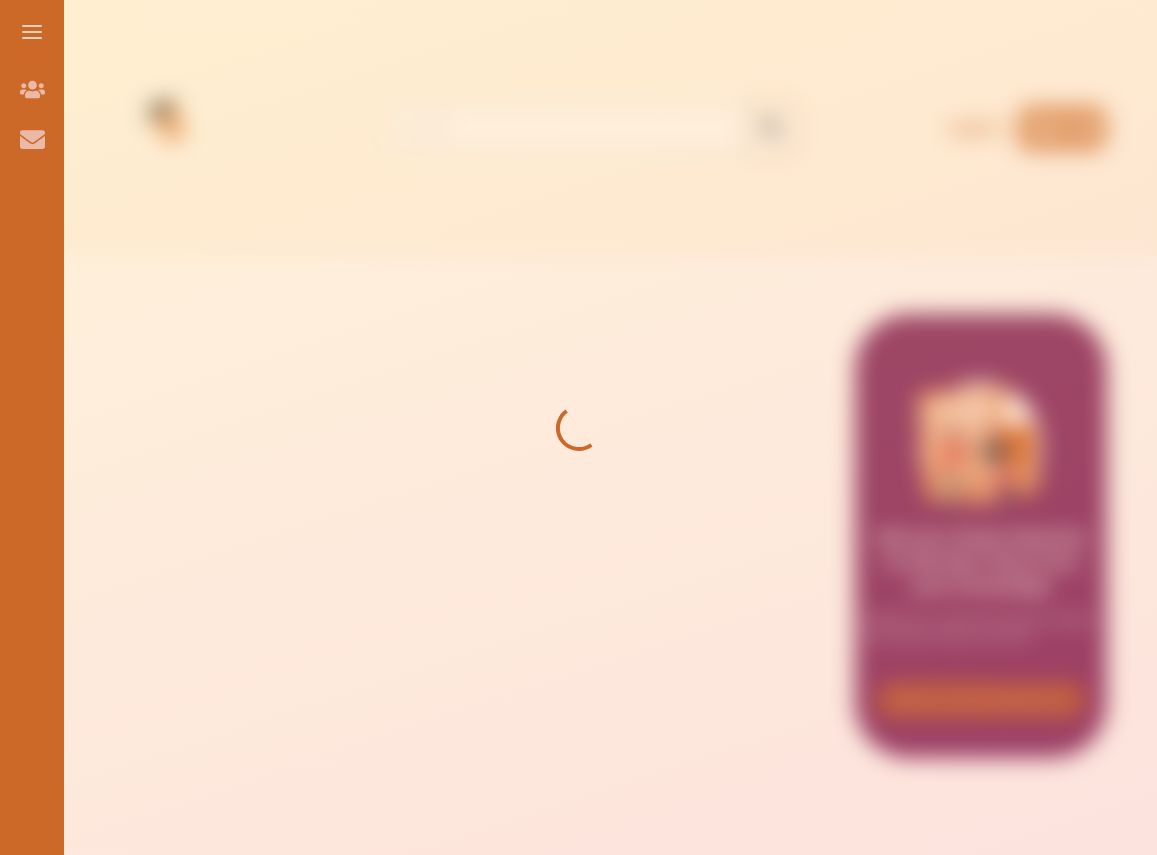 scroll, scrollTop: 0, scrollLeft: 0, axis: both 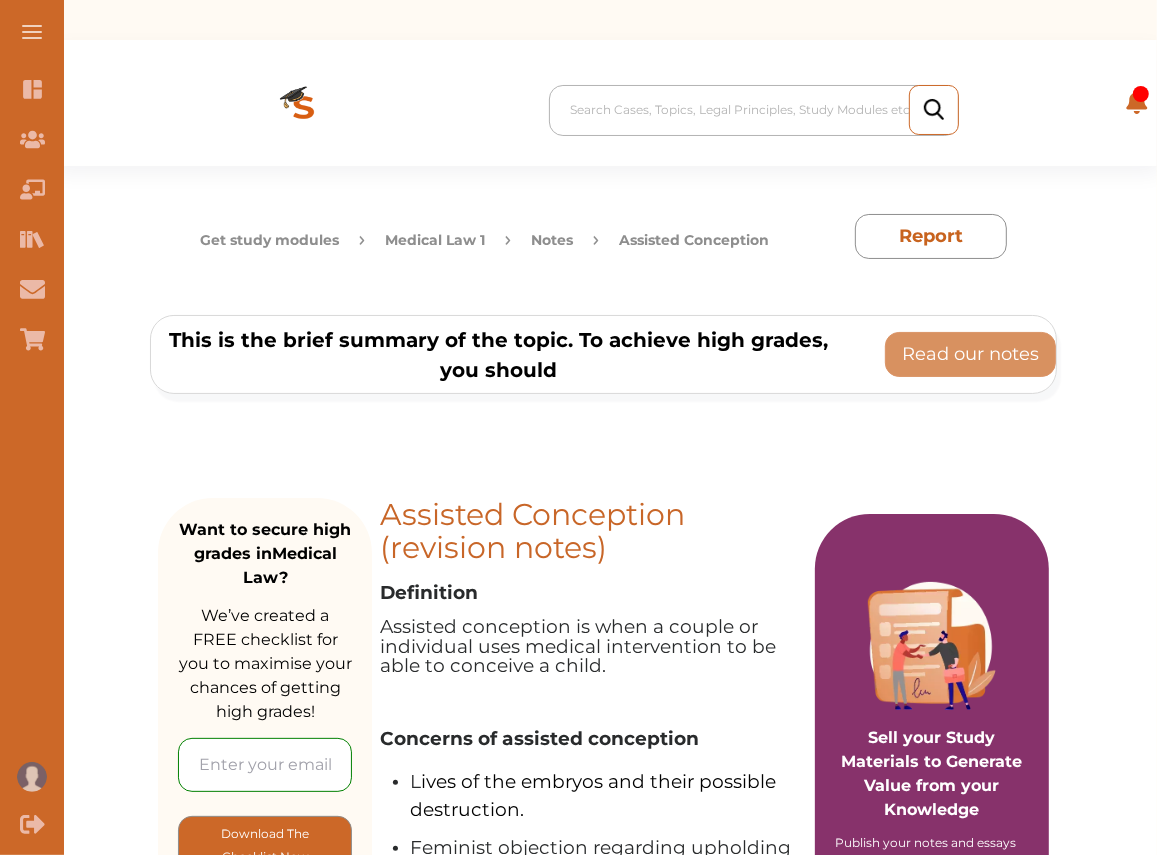 click at bounding box center (759, 110) 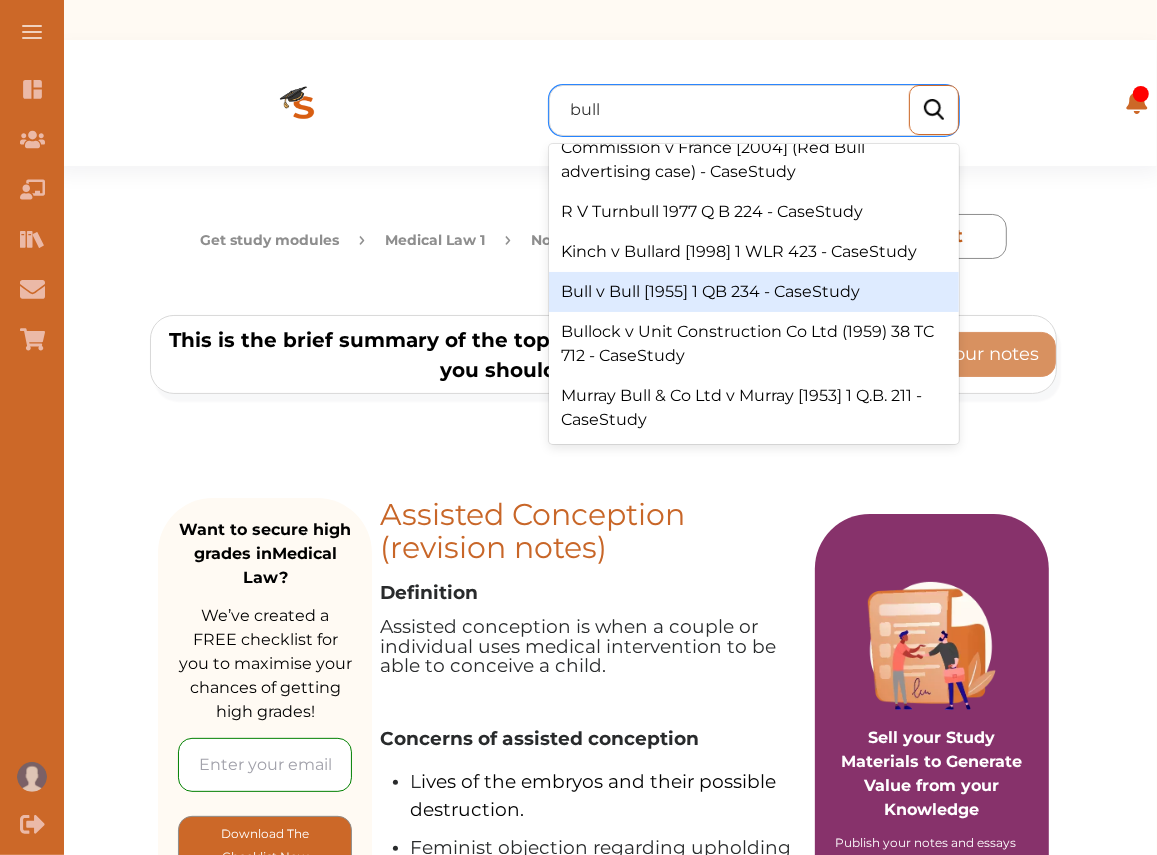 scroll, scrollTop: 0, scrollLeft: 0, axis: both 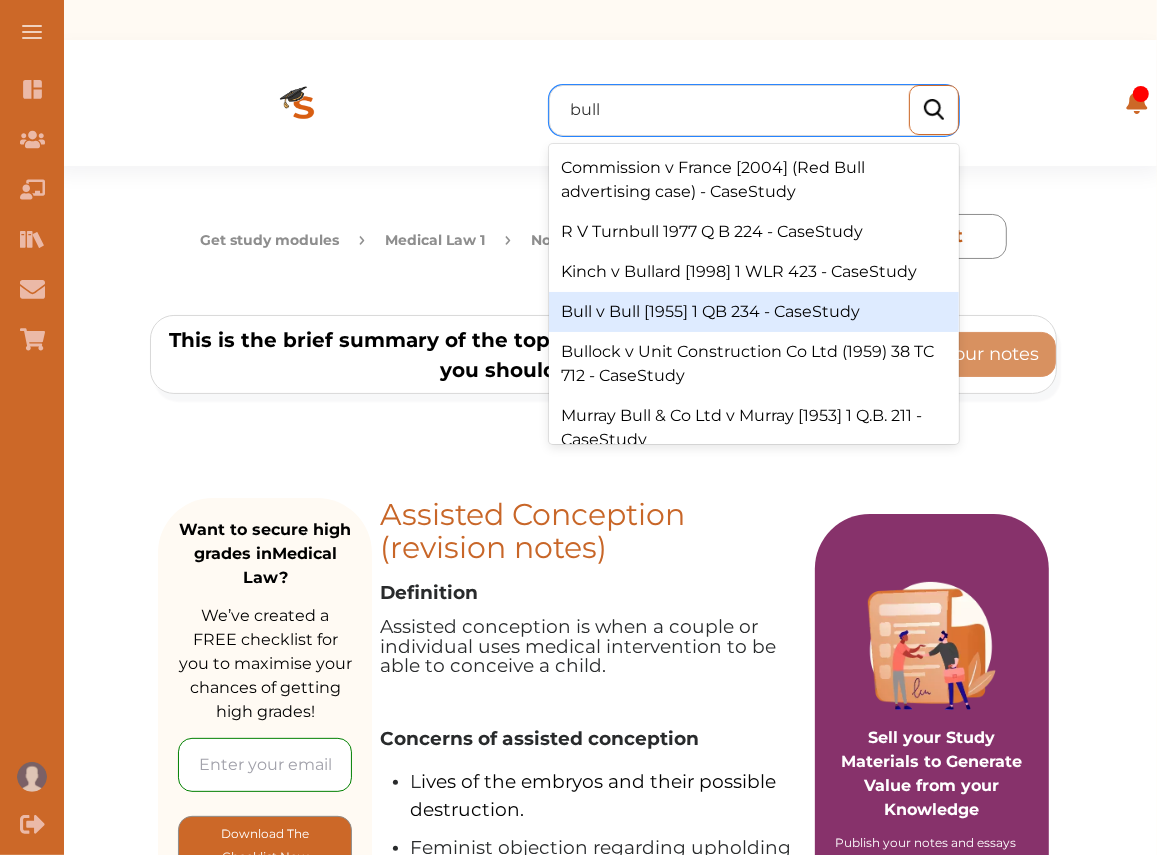 type on "bull" 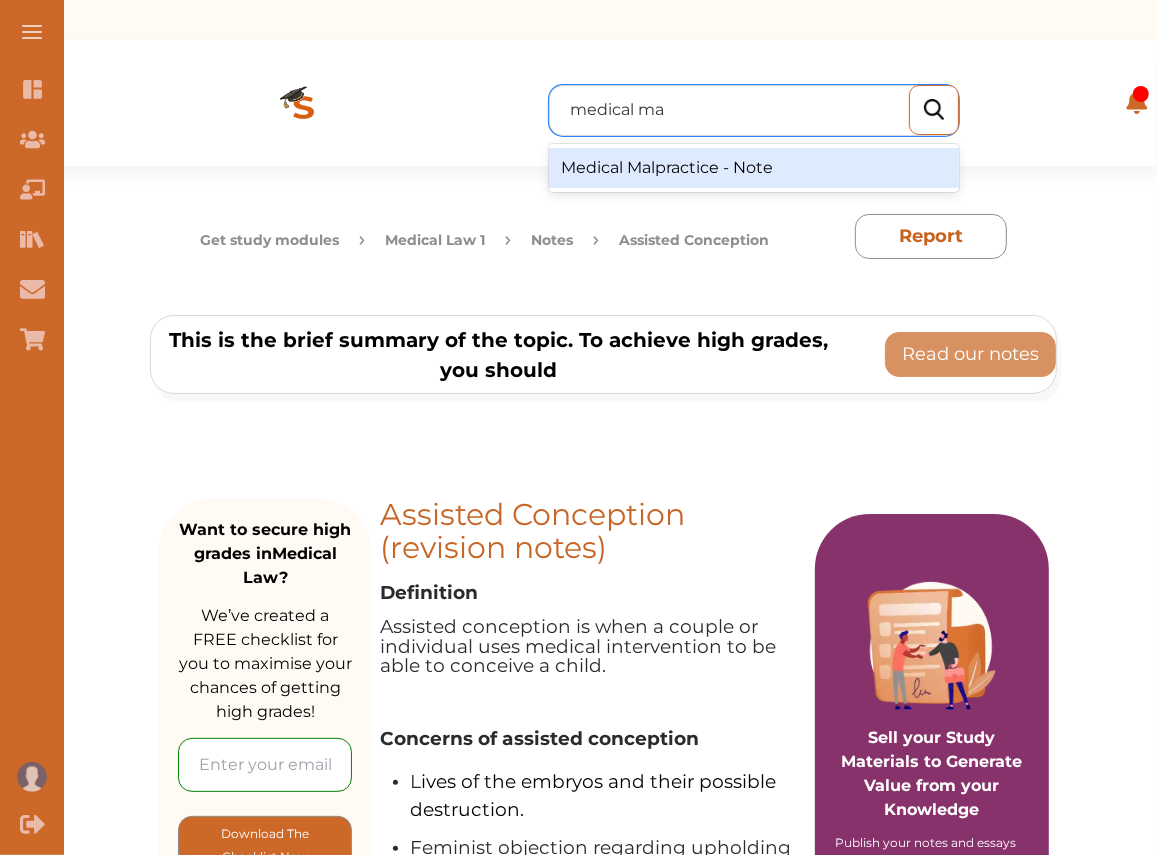 type on "medical mal" 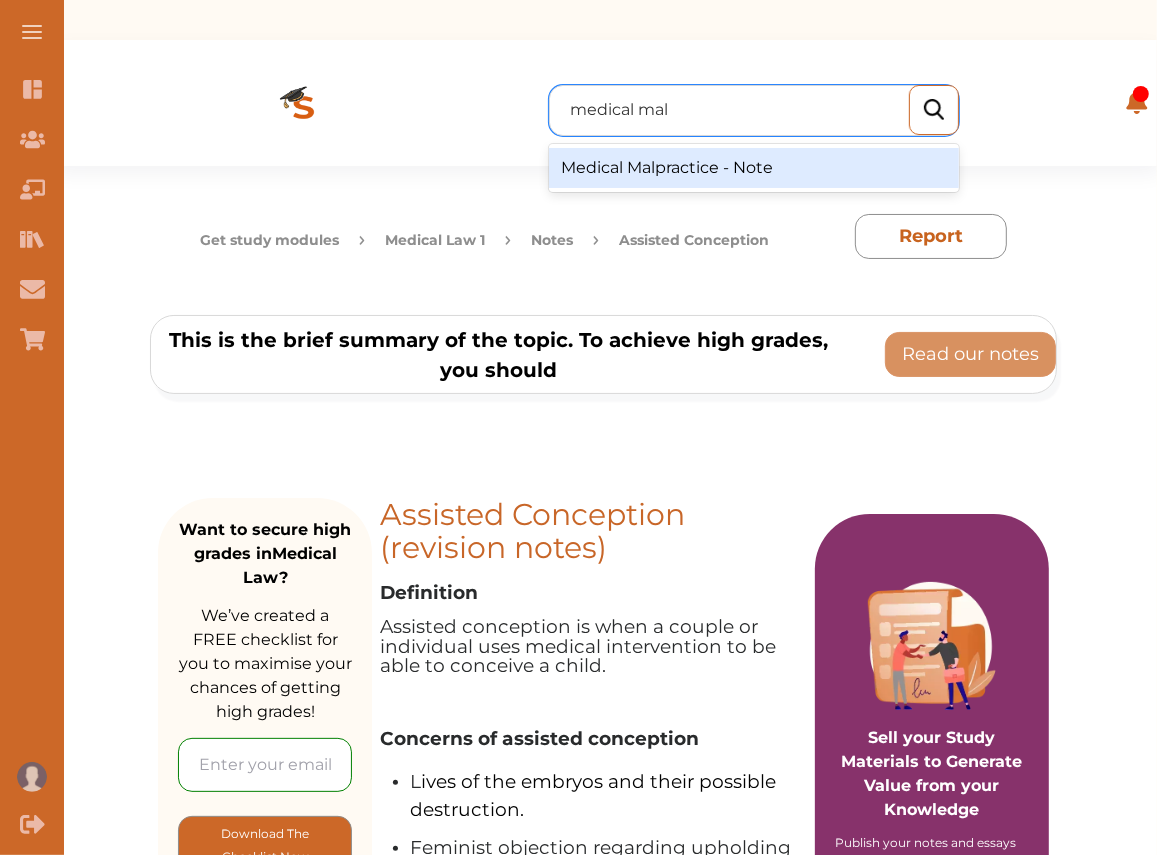 click on "Medical Malpractice   - Note" at bounding box center (754, 168) 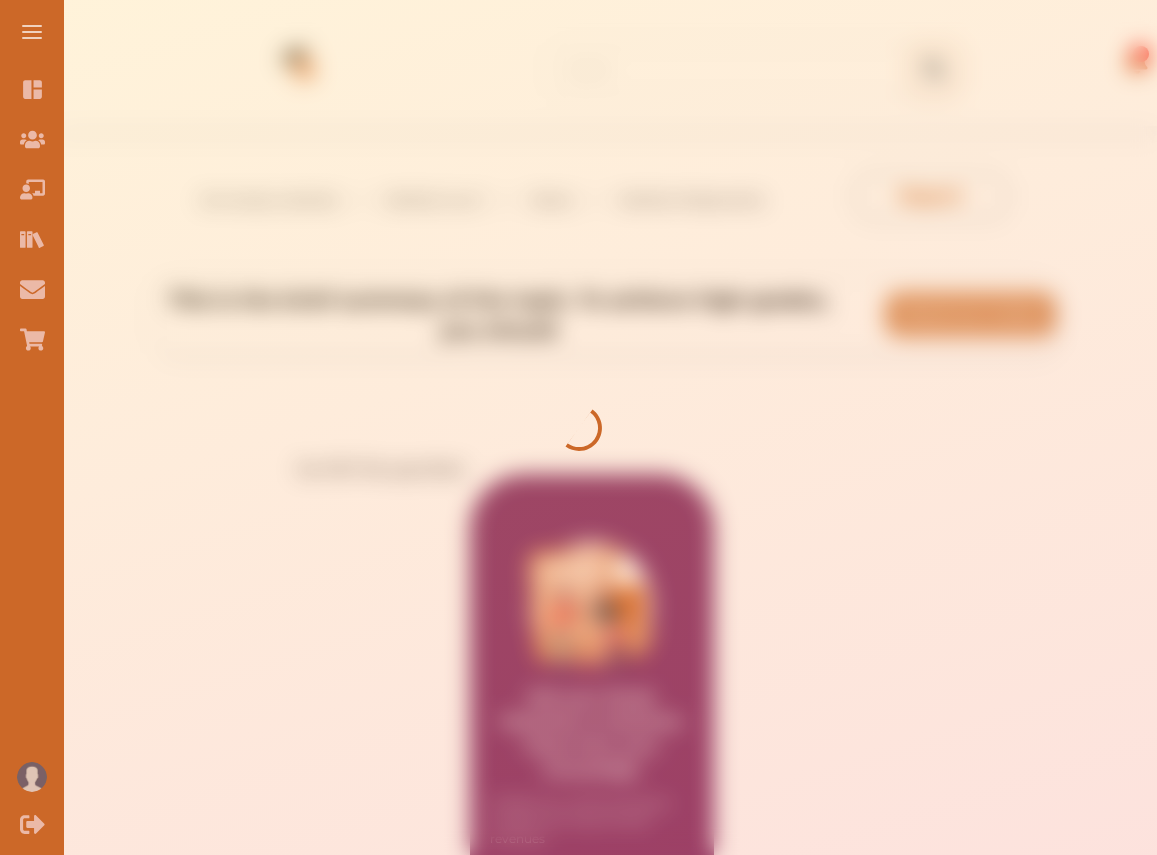 scroll, scrollTop: 0, scrollLeft: 0, axis: both 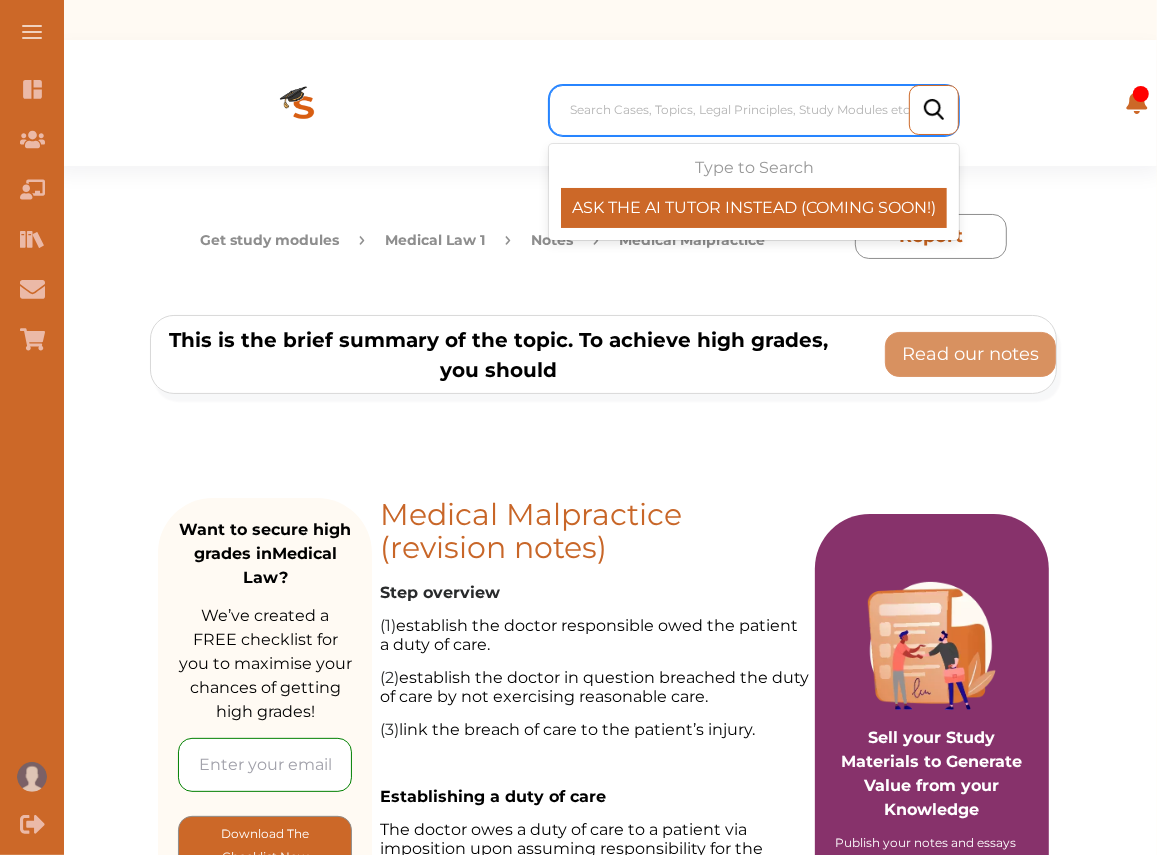 click at bounding box center (759, 110) 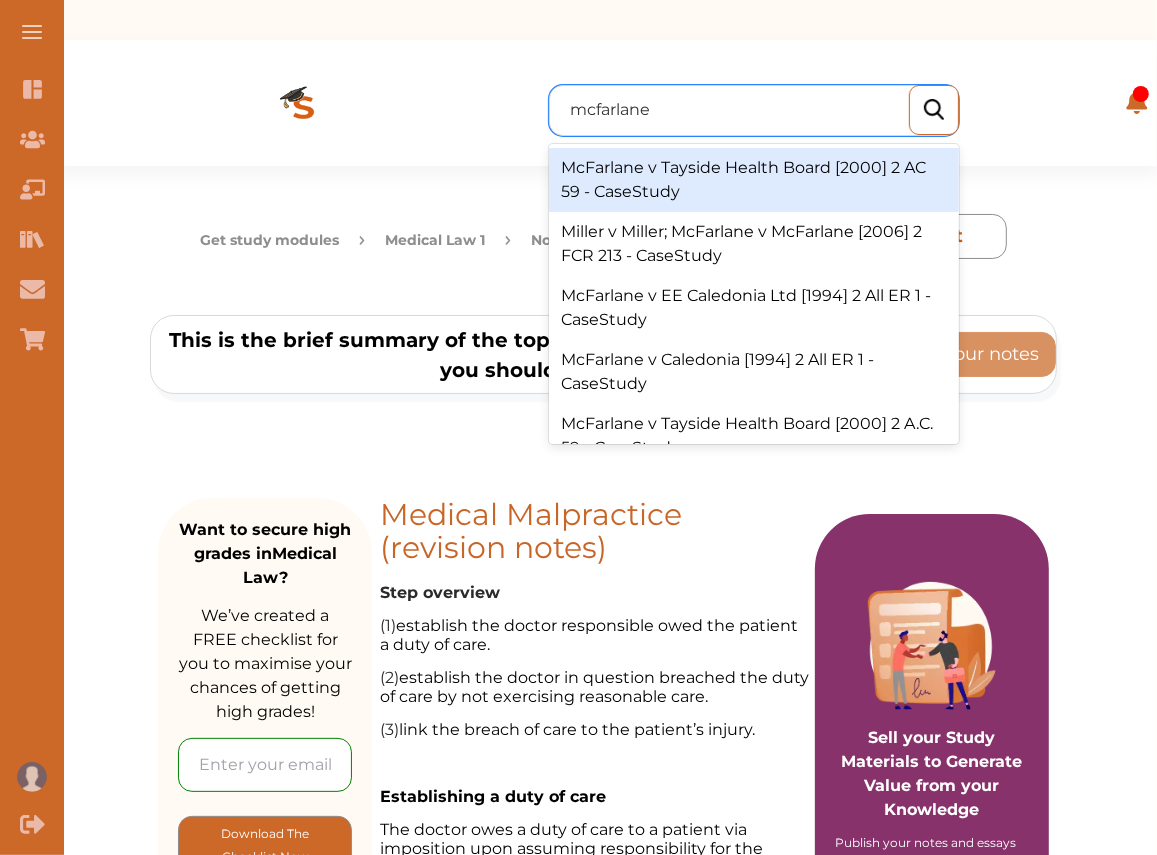type on "mcfarlane" 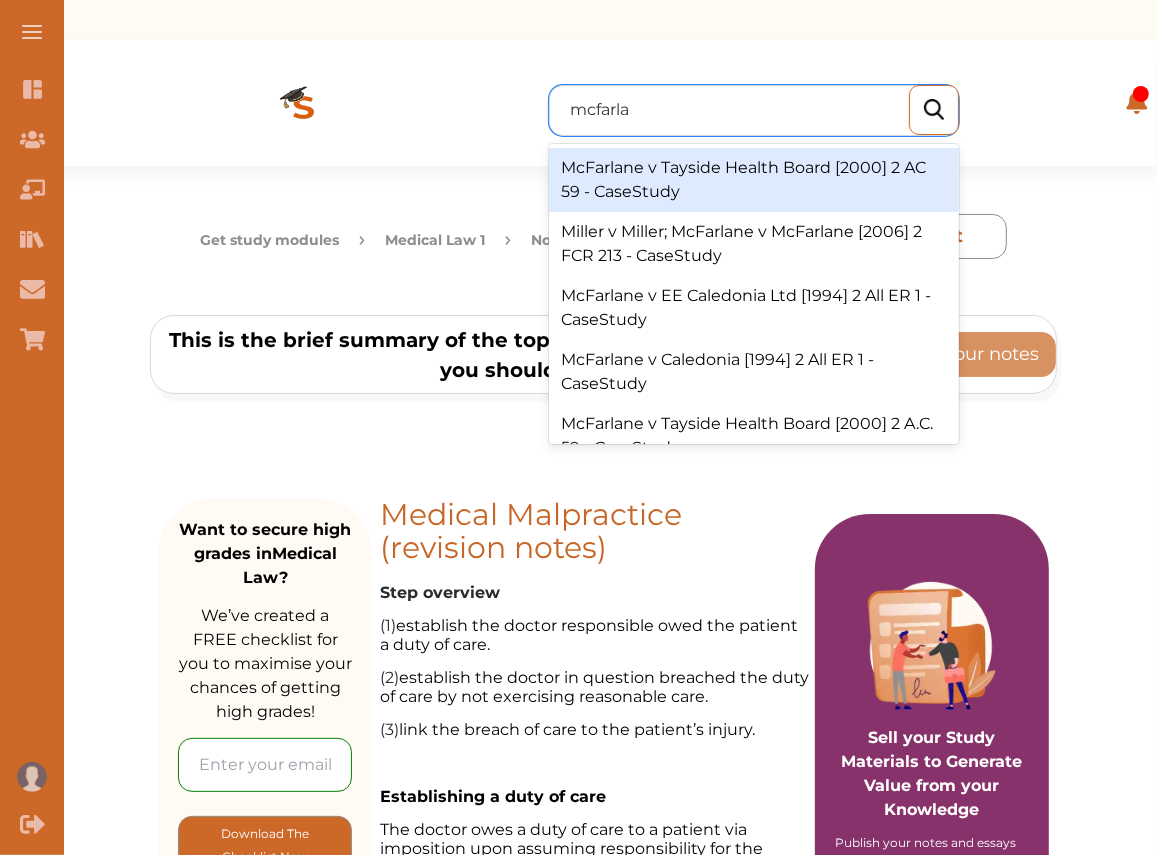 type on "mcfarlan" 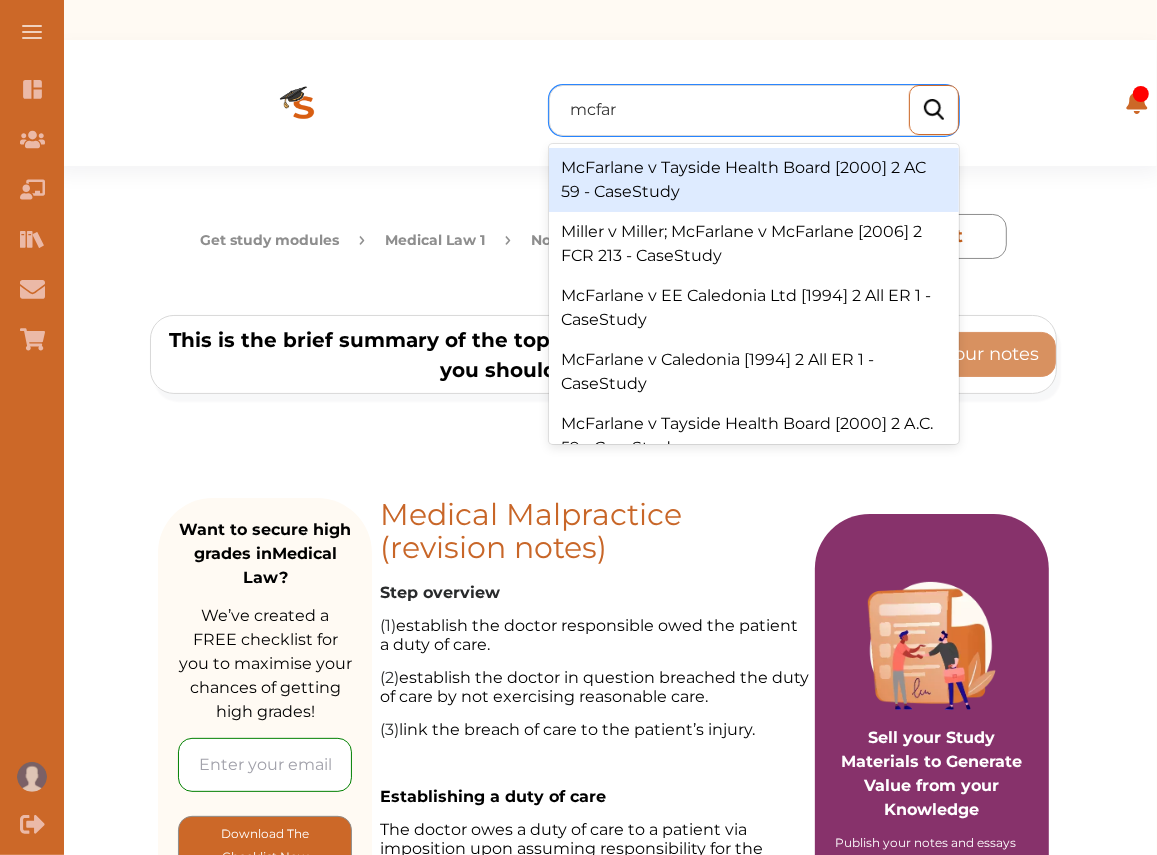 click on "McFarlane v Tayside Health Board [2000] 2 AC 59   - CaseStudy" at bounding box center [754, 180] 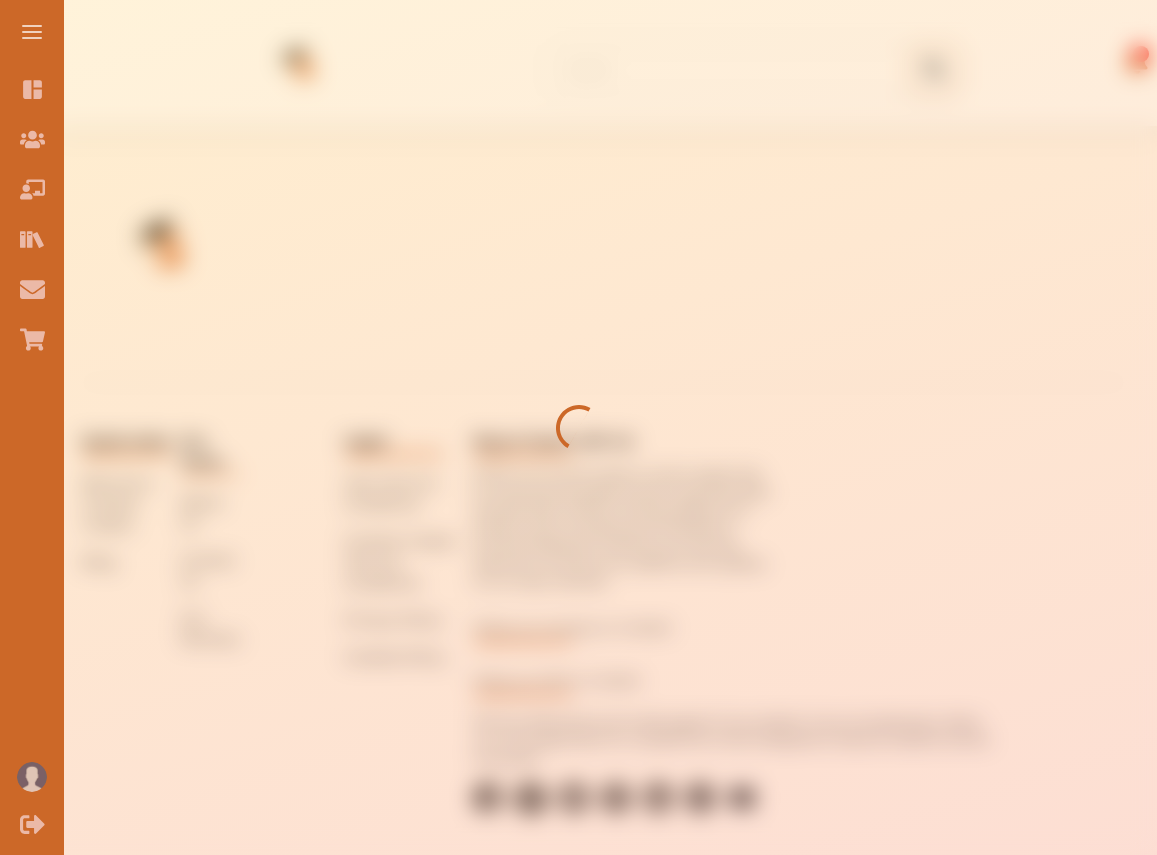 scroll, scrollTop: 0, scrollLeft: 0, axis: both 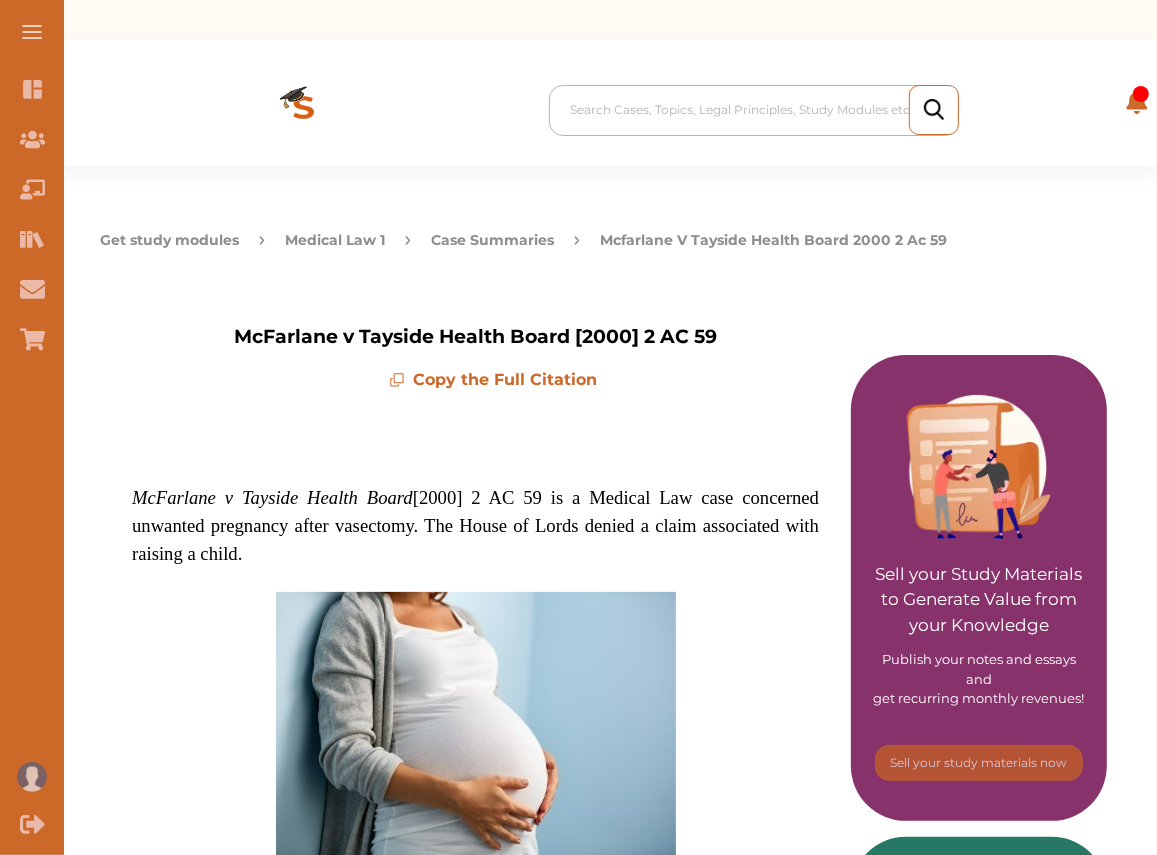 click at bounding box center (759, 110) 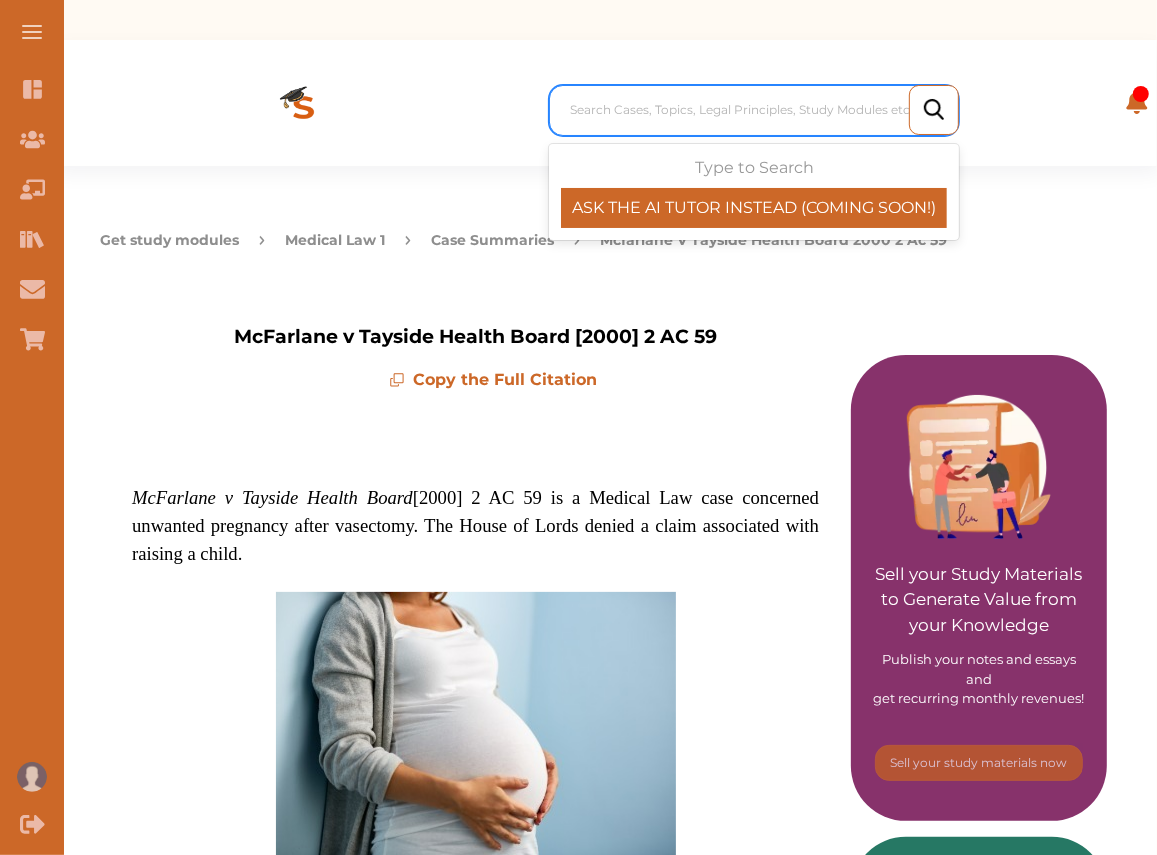 paste on "YAH v Medway NHS Foundation Trust [2018]" 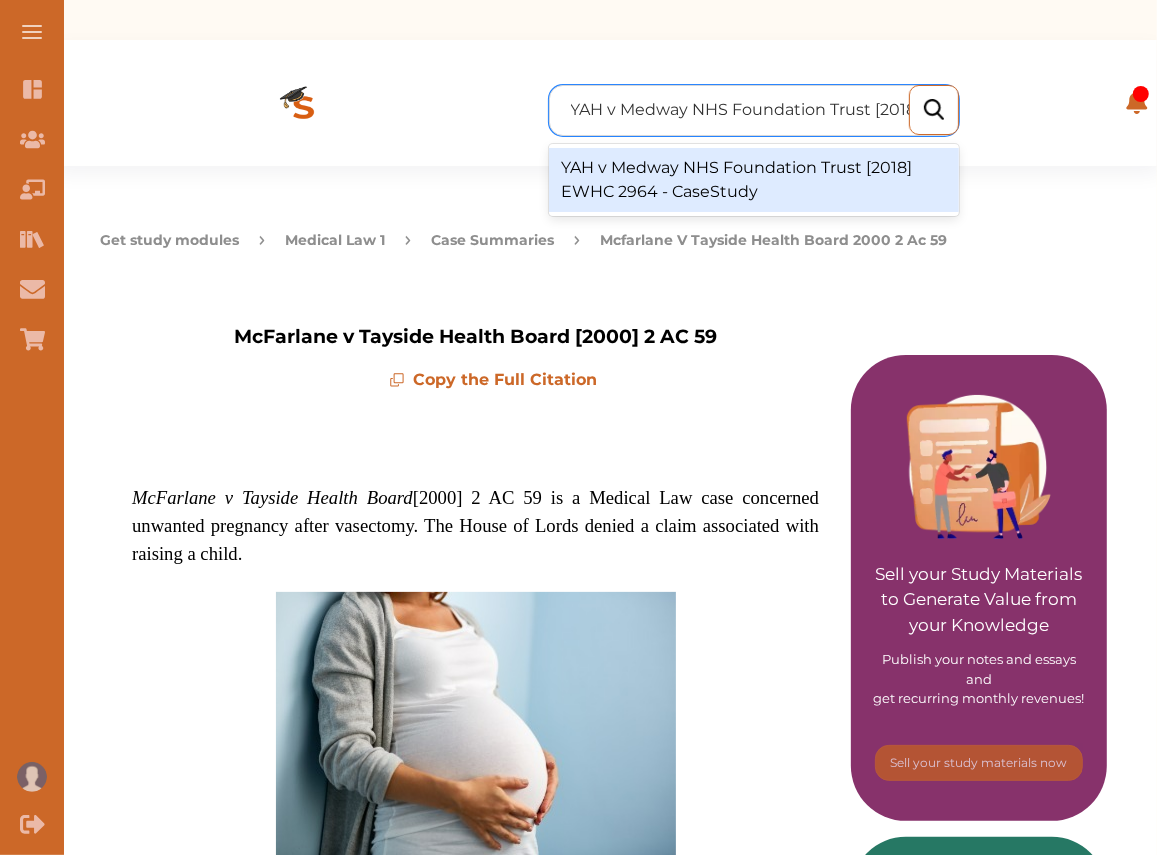 click on "YAH v Medway NHS Foundation Trust [2018] EWHC 2964   - CaseStudy" at bounding box center (754, 180) 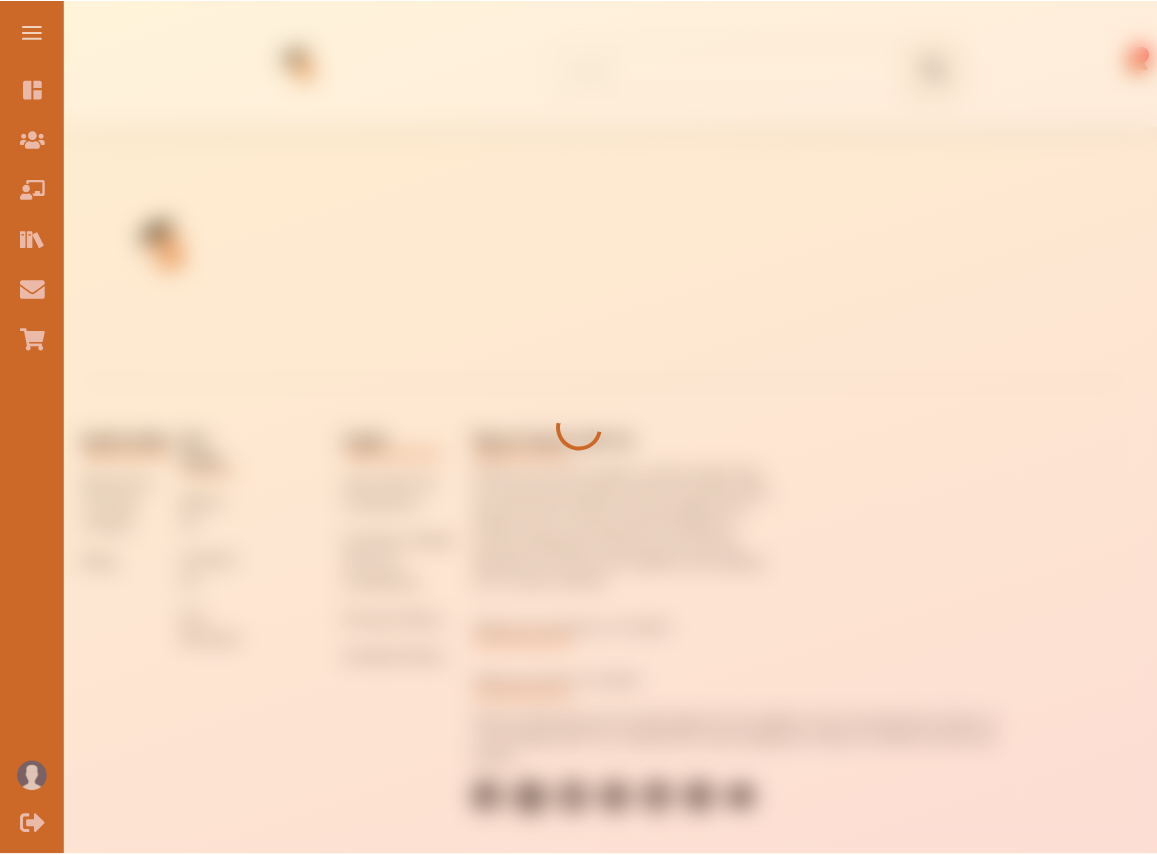 scroll, scrollTop: 0, scrollLeft: 0, axis: both 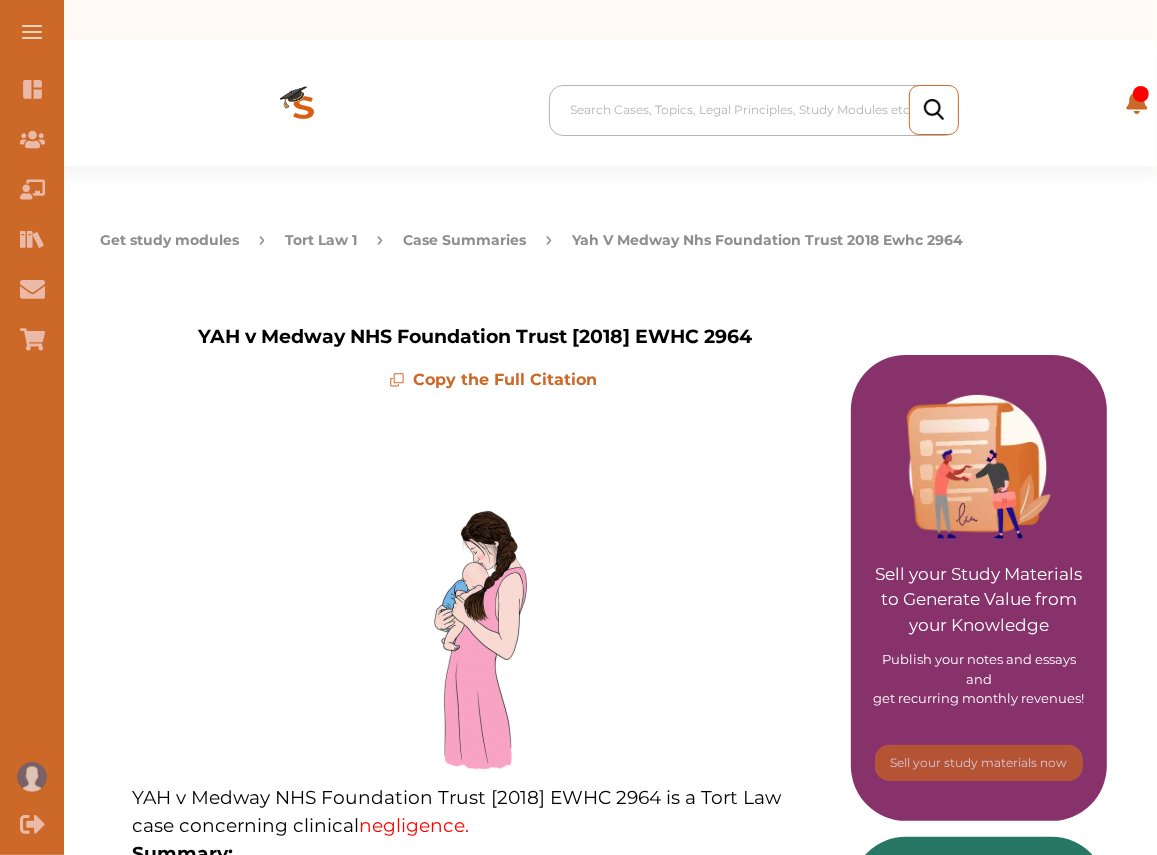 click on "Search Cases, Topics, Legal Principles, Study Modules etc" at bounding box center [759, 110] 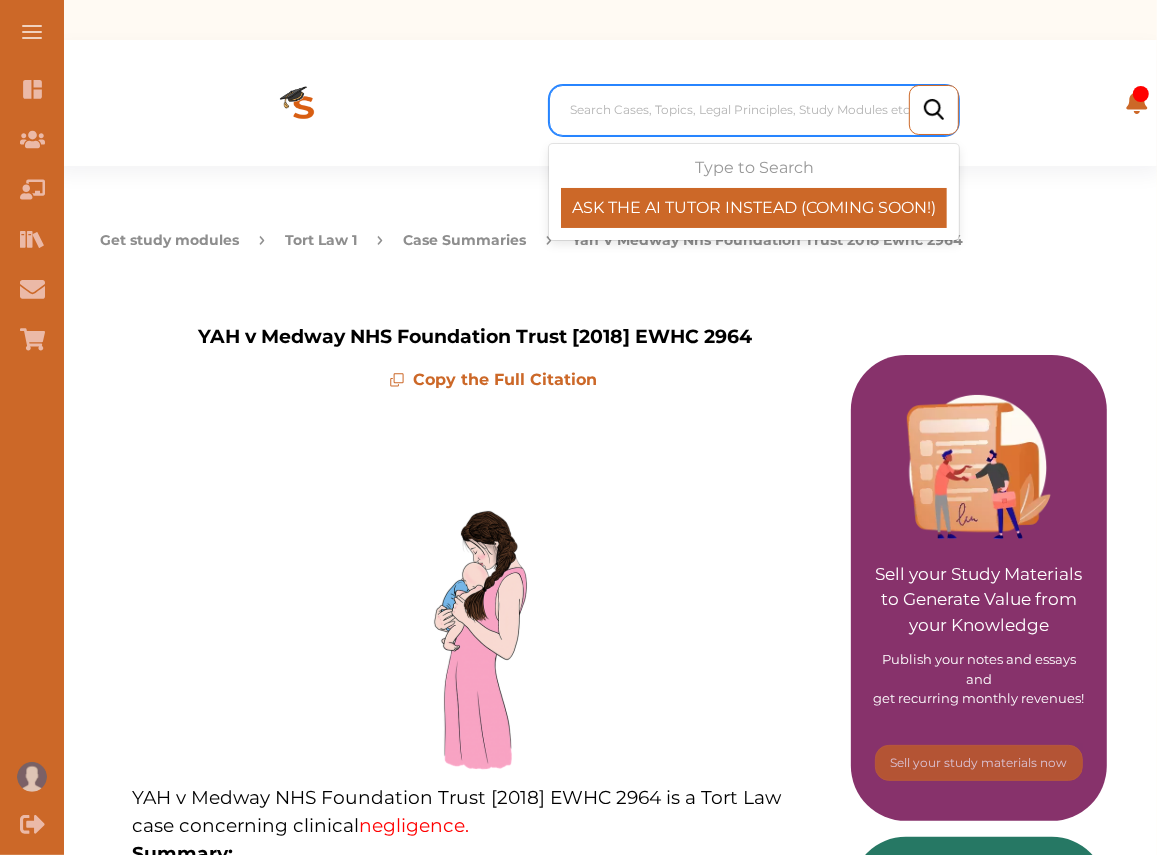 paste on "Liverpool Women’s Hospital NHS Foundation Trust v Ronanyne [2015]" 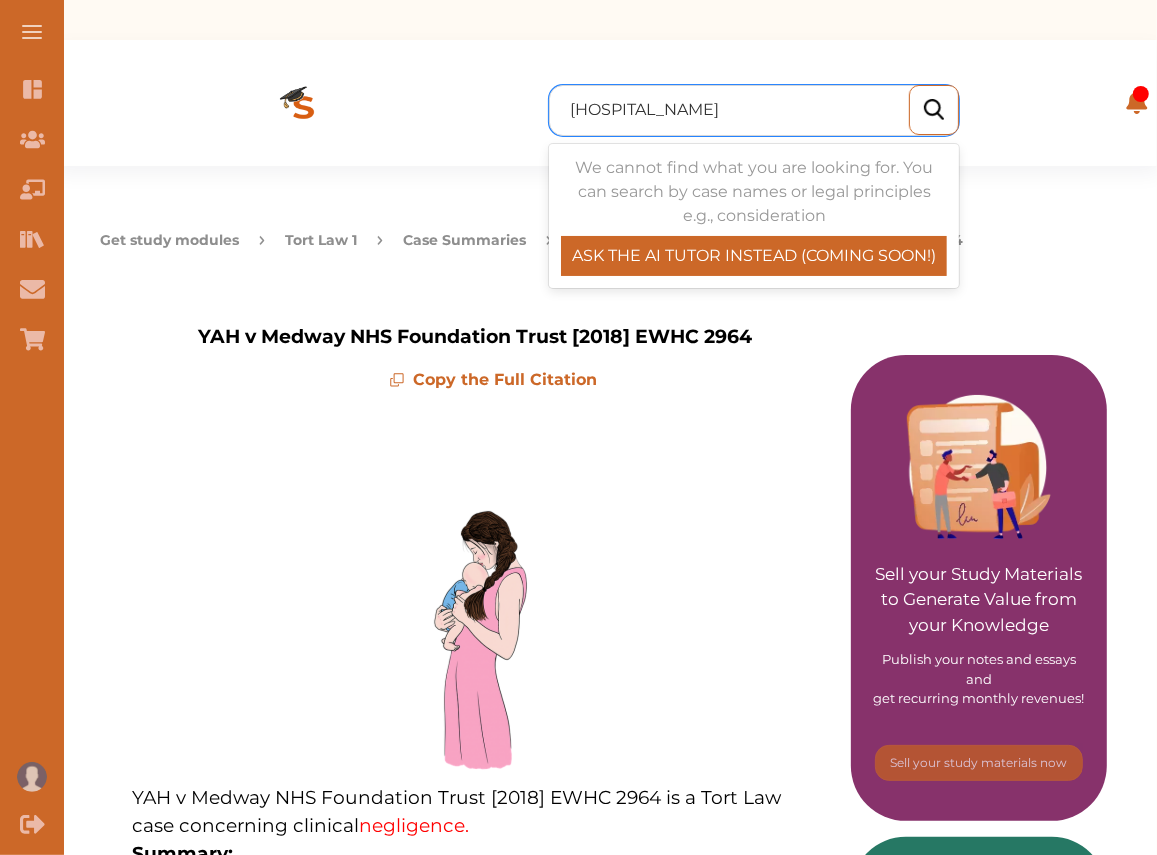 scroll, scrollTop: 0, scrollLeft: 0, axis: both 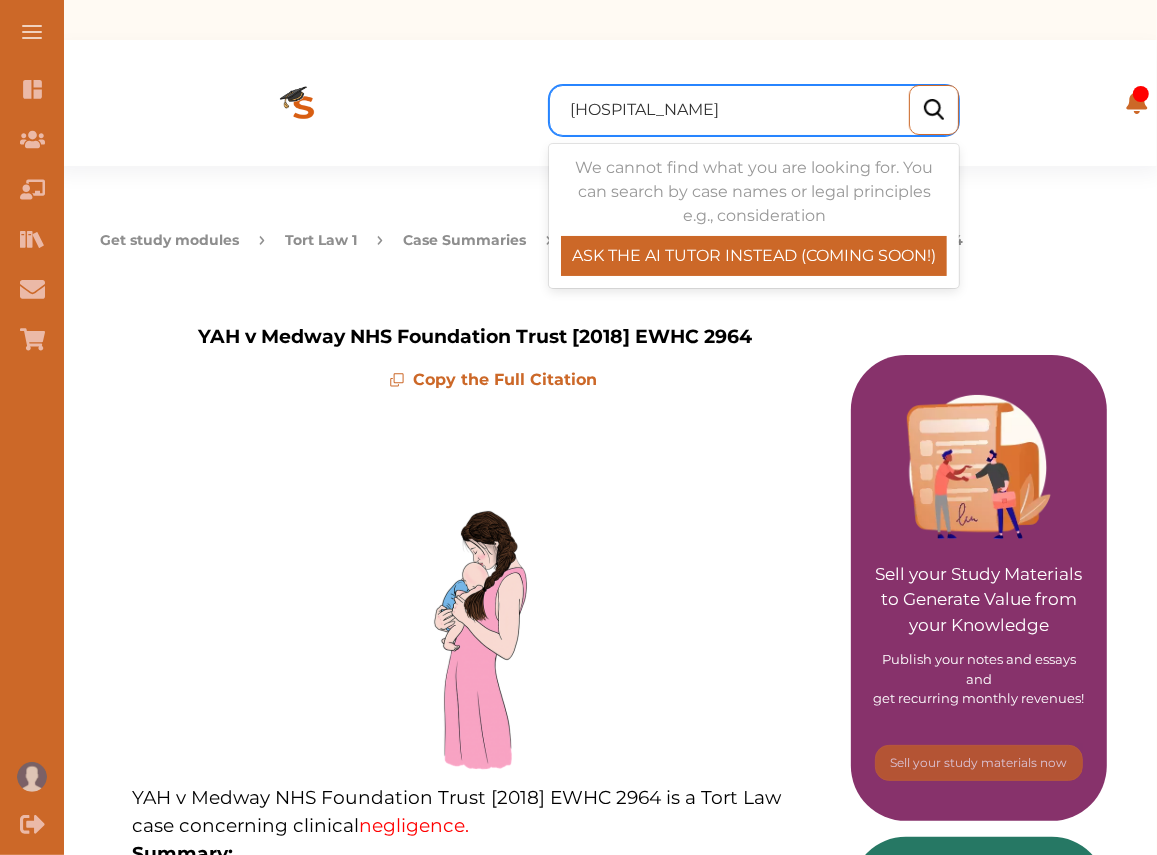 type on "Liverpool Women" 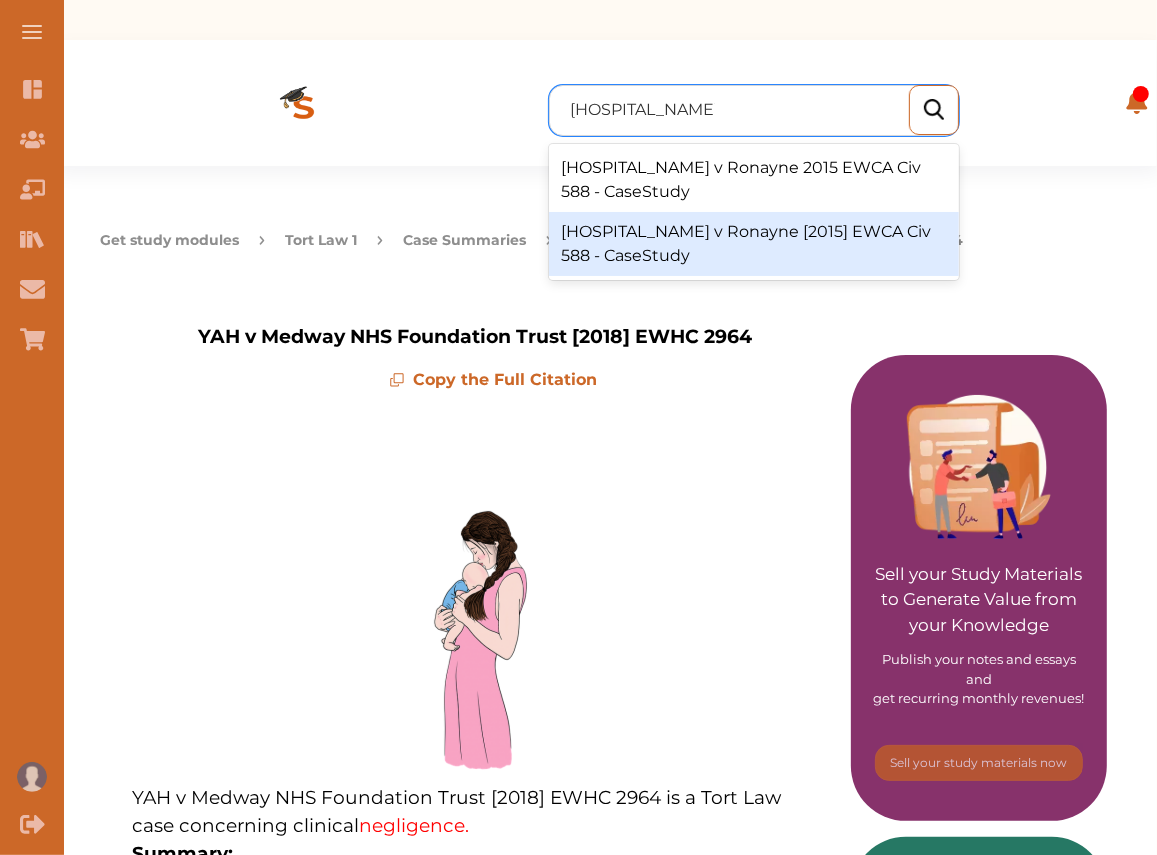 click on "Liverpool Women's Hospital NHS Foundation Trust v Ronayne [2015] EWCA Civ 588   - CaseStudy" at bounding box center (754, 244) 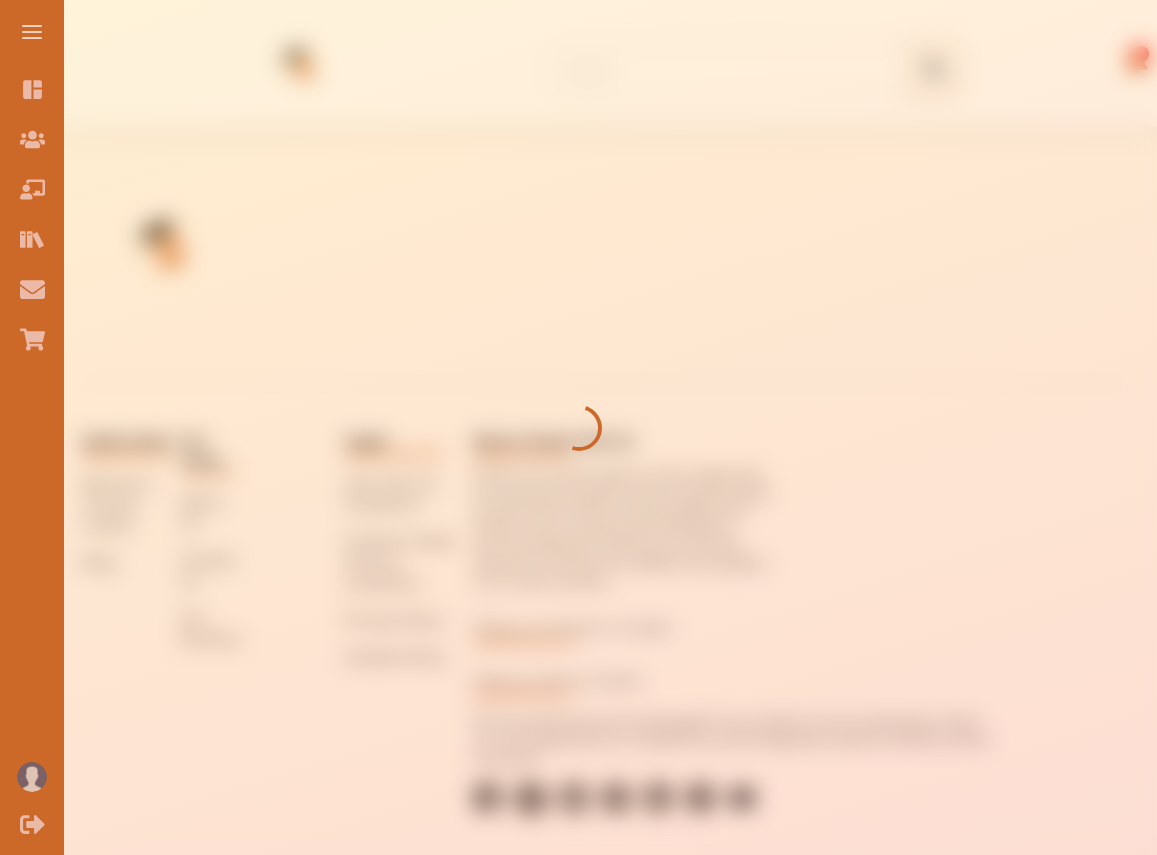scroll, scrollTop: 0, scrollLeft: 0, axis: both 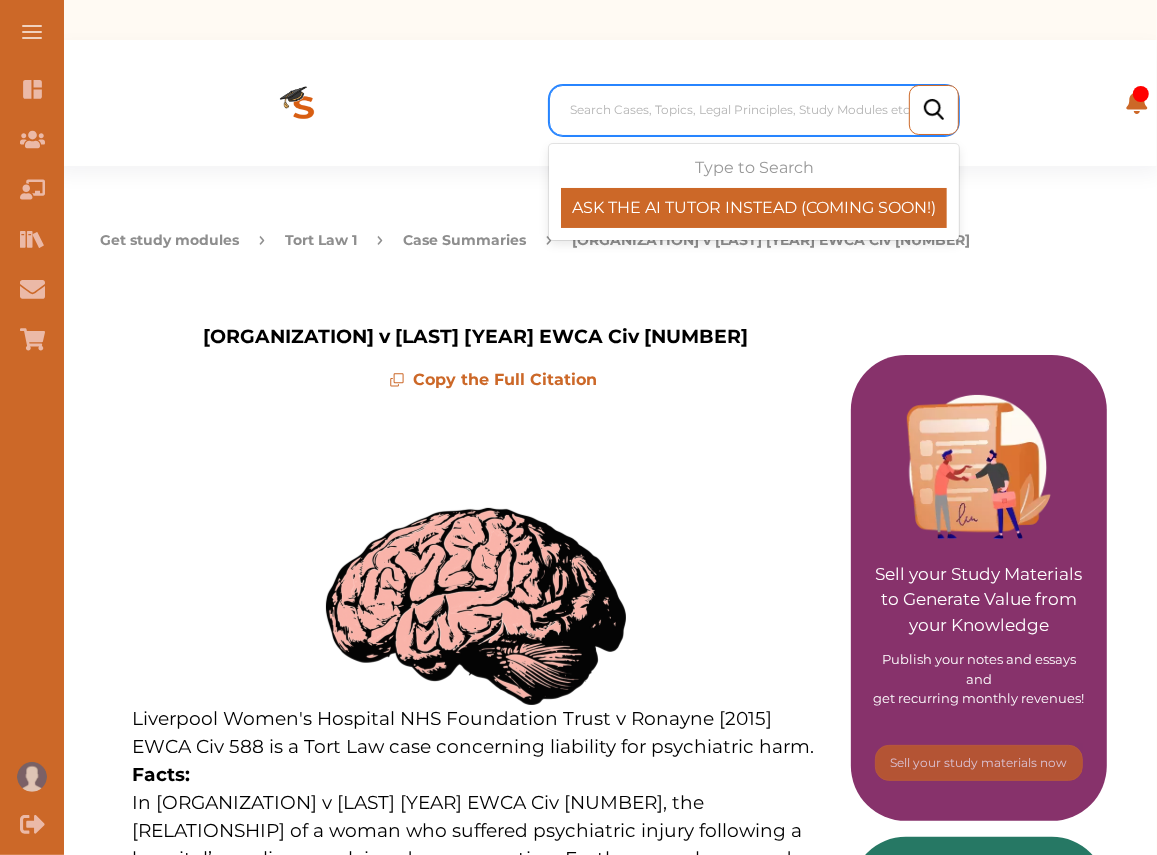 click at bounding box center [759, 110] 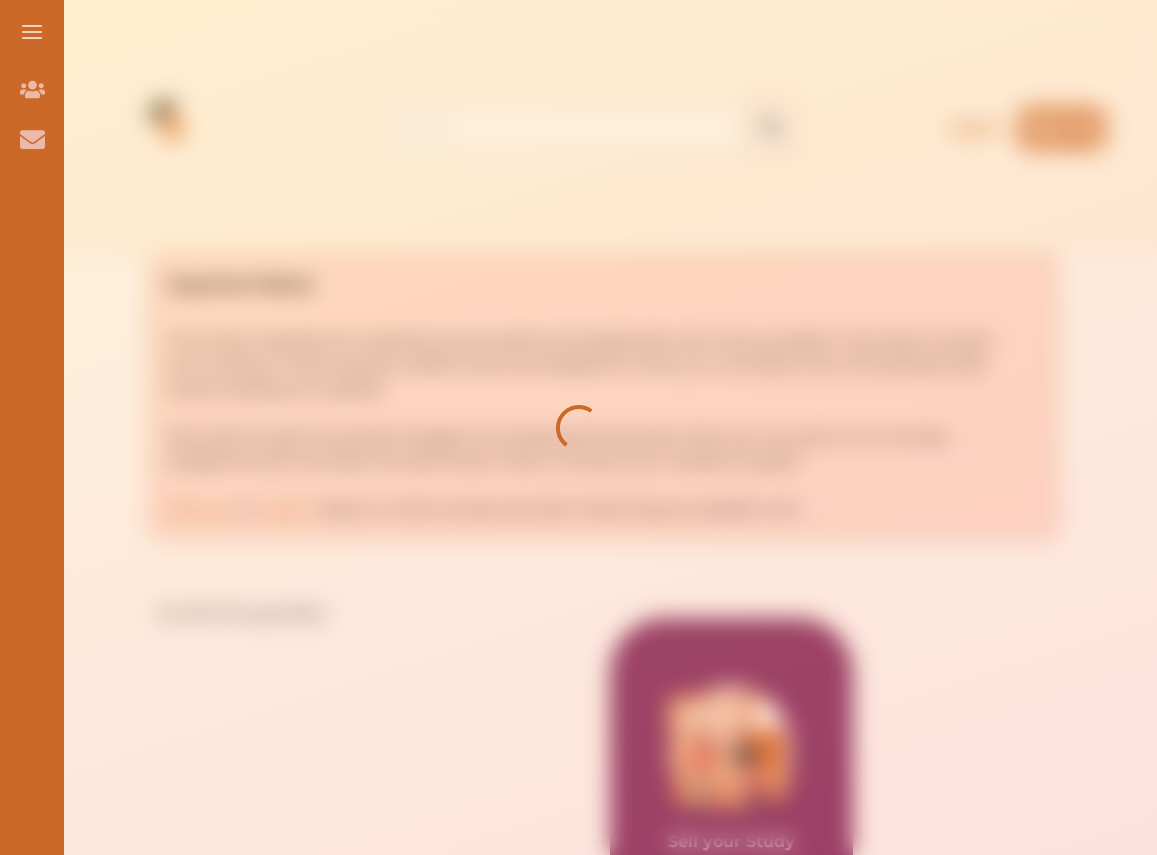 scroll, scrollTop: 0, scrollLeft: 0, axis: both 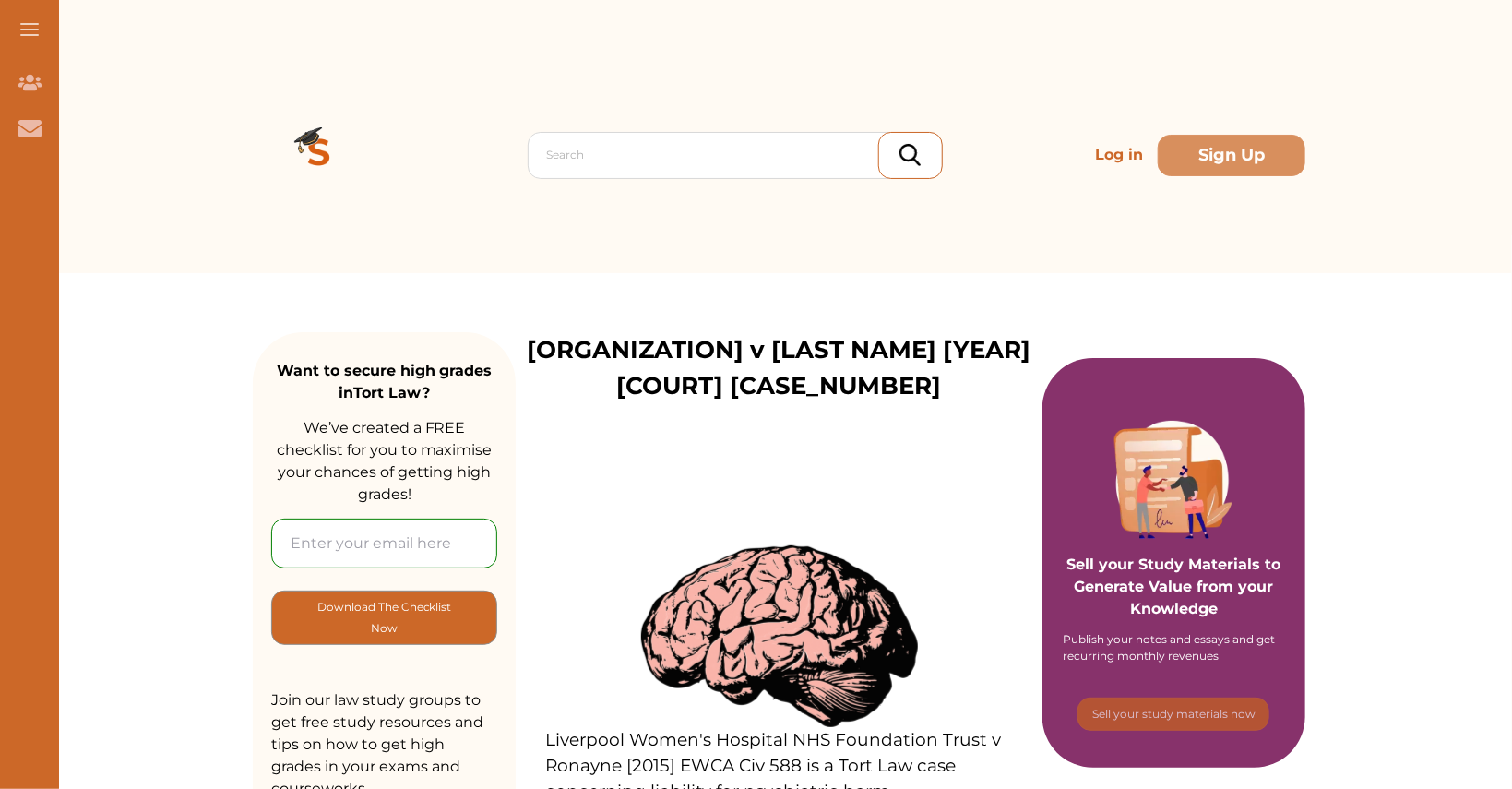 click at bounding box center (384, 544) 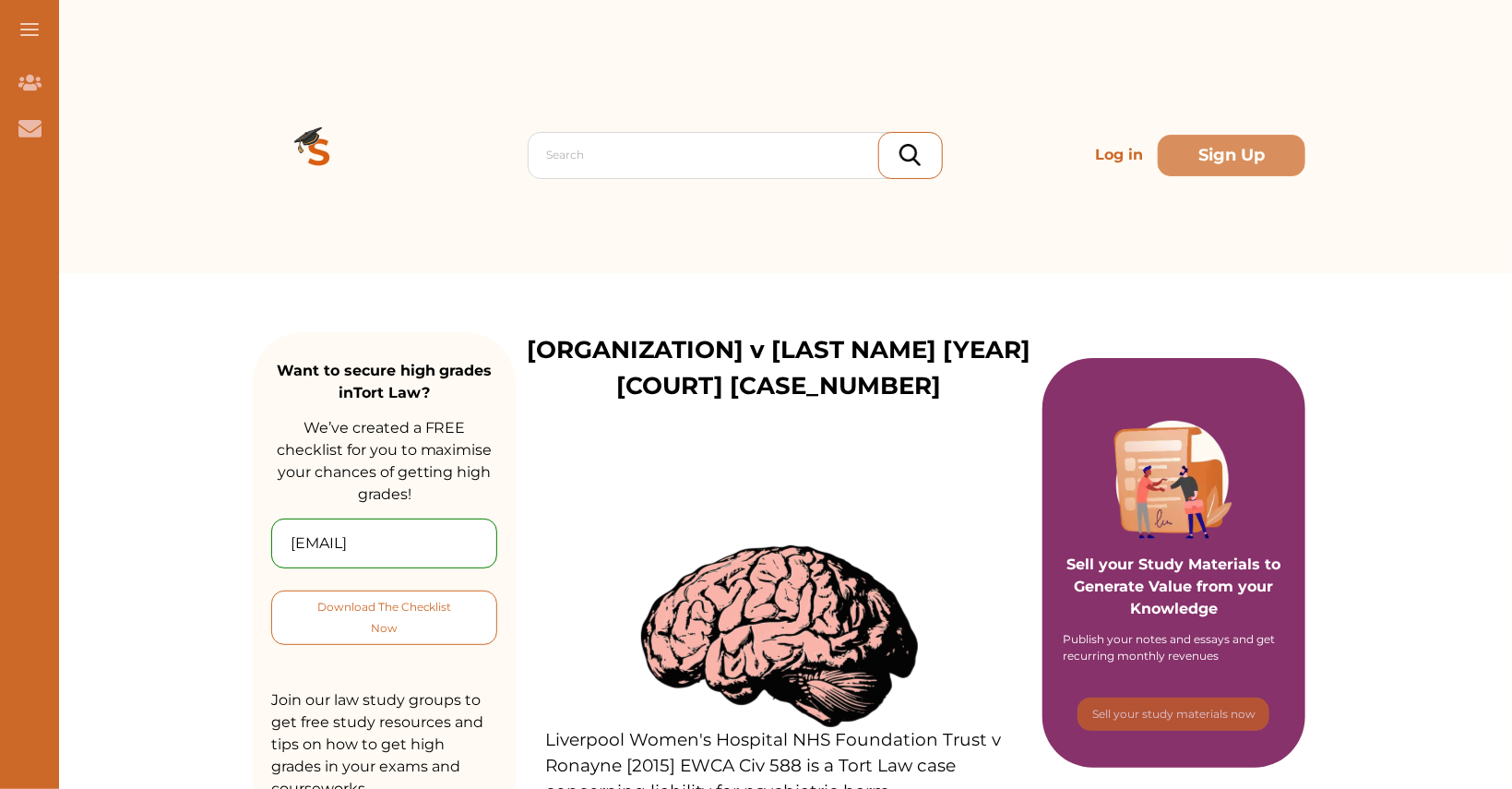 click on "Download The Checklist Now" at bounding box center (384, 617) 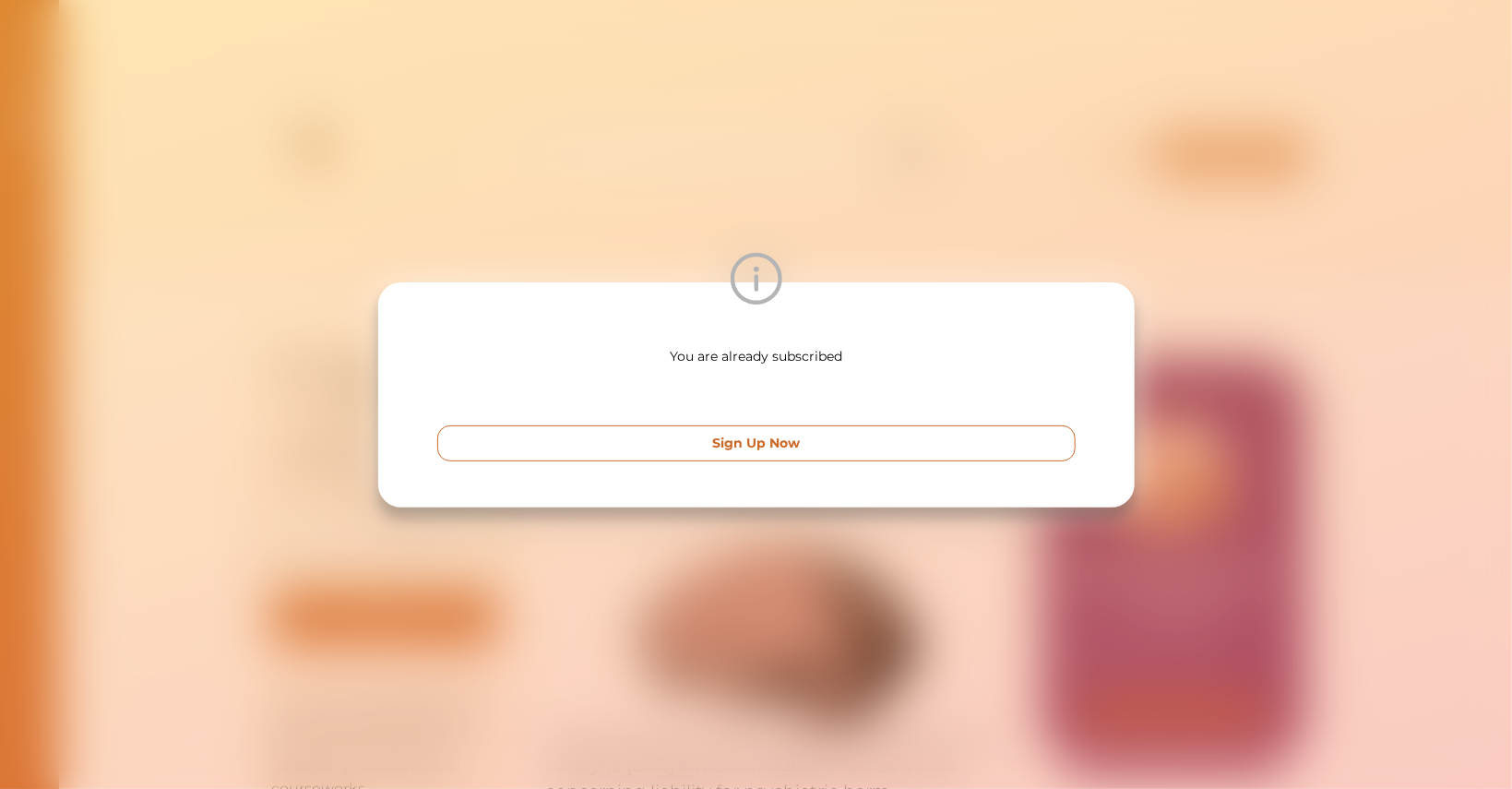 click on "Sign Up Now" at bounding box center [756, 443] 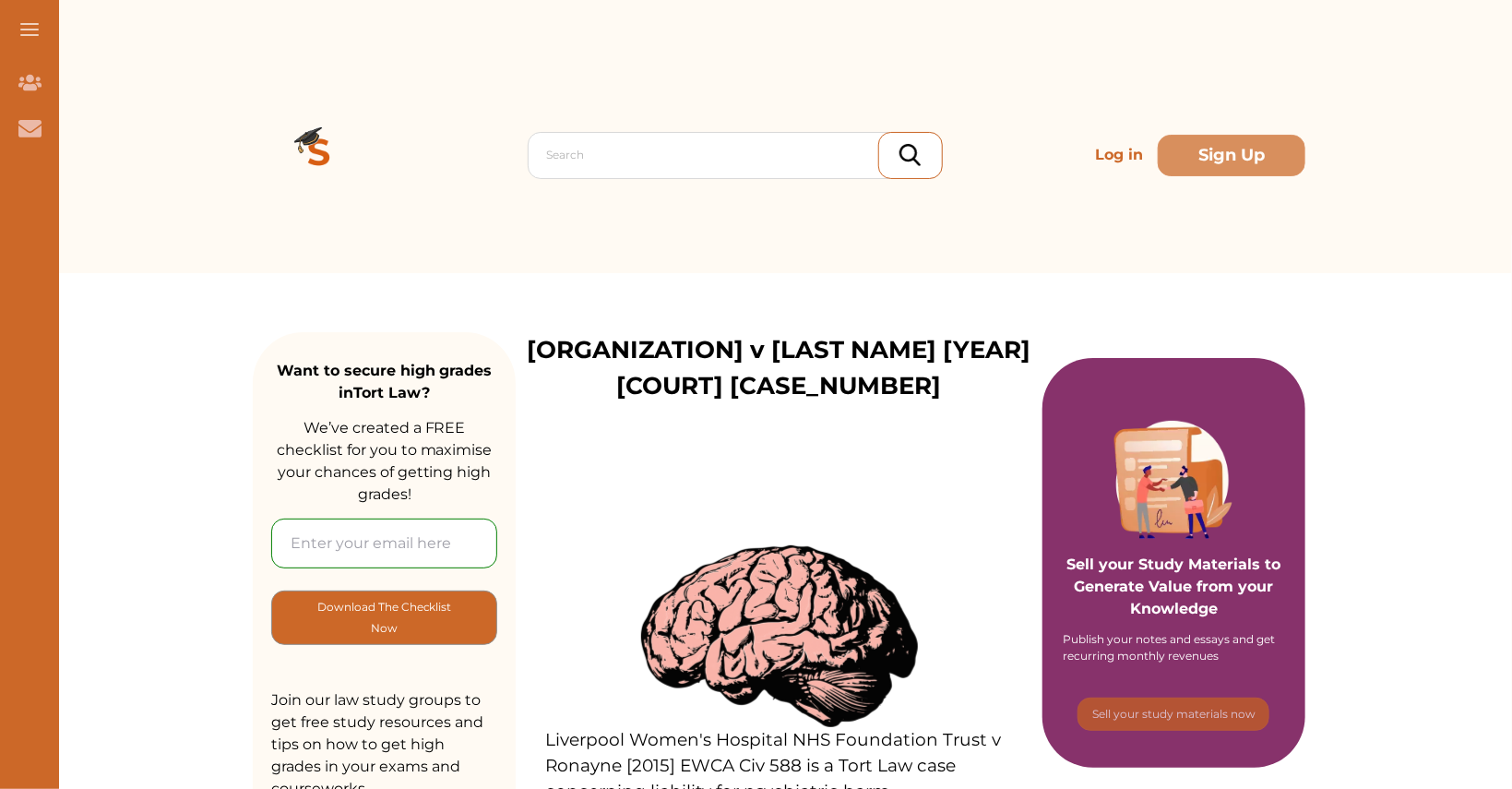 click at bounding box center (384, 544) 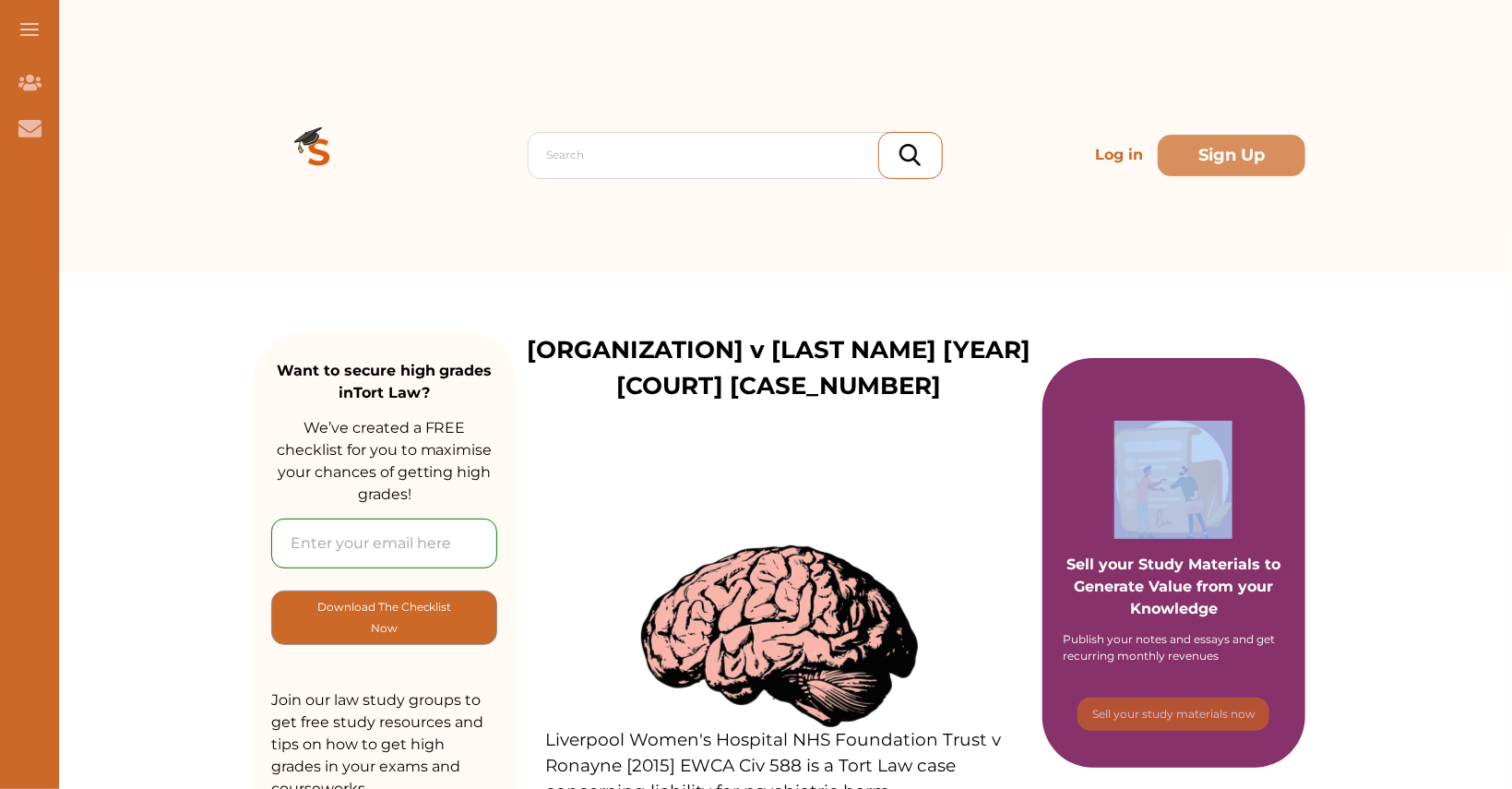 drag, startPoint x: 1462, startPoint y: 443, endPoint x: 893, endPoint y: 455, distance: 569.12652 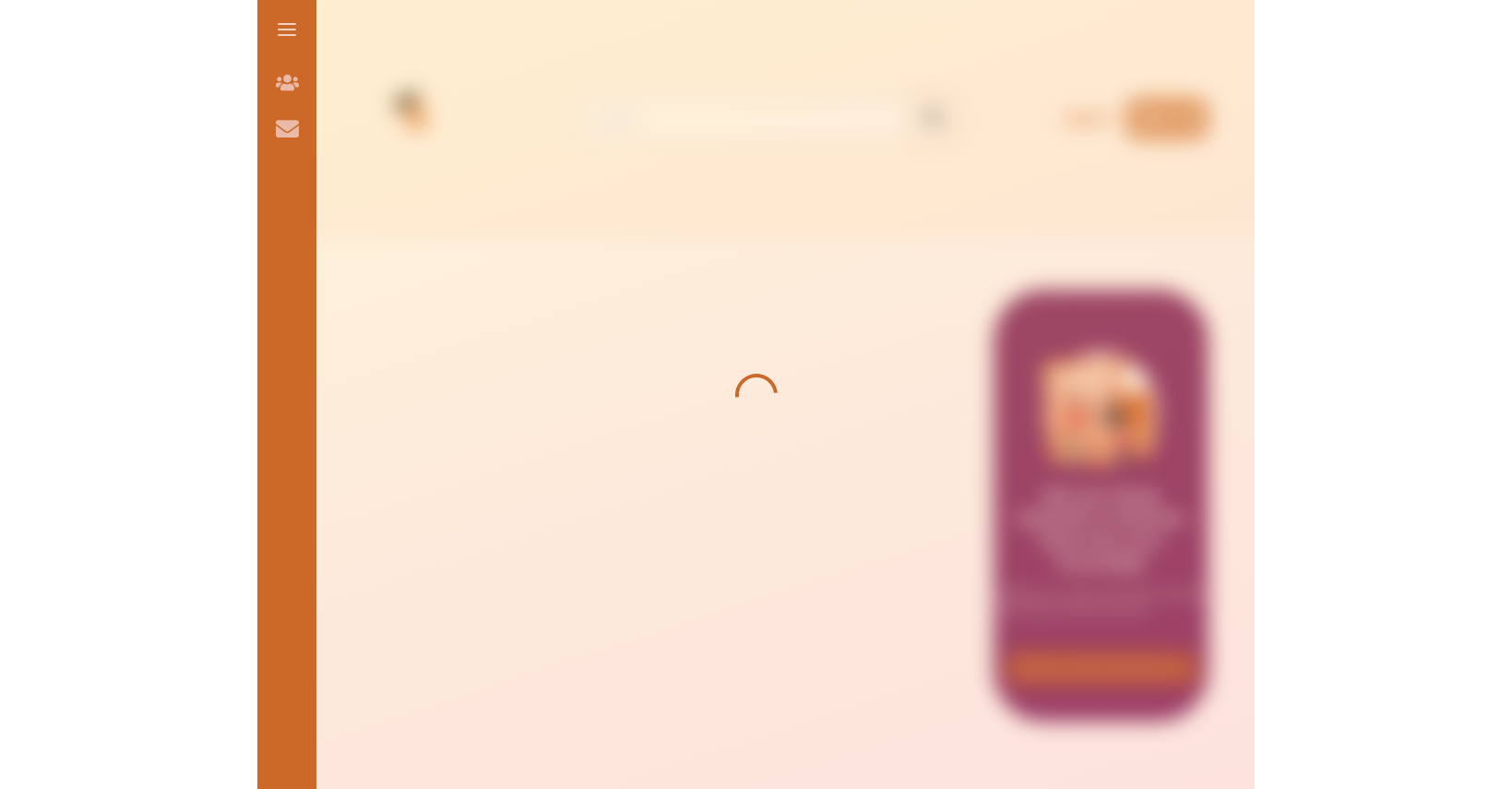 scroll, scrollTop: 0, scrollLeft: 0, axis: both 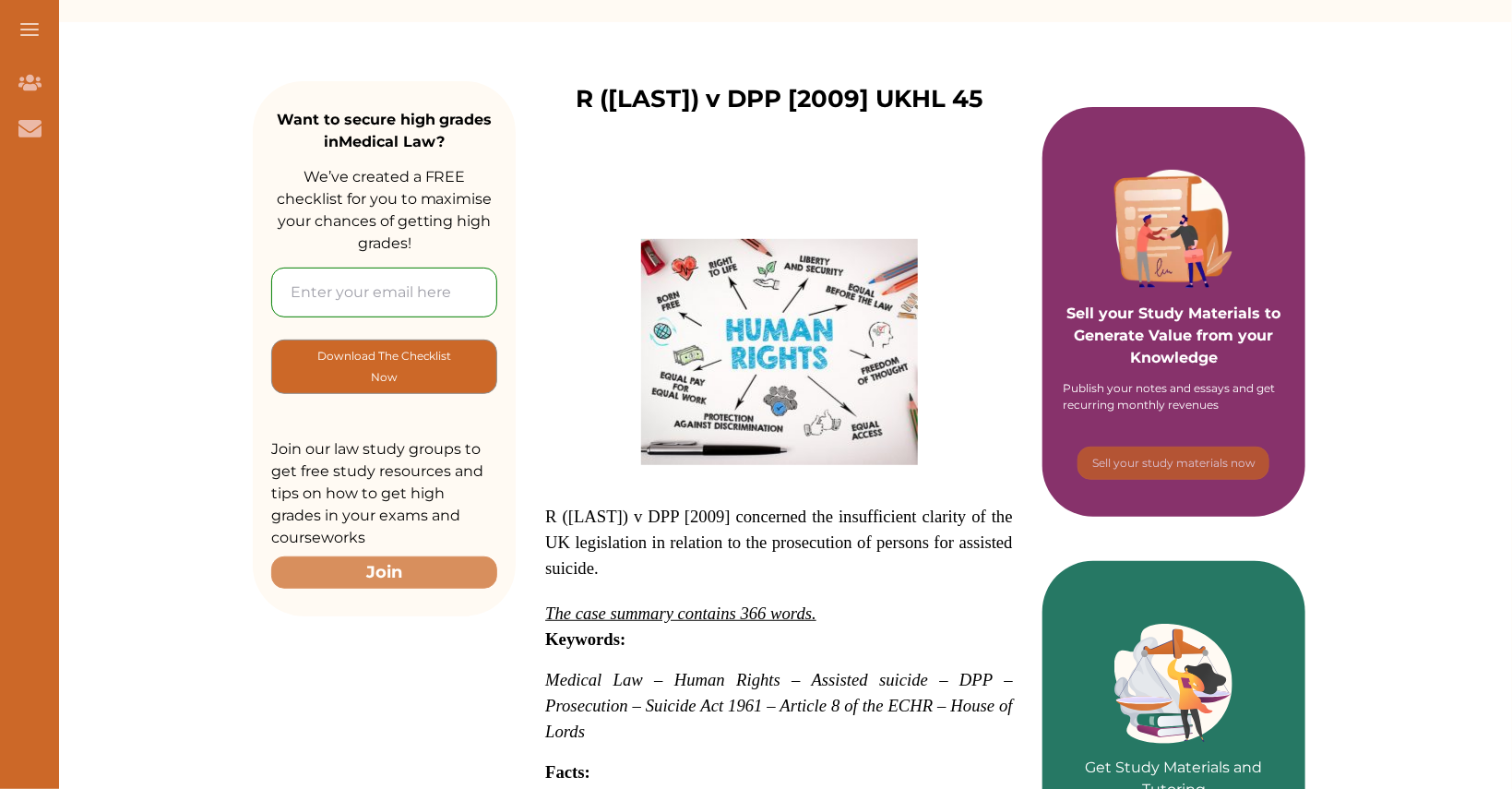 click at bounding box center [384, 293] 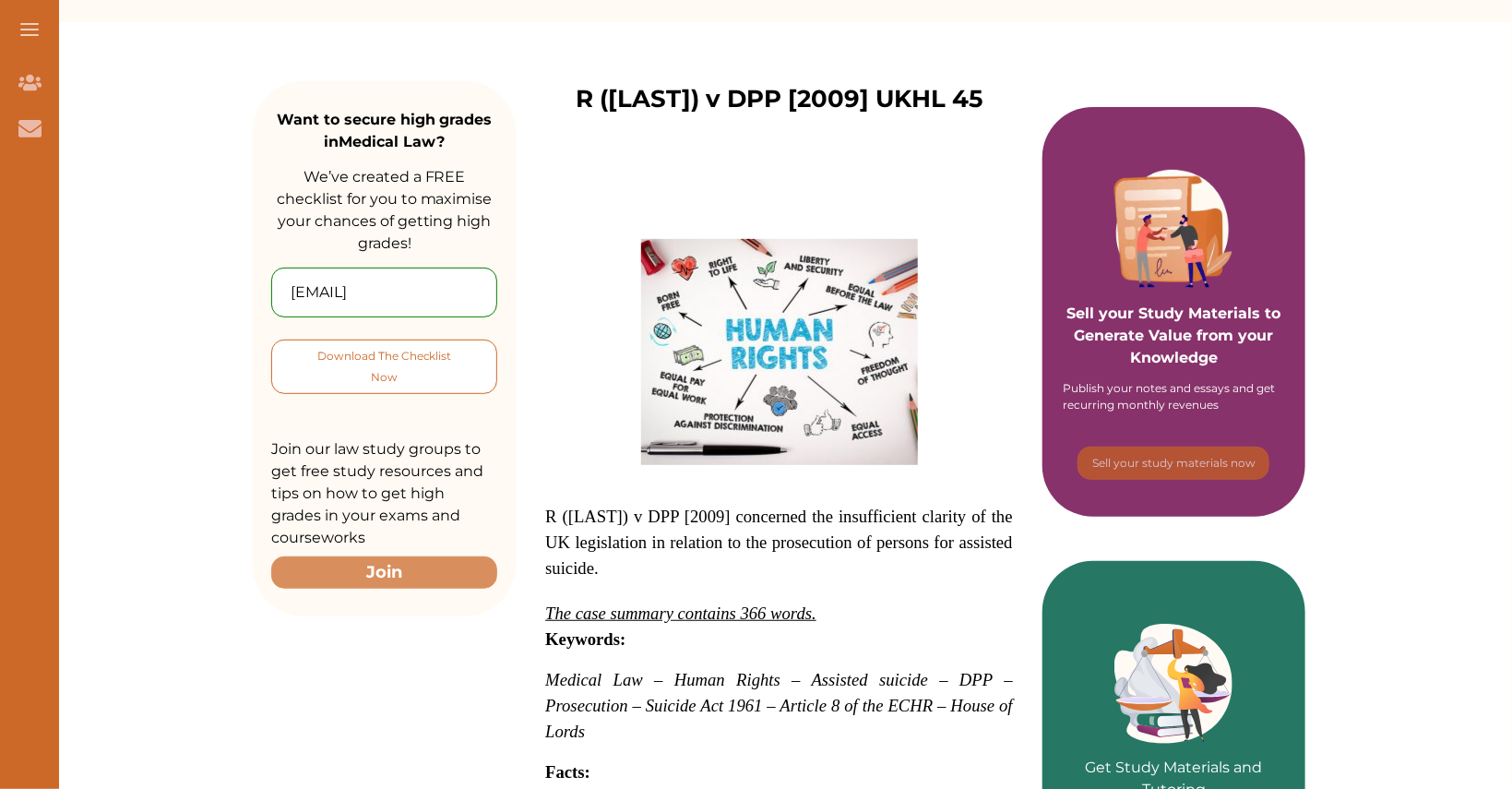 click on "Download The Checklist Now" at bounding box center (384, 366) 